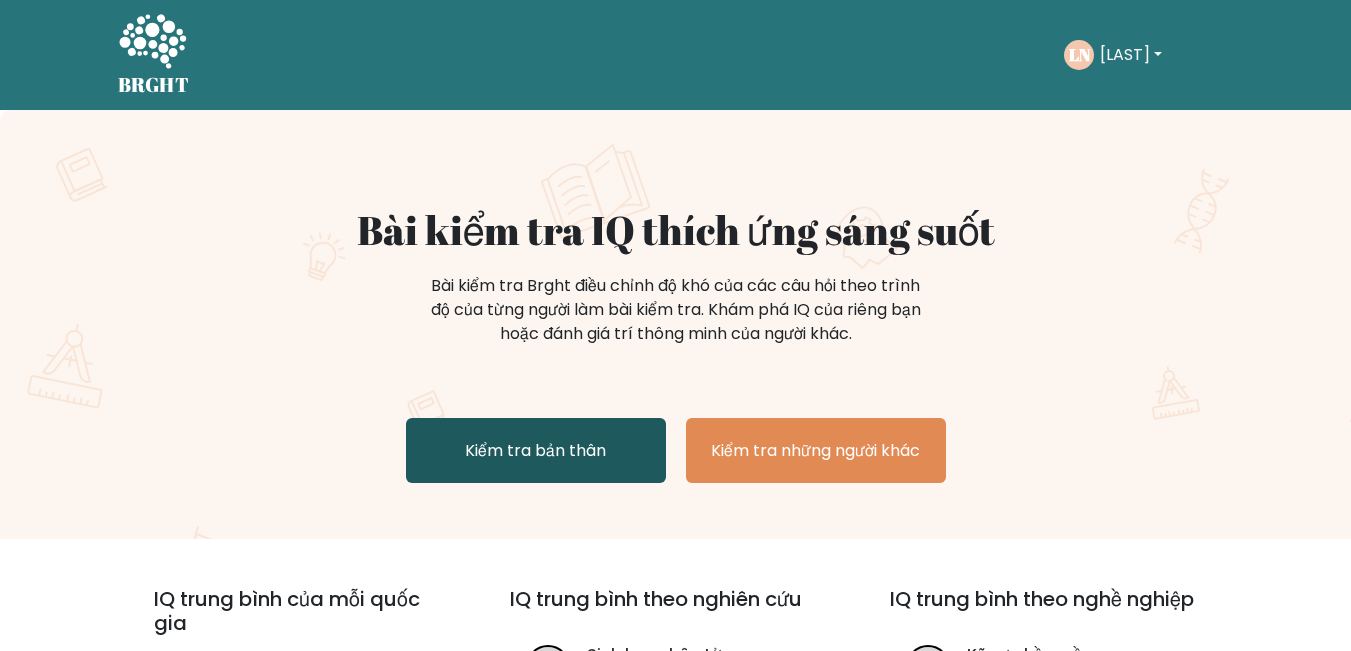 click on "Kiểm tra bản thân" at bounding box center [536, 450] 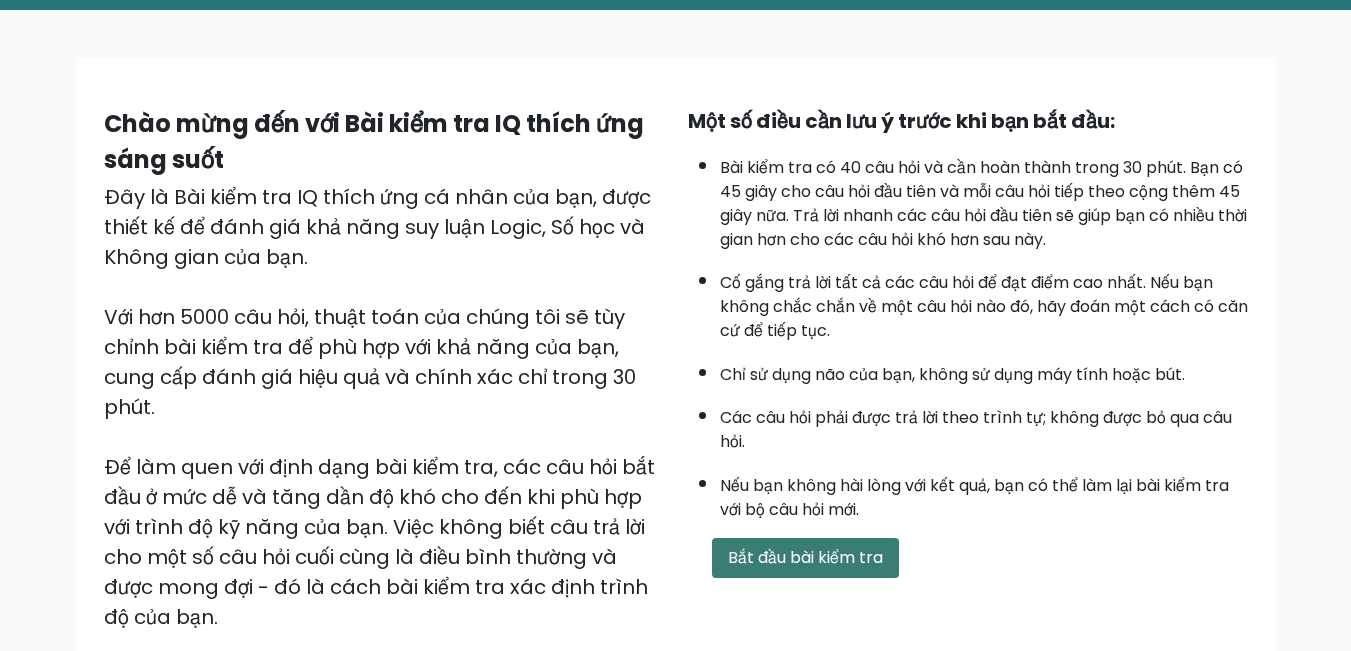 click on "Bắt đầu bài kiểm tra" at bounding box center [805, 557] 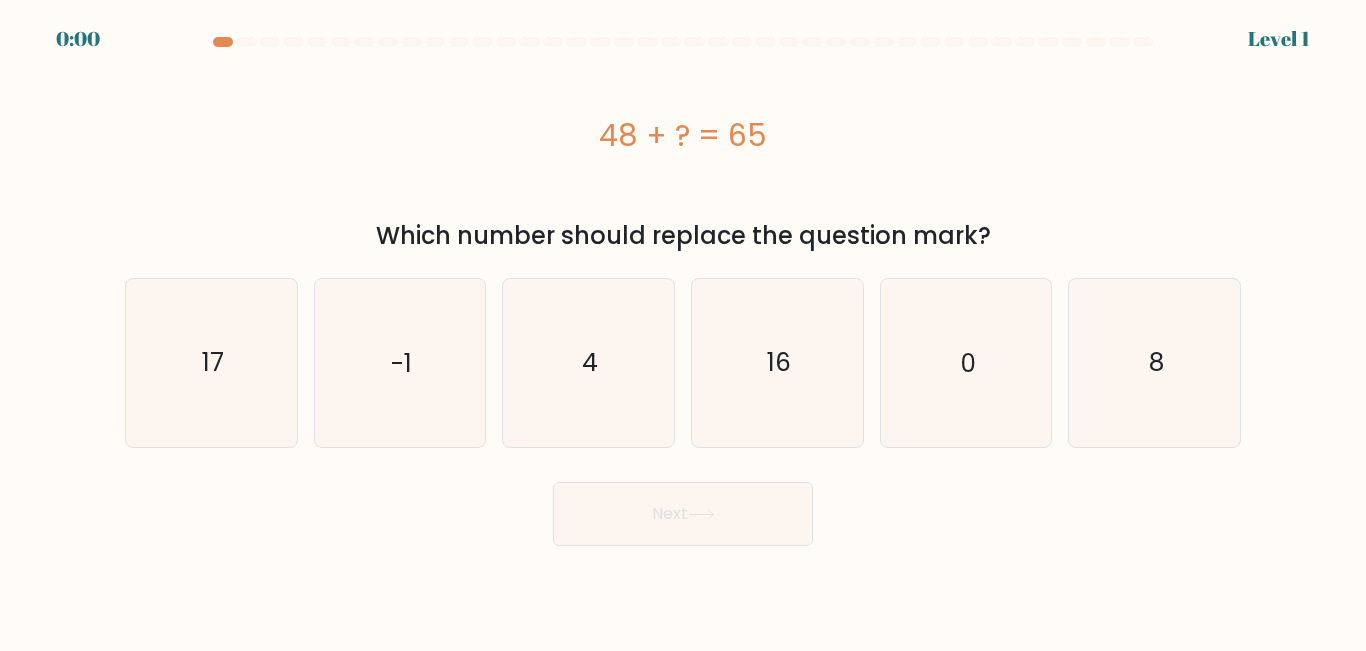 scroll, scrollTop: 0, scrollLeft: 0, axis: both 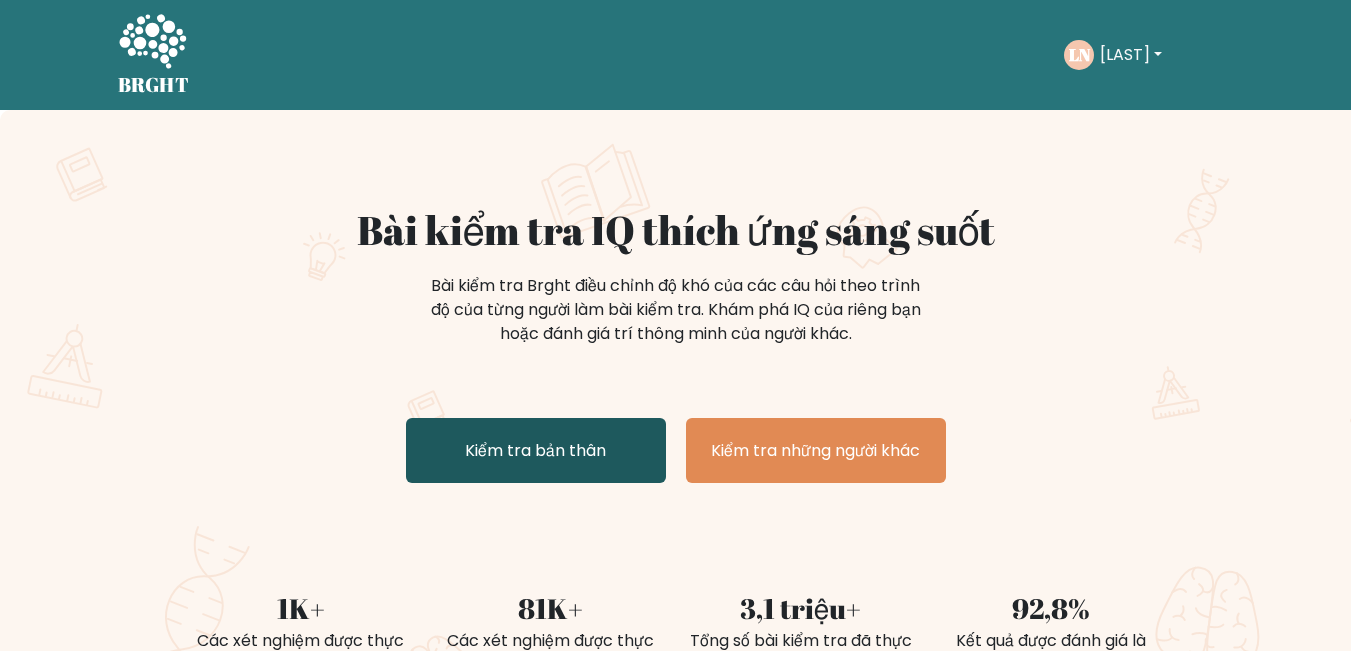 click on "Kiểm tra bản thân" at bounding box center (536, 450) 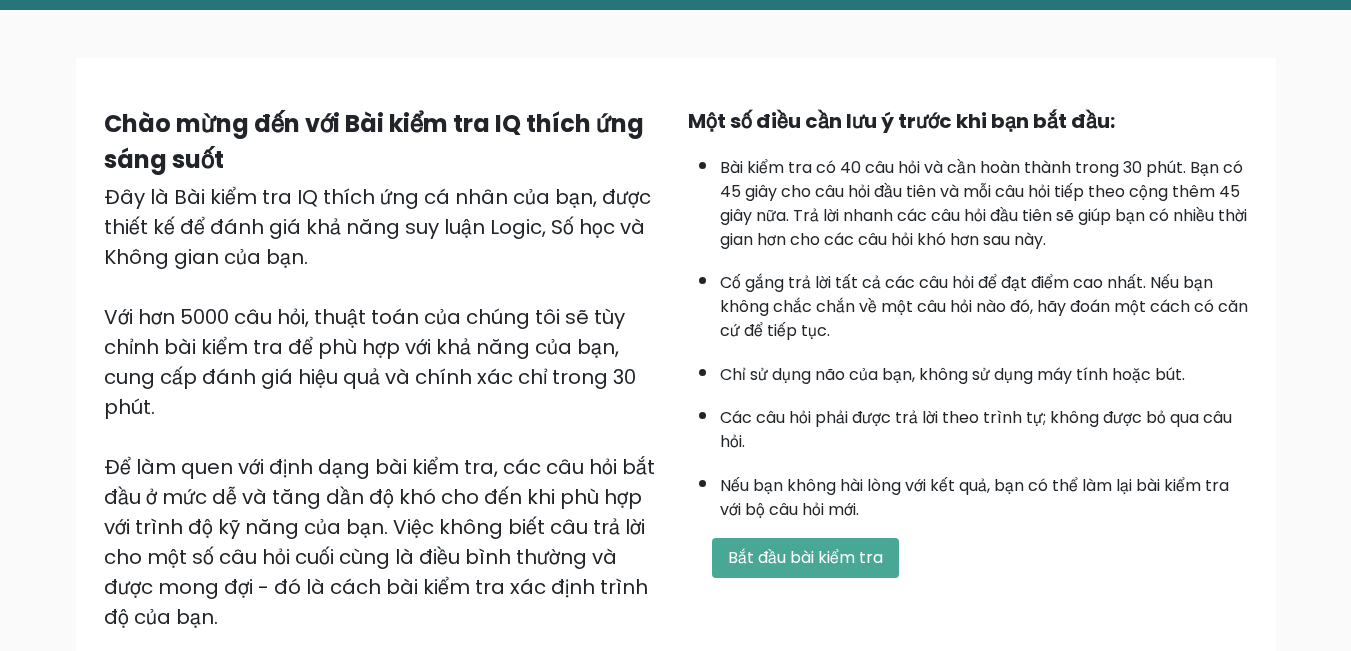 scroll, scrollTop: 200, scrollLeft: 0, axis: vertical 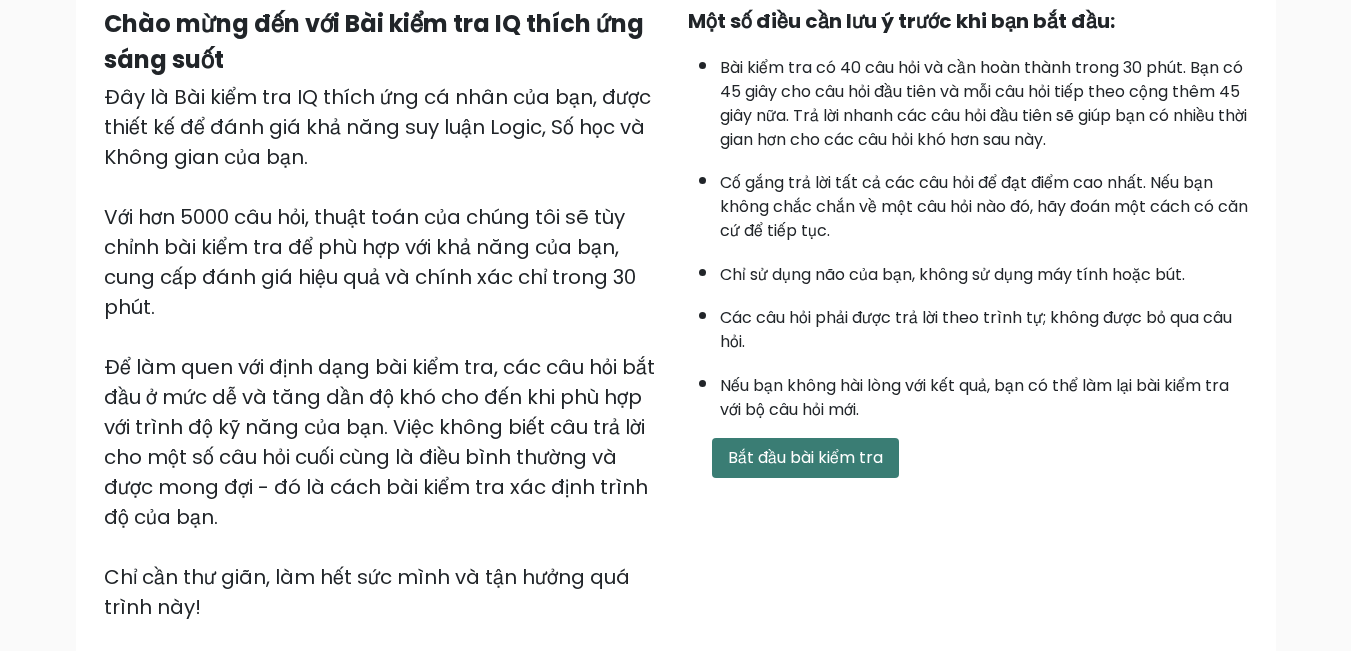 click on "Bắt đầu bài kiểm tra" at bounding box center [805, 457] 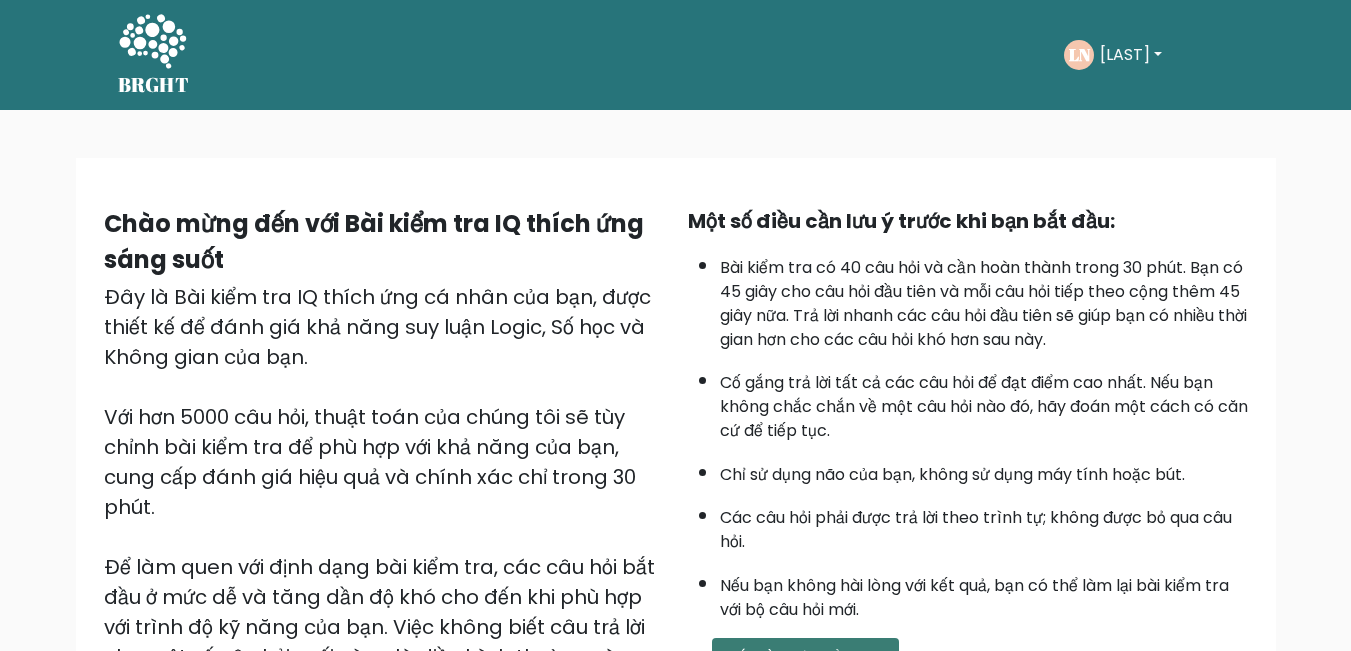 scroll, scrollTop: 421, scrollLeft: 0, axis: vertical 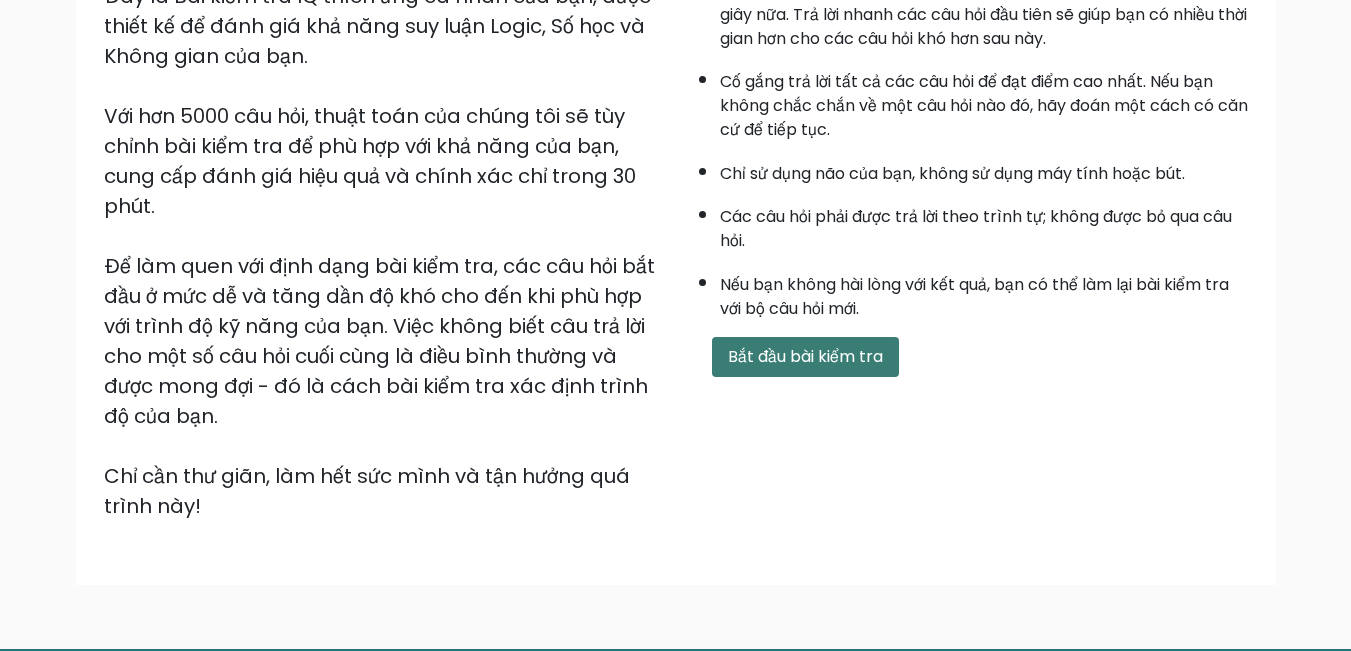 click on "Bắt đầu bài kiểm tra" at bounding box center [805, 356] 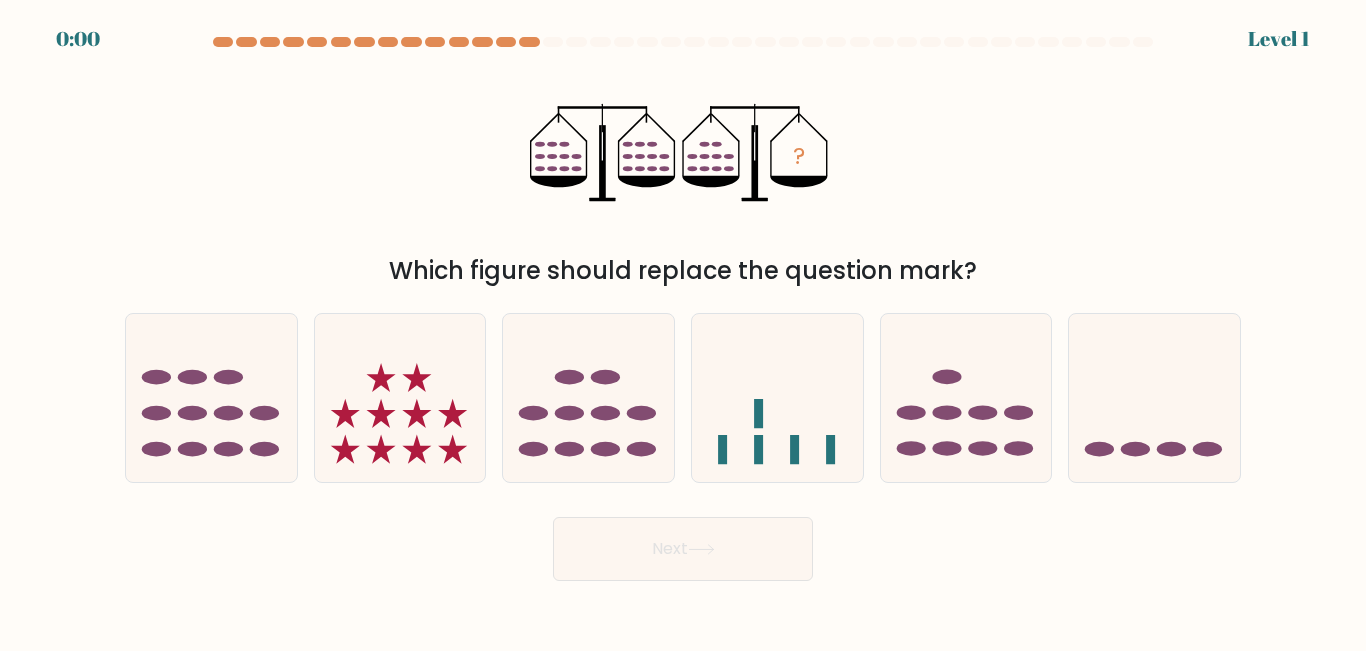 scroll, scrollTop: 0, scrollLeft: 0, axis: both 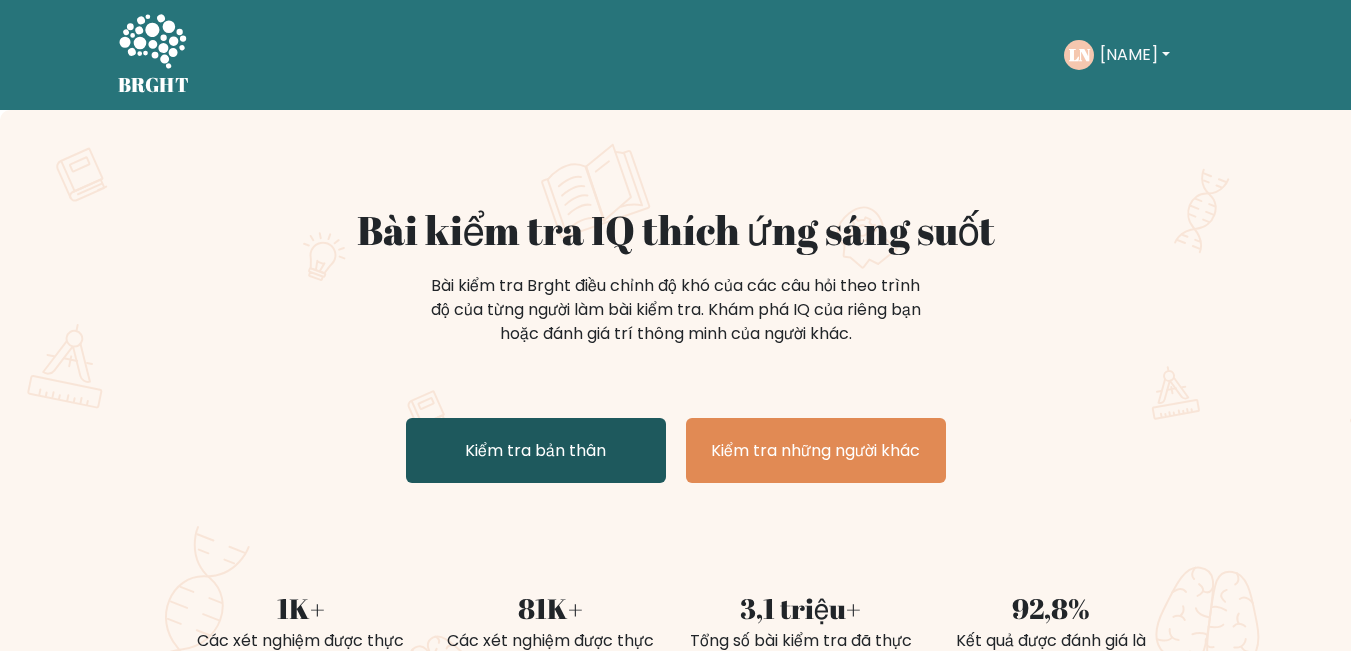 click on "Kiểm tra bản thân" at bounding box center (535, 450) 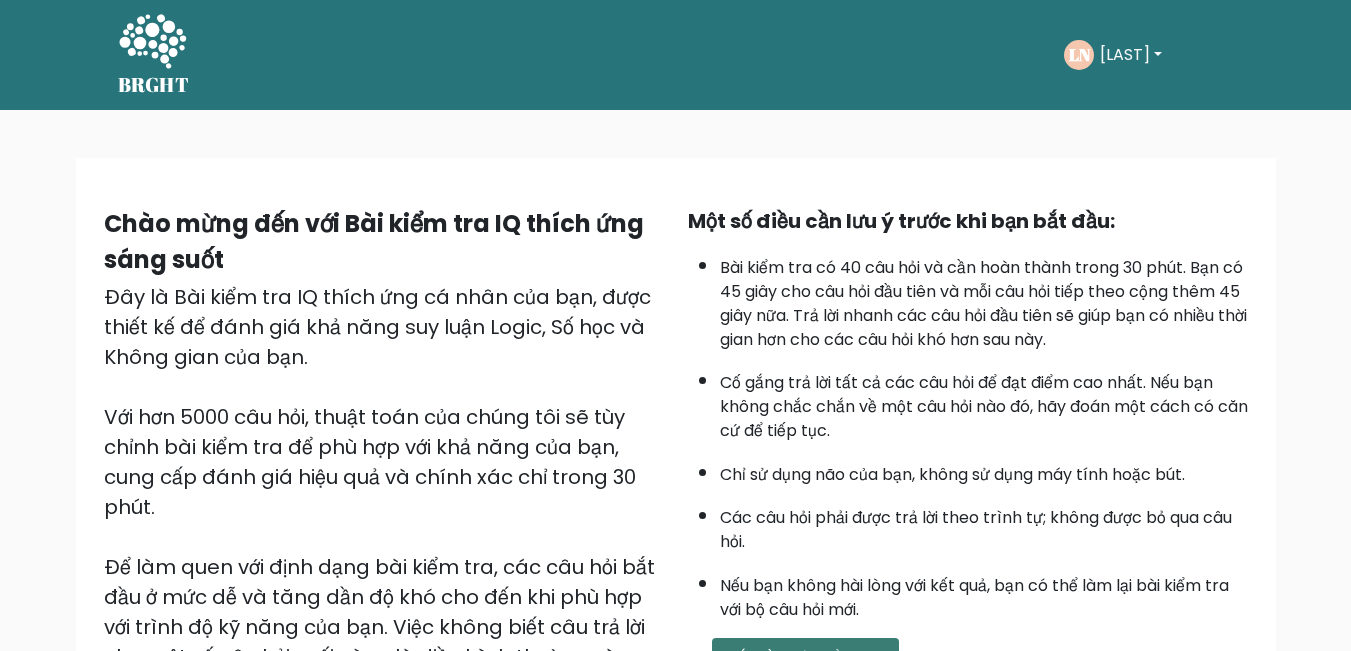 scroll, scrollTop: 200, scrollLeft: 0, axis: vertical 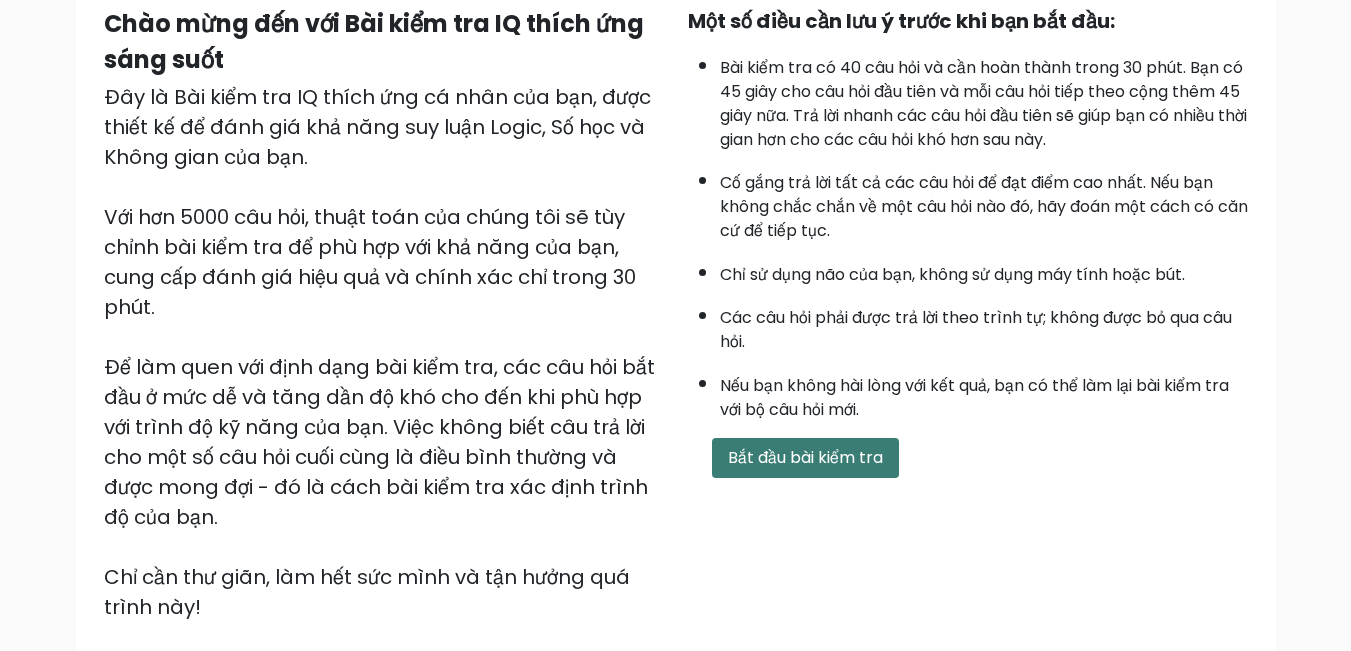 click on "Bắt đầu bài kiểm tra" at bounding box center (805, 457) 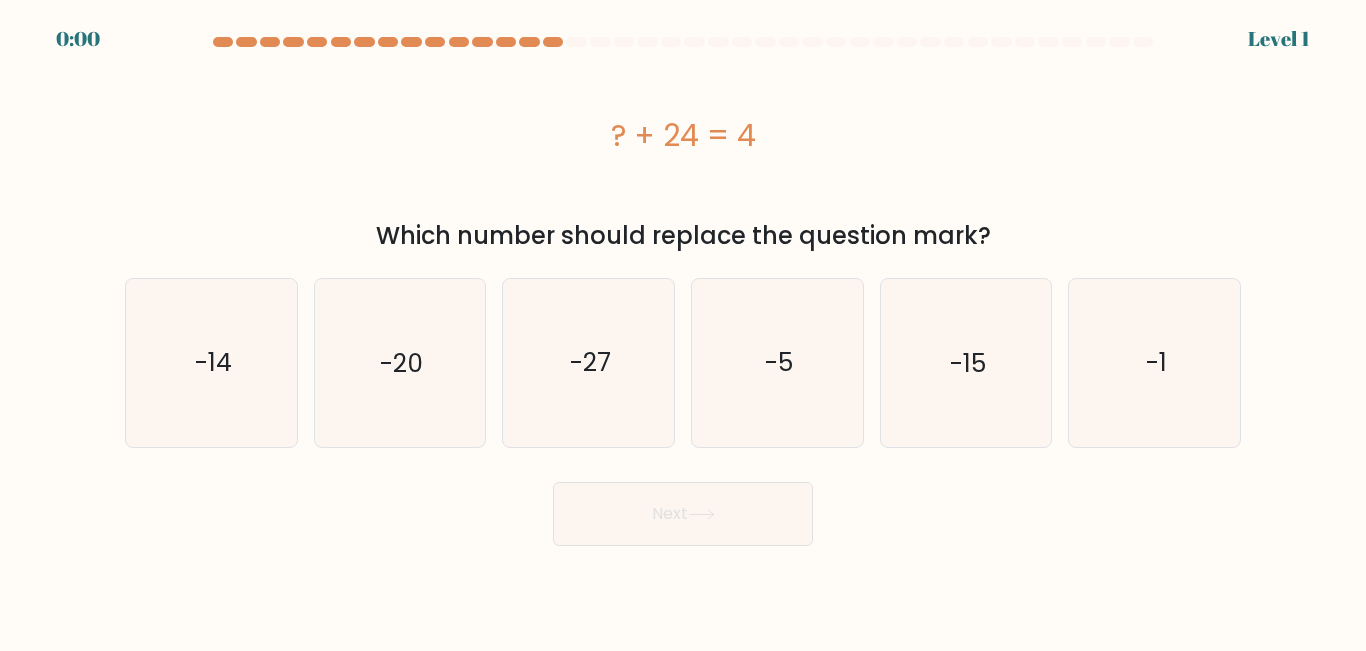scroll, scrollTop: 0, scrollLeft: 0, axis: both 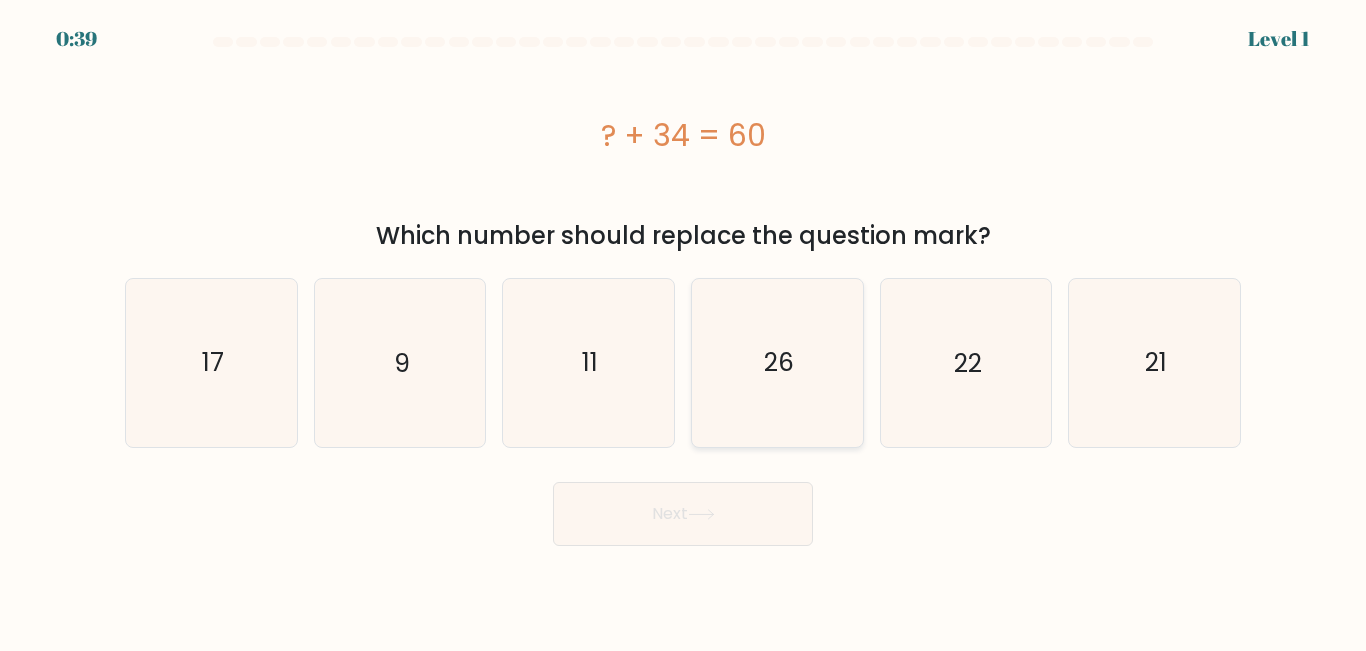 click on "26" at bounding box center [777, 362] 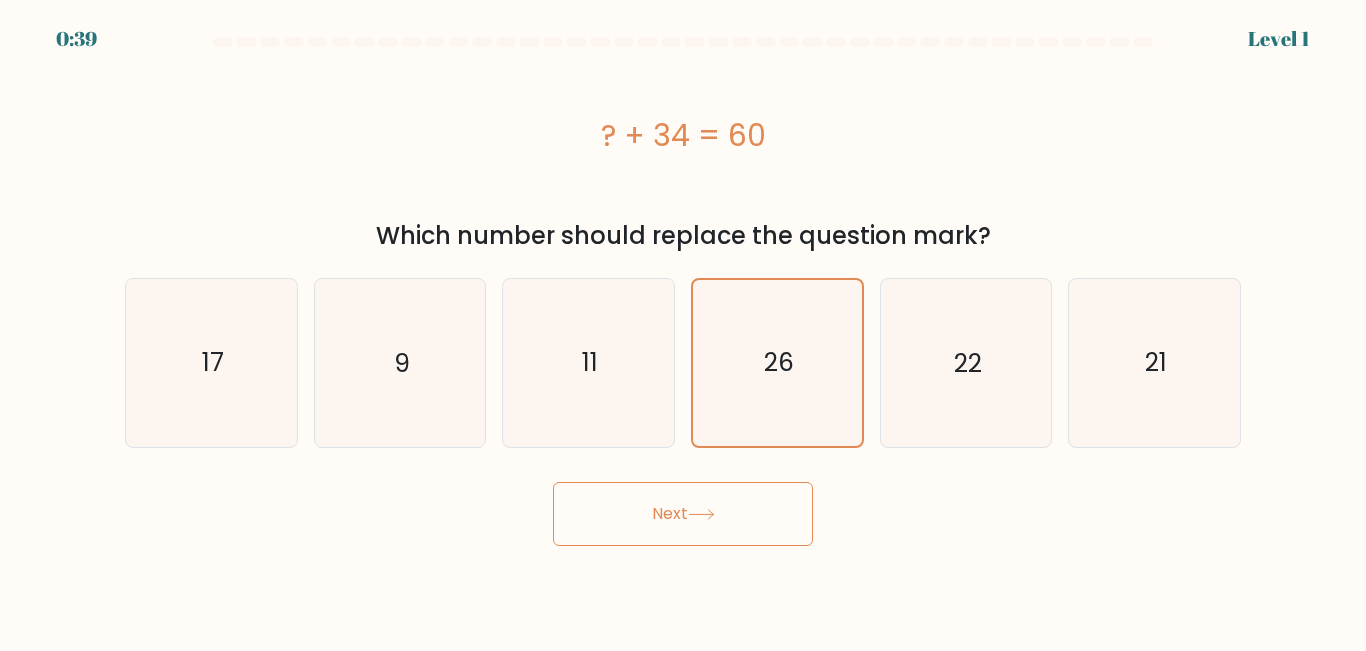 click on "Next" at bounding box center (683, 514) 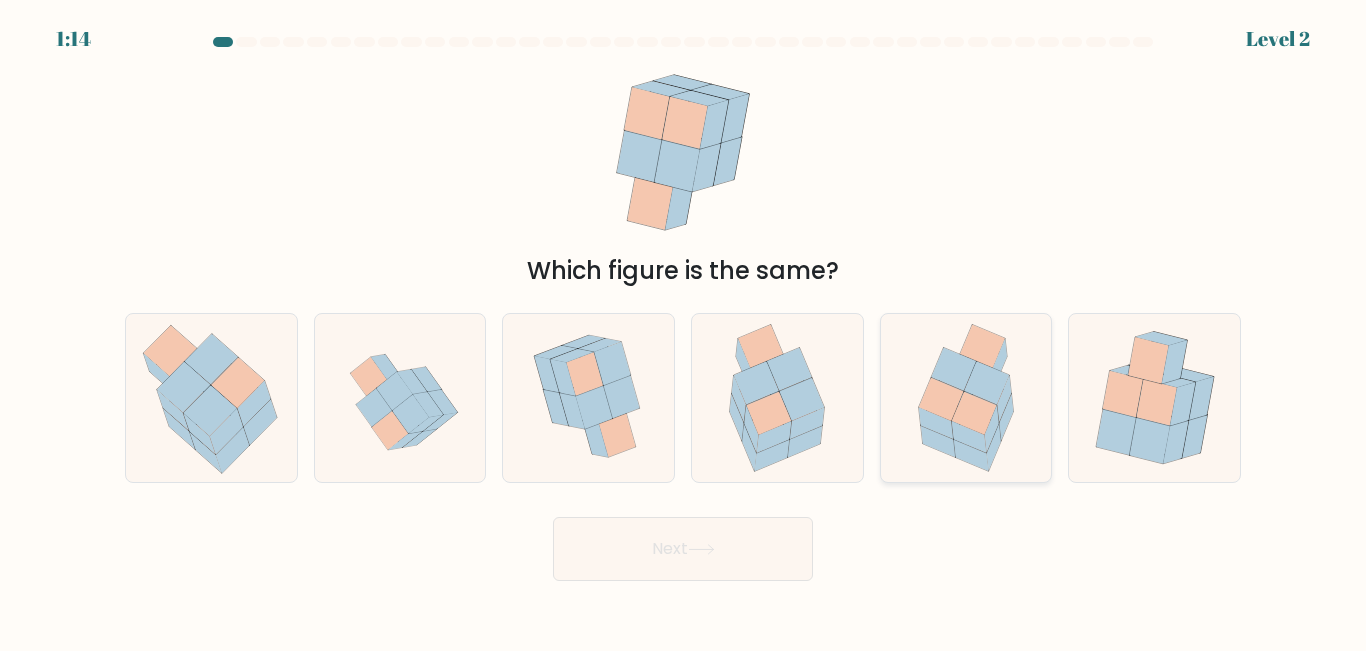 click at bounding box center [1006, 417] 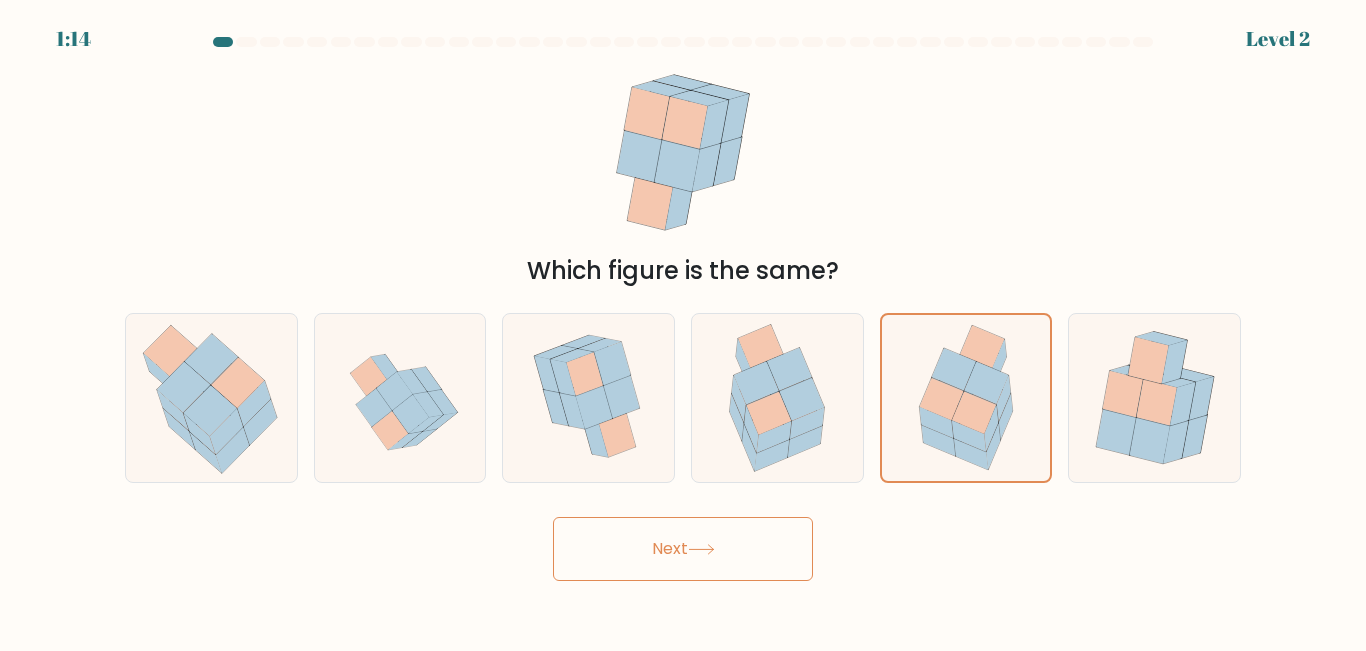 click at bounding box center (701, 549) 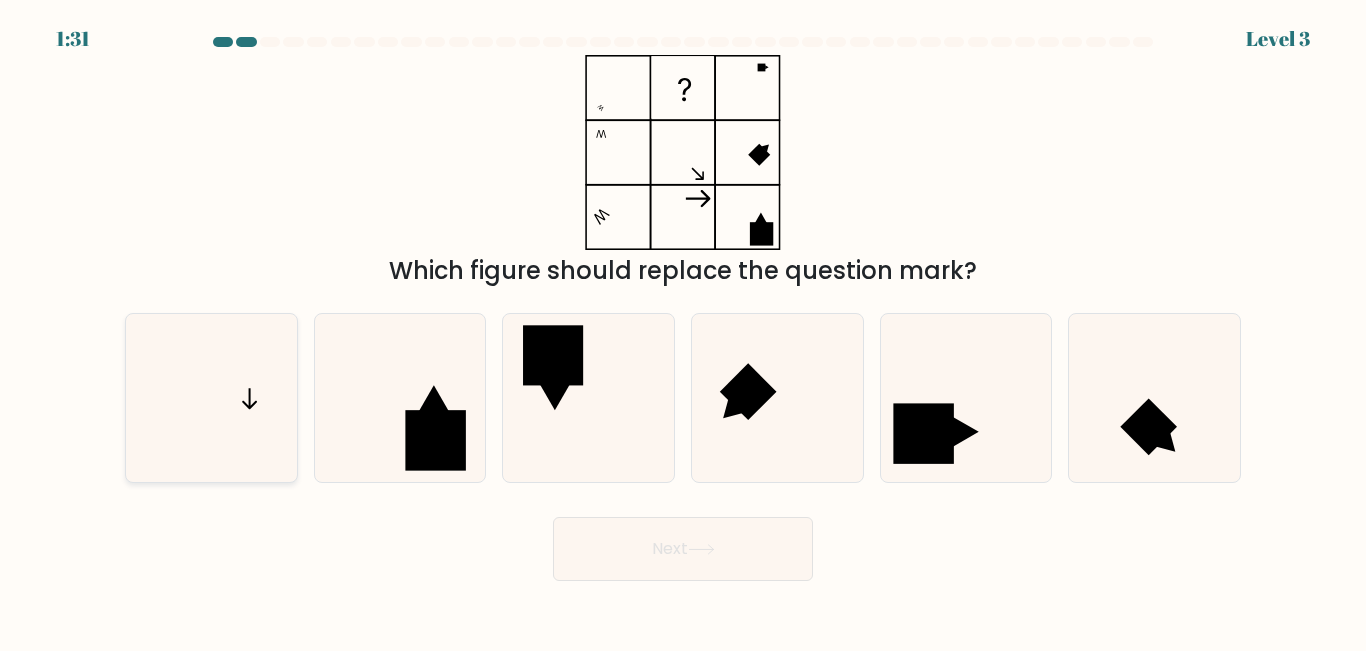 click at bounding box center (211, 397) 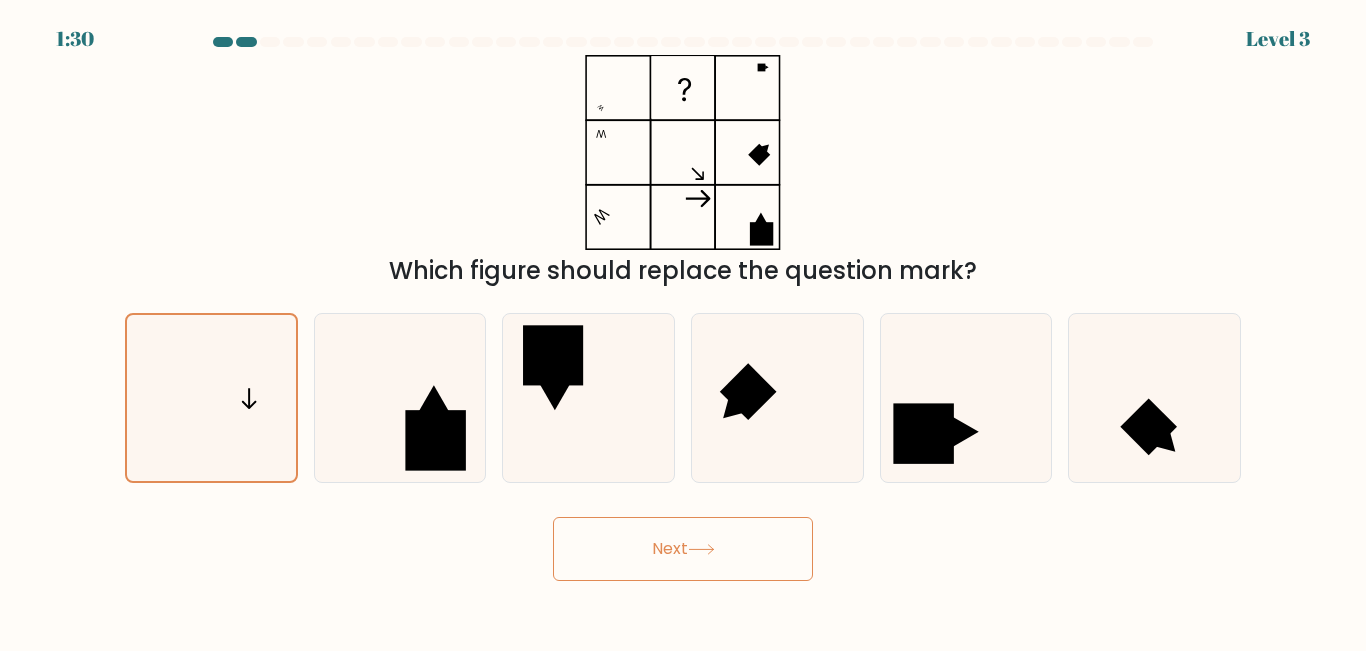 click on "Next" at bounding box center (683, 549) 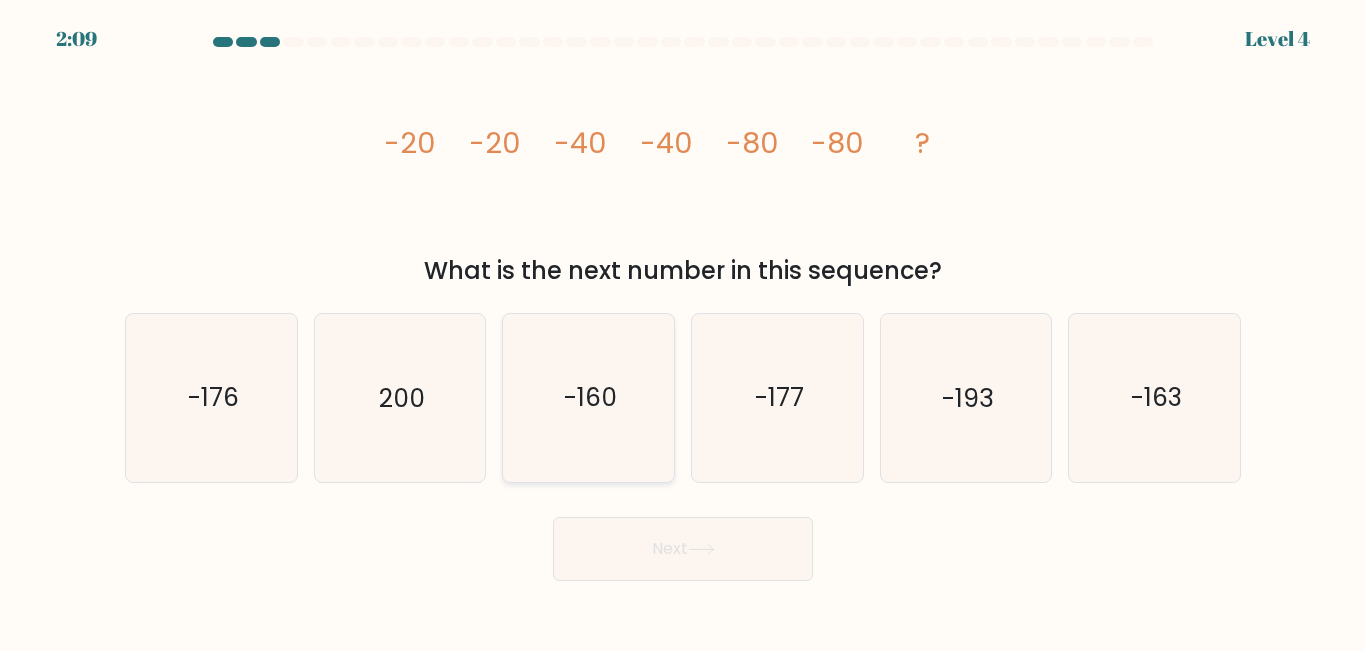 click on "-160" at bounding box center (588, 397) 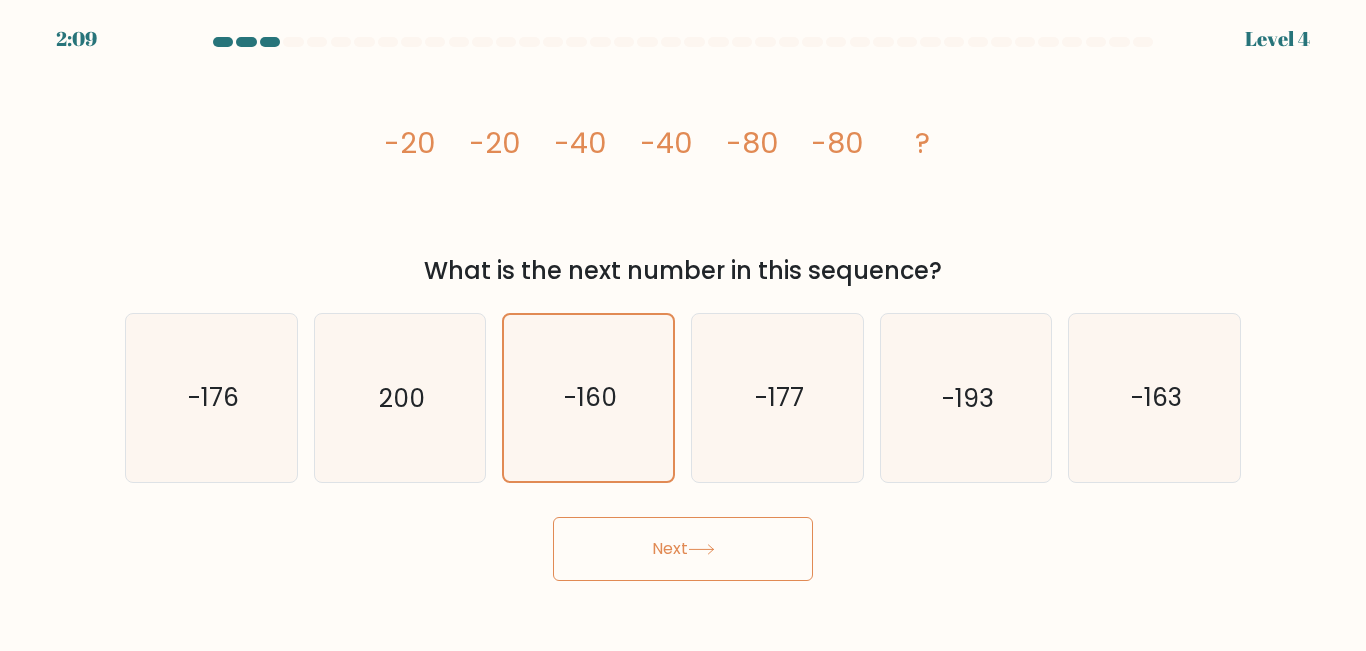 click on "Next" at bounding box center (683, 549) 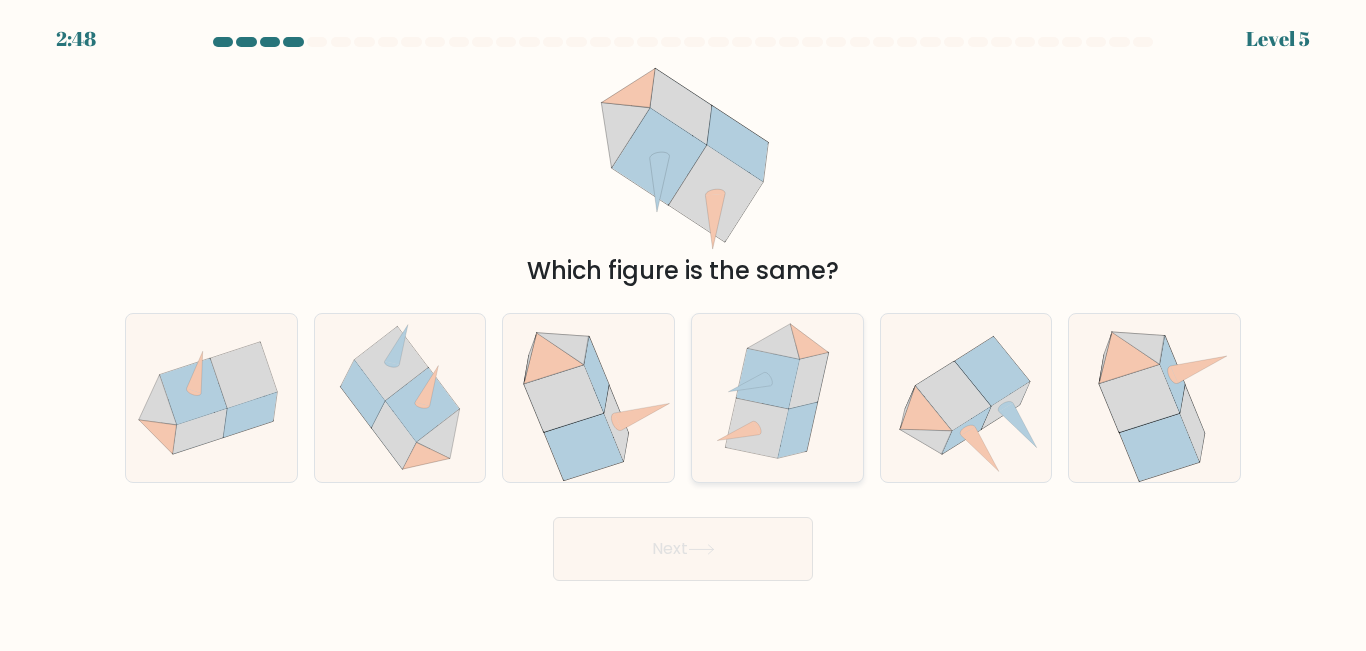 click at bounding box center [768, 379] 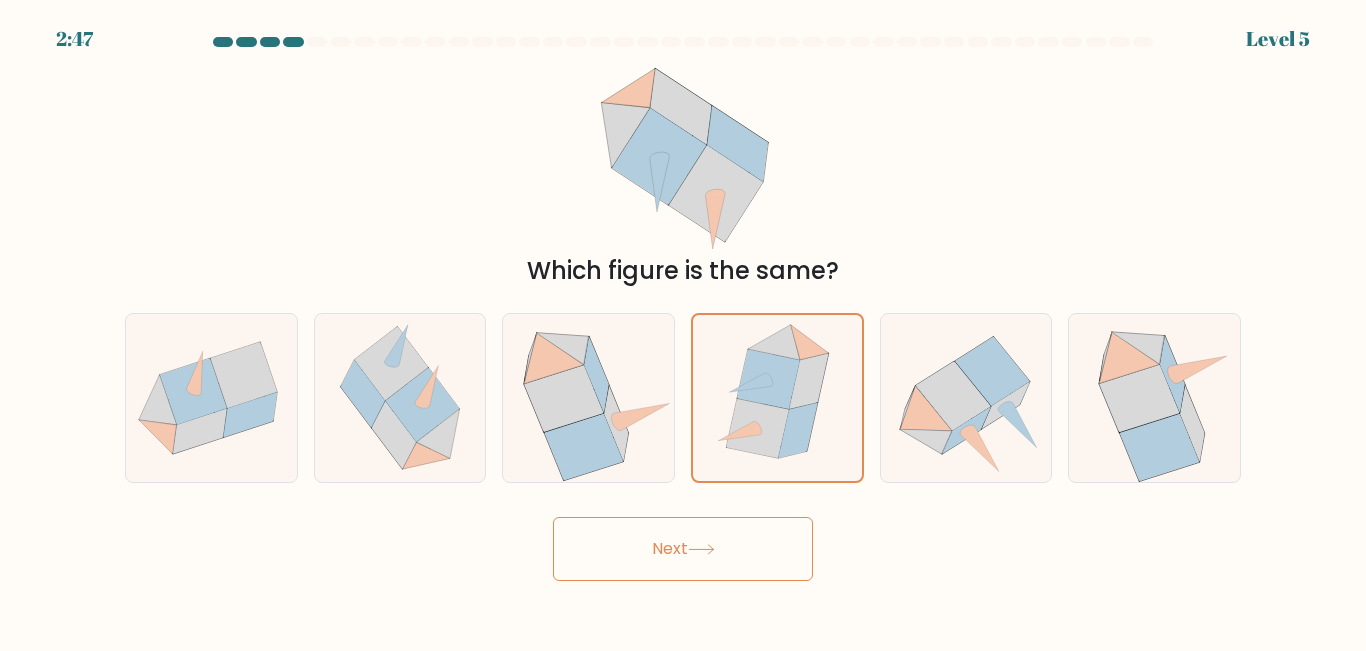 click on "Next" at bounding box center (683, 549) 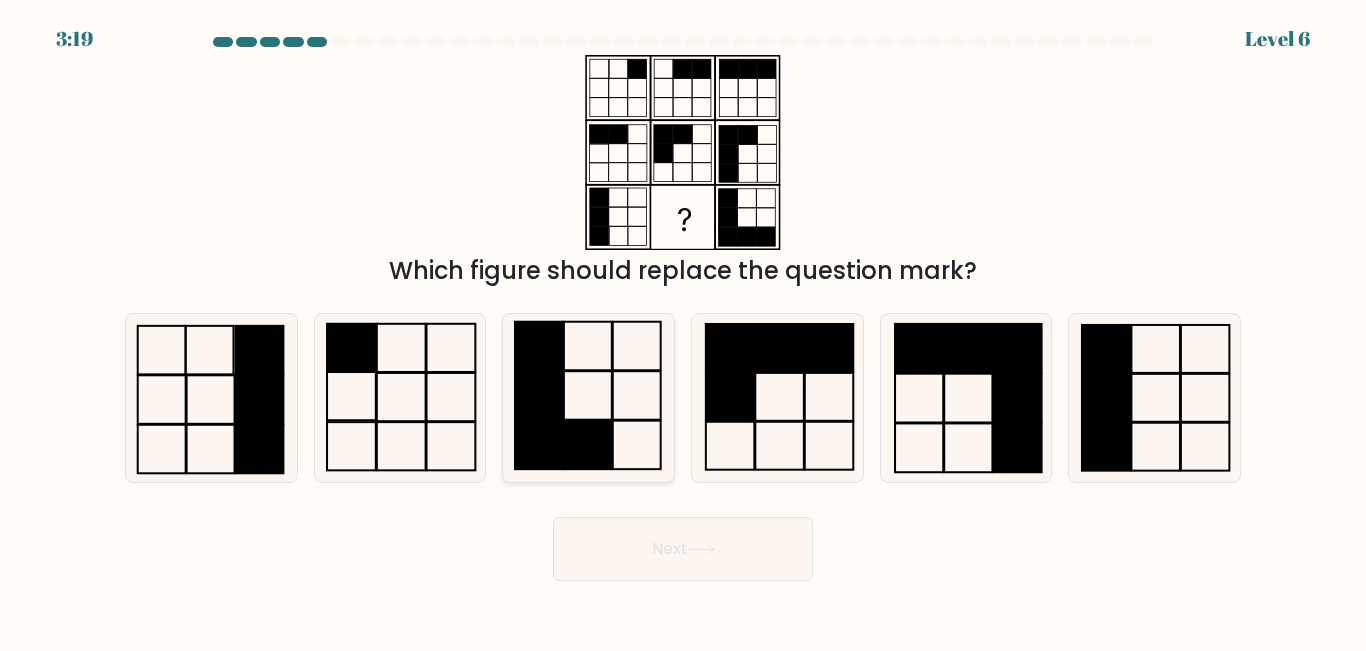 click at bounding box center [588, 397] 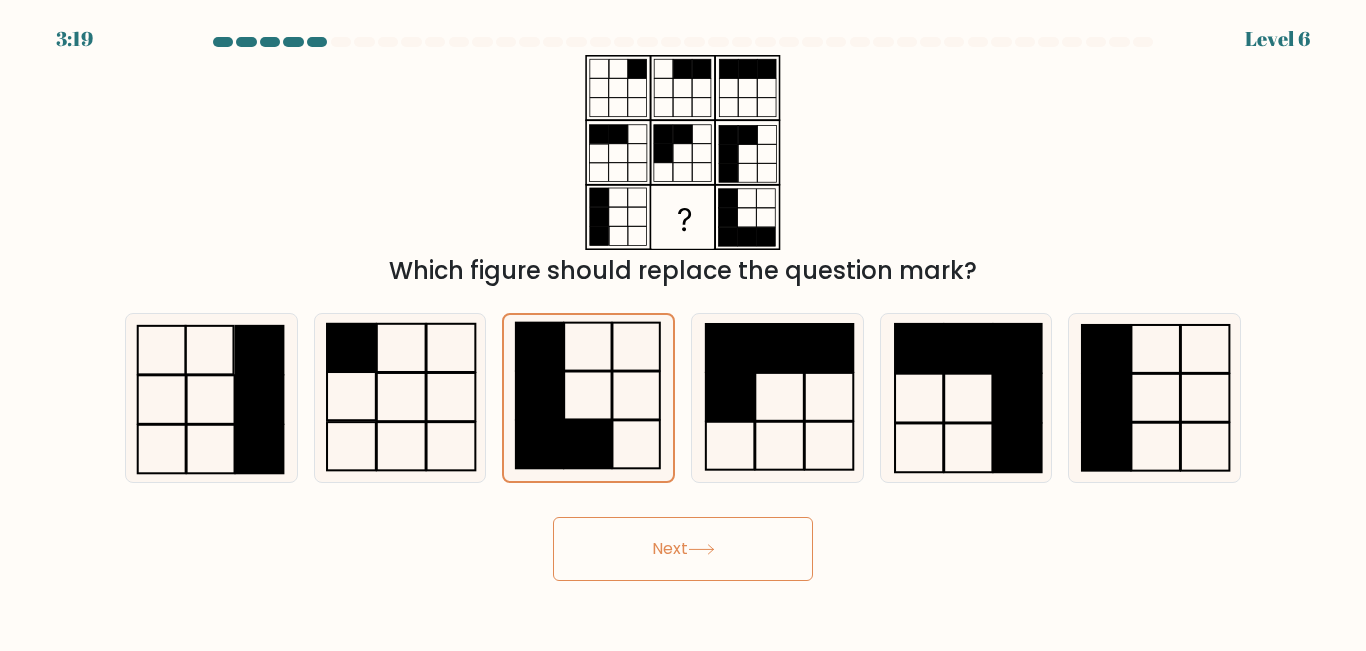 click on "Next" at bounding box center (683, 549) 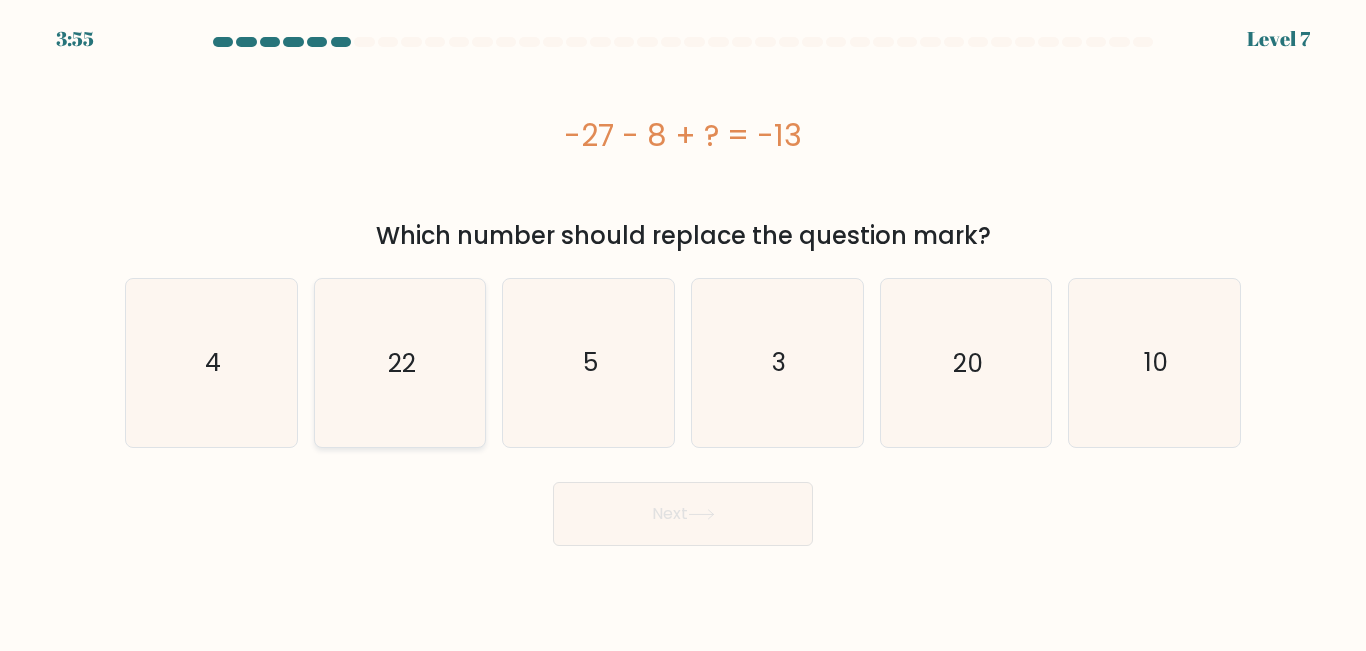 click on "22" at bounding box center (399, 362) 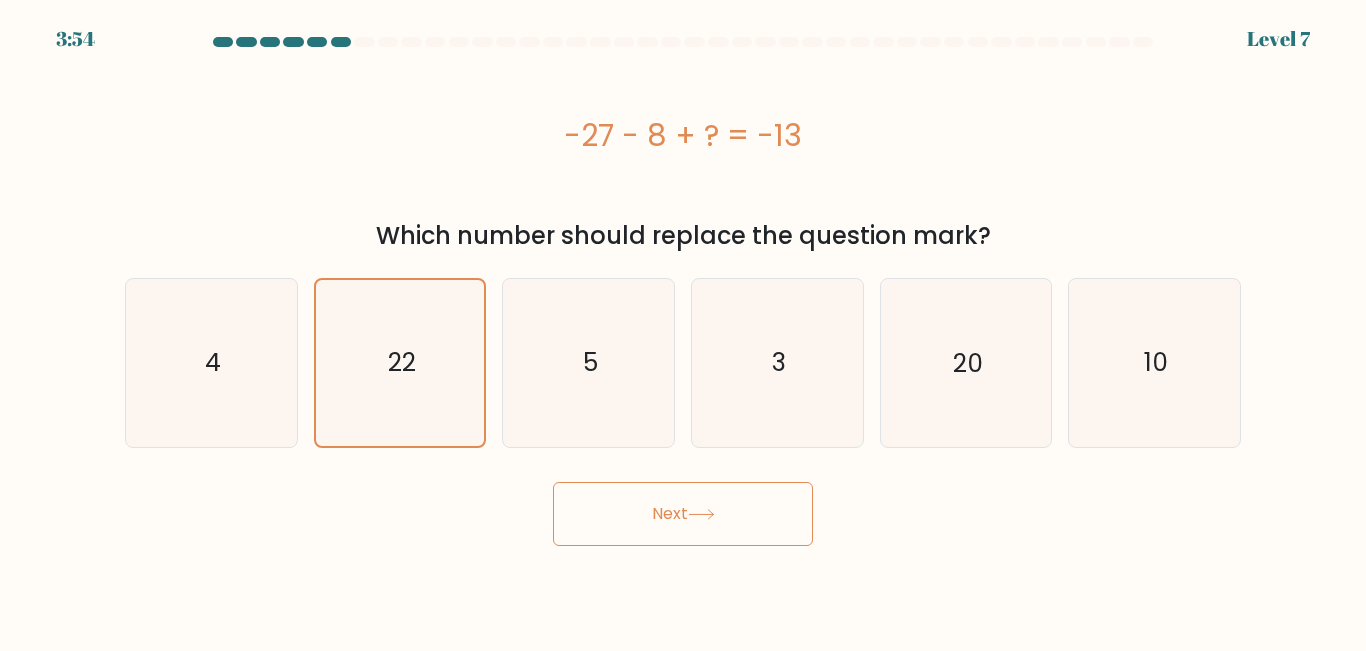 click on "Next" at bounding box center [683, 514] 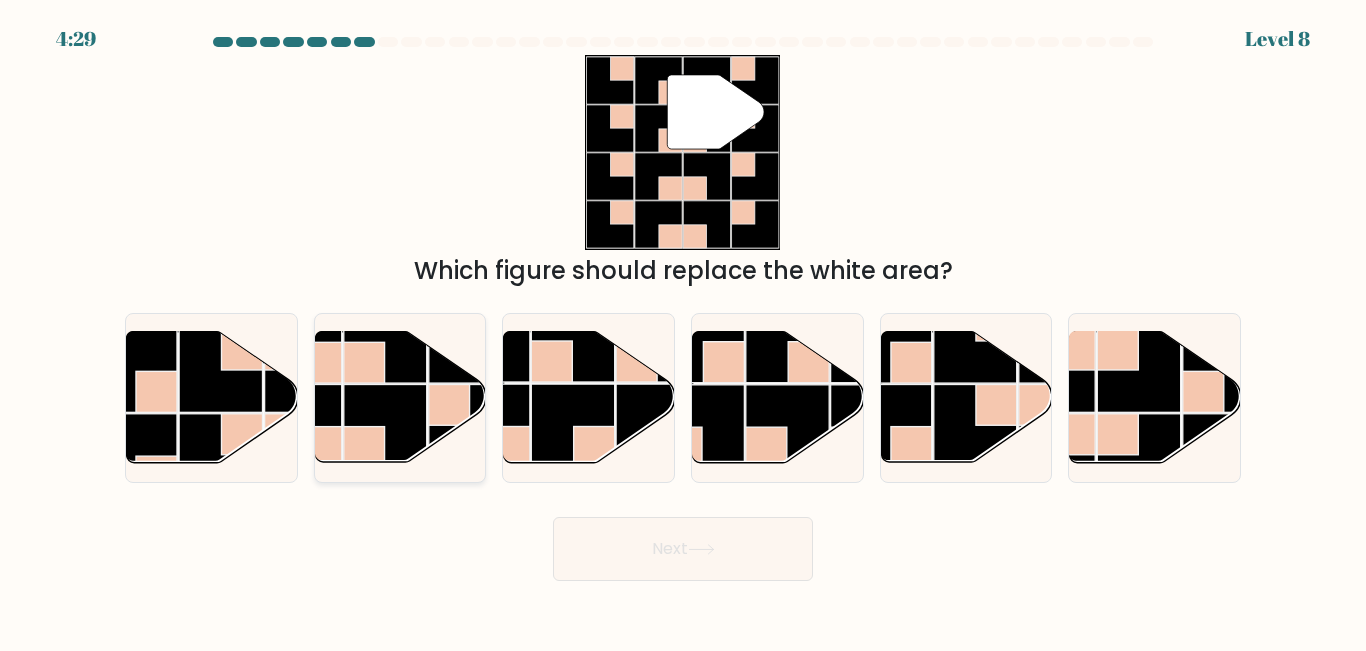 click at bounding box center [470, 426] 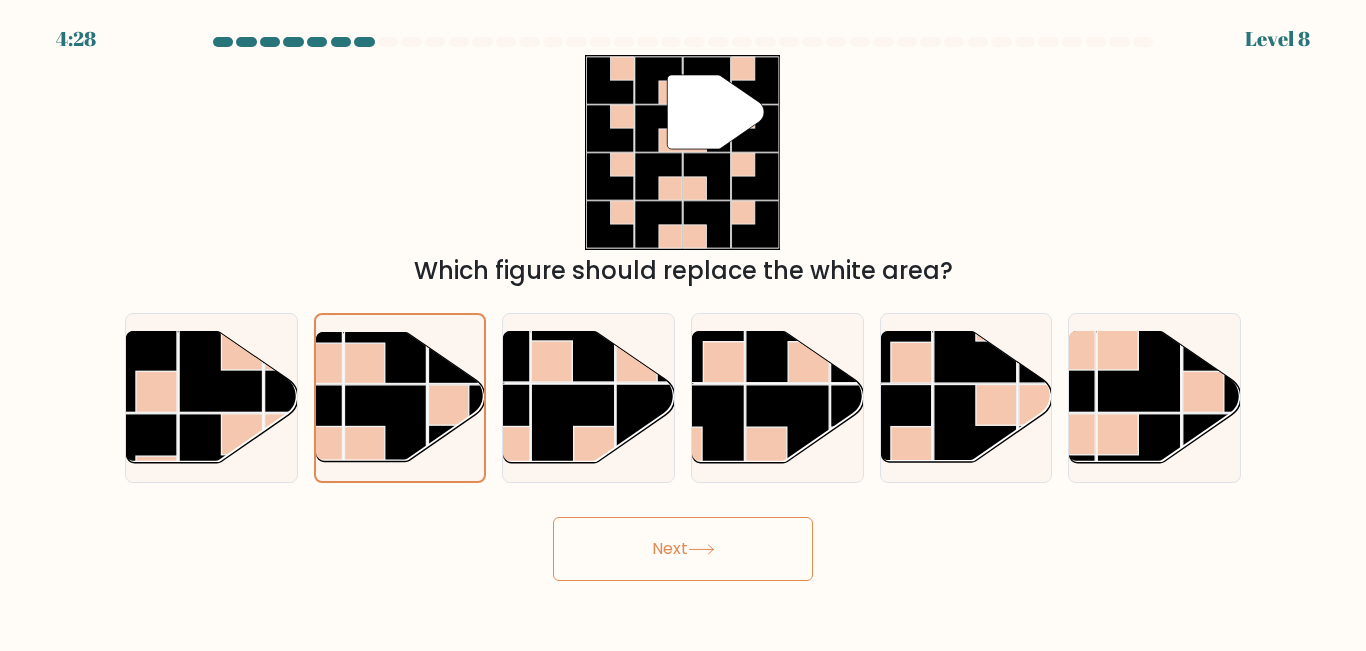 click on "Next" at bounding box center (683, 549) 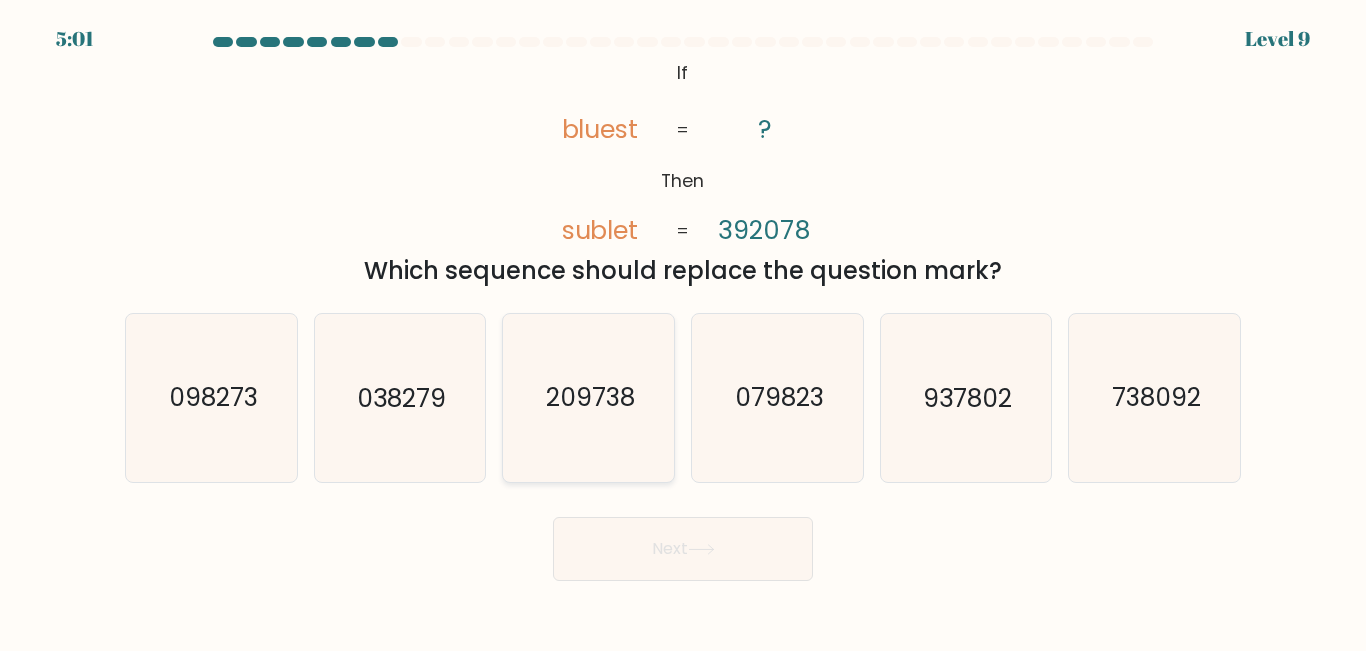 click on "209738" at bounding box center (588, 397) 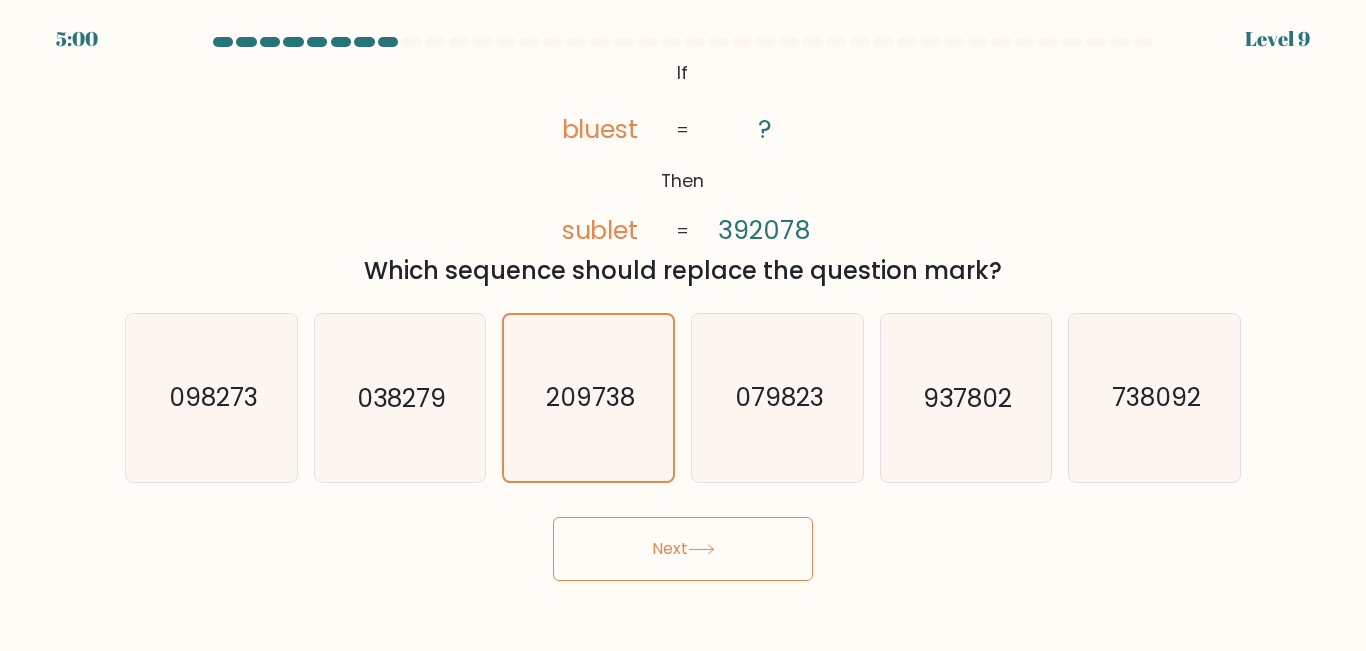 click at bounding box center [701, 549] 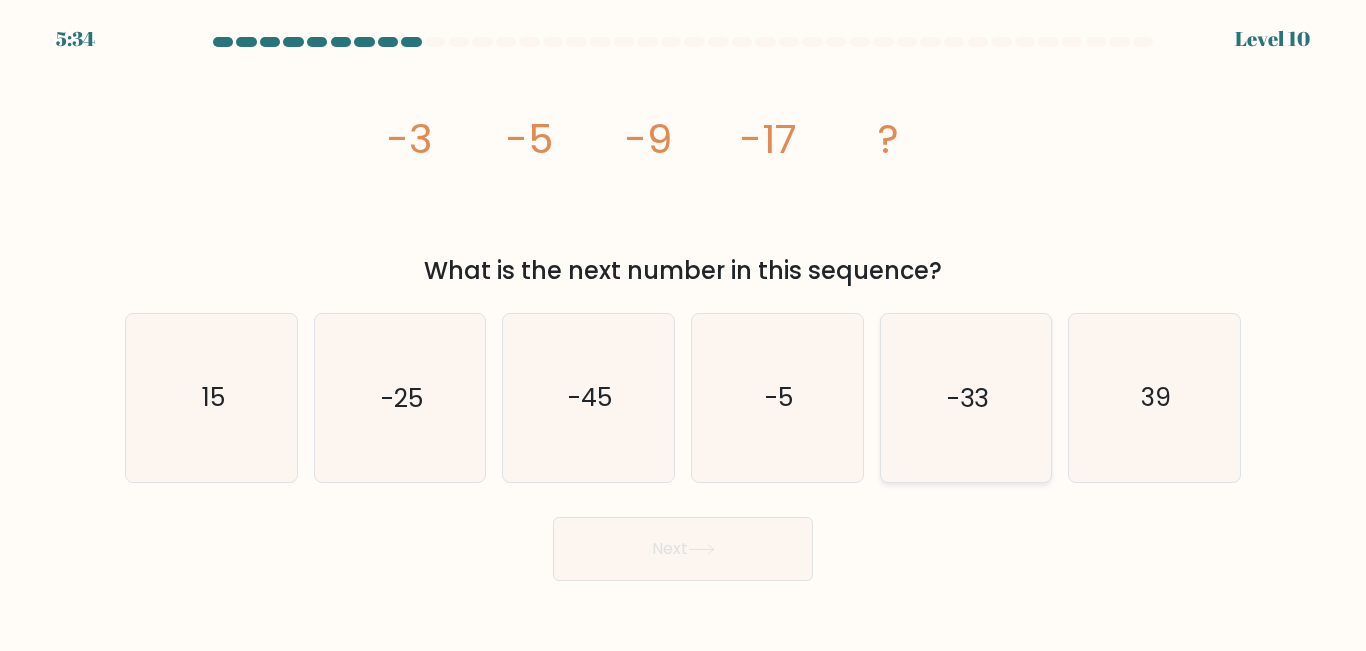 drag, startPoint x: 990, startPoint y: 339, endPoint x: 922, endPoint y: 416, distance: 102.7278 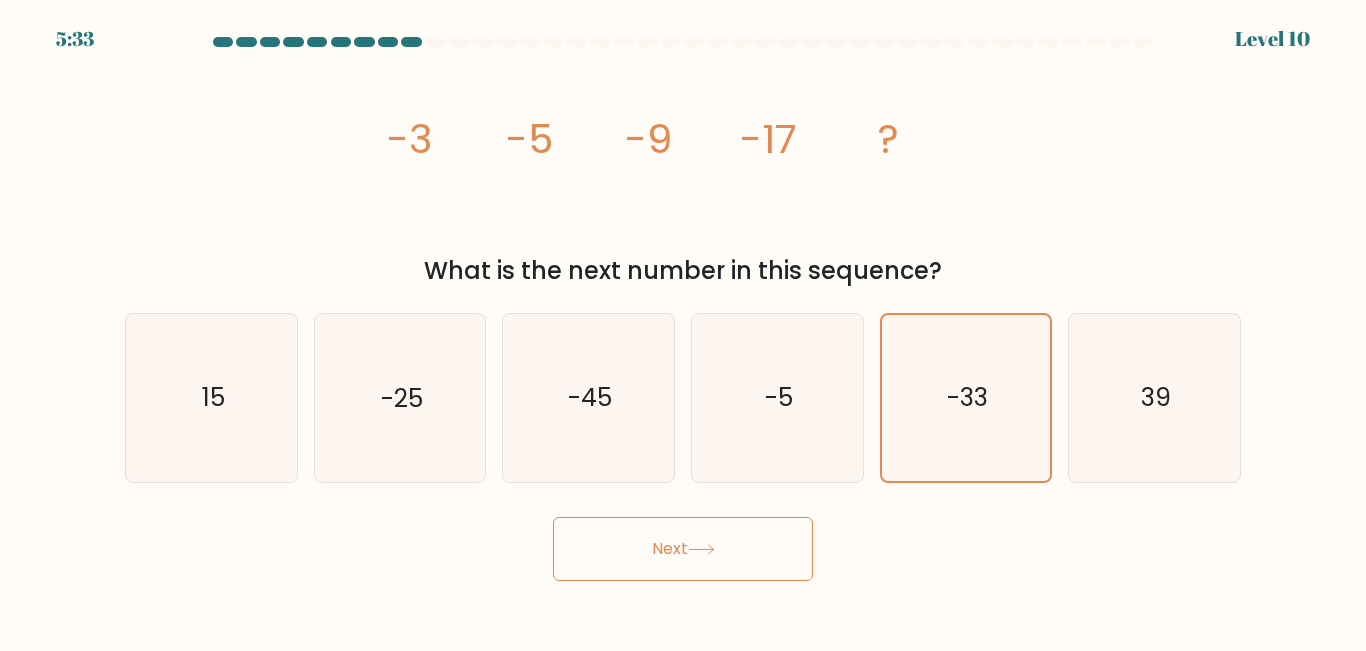 click on "Next" at bounding box center (683, 549) 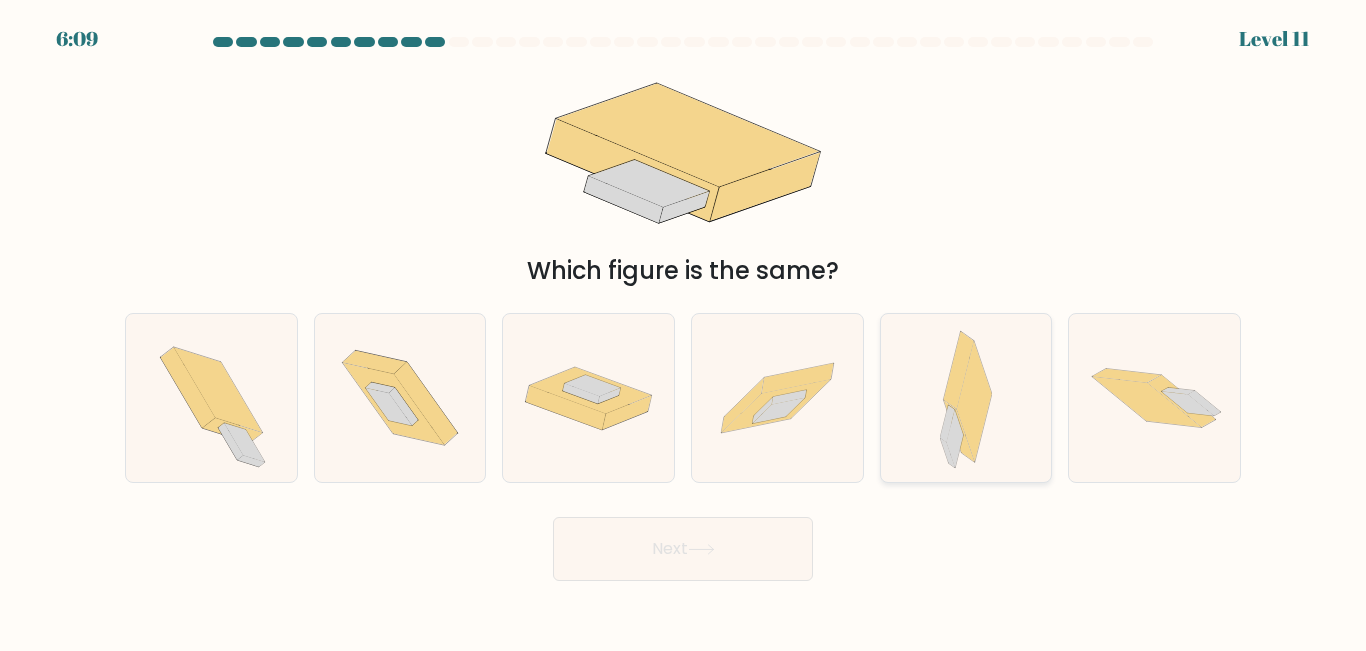 click at bounding box center [974, 403] 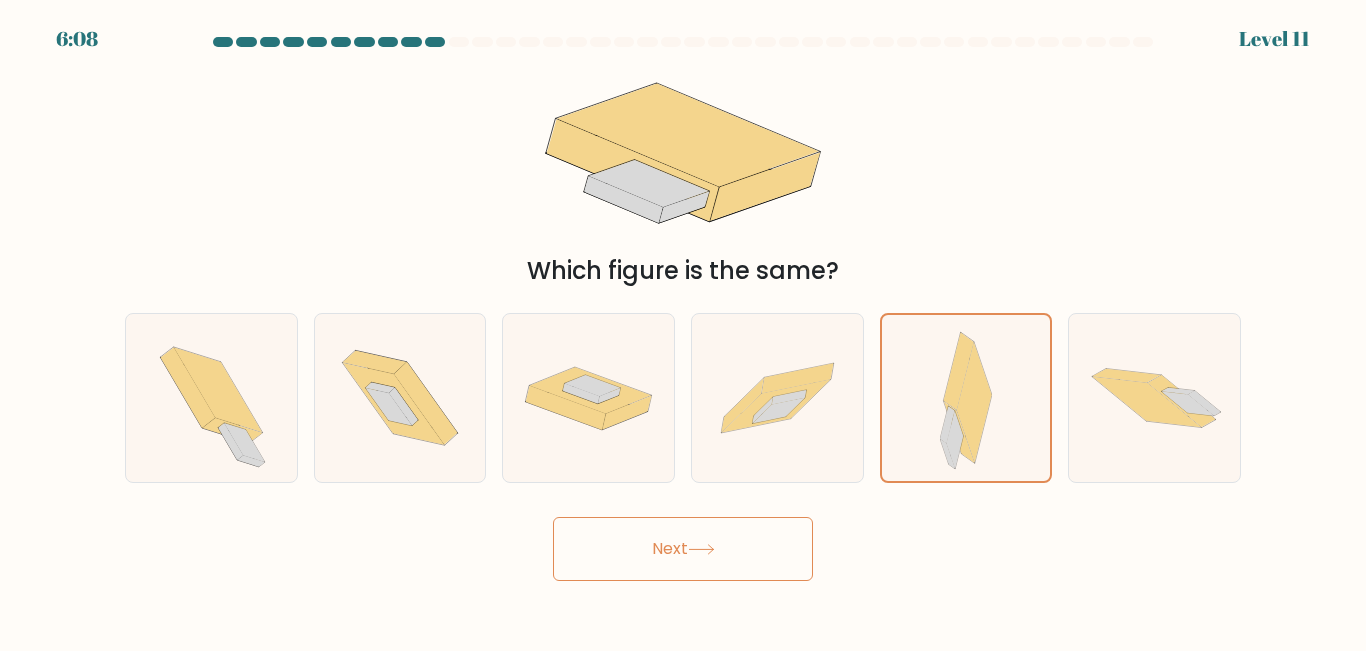 click on "Next" at bounding box center (683, 549) 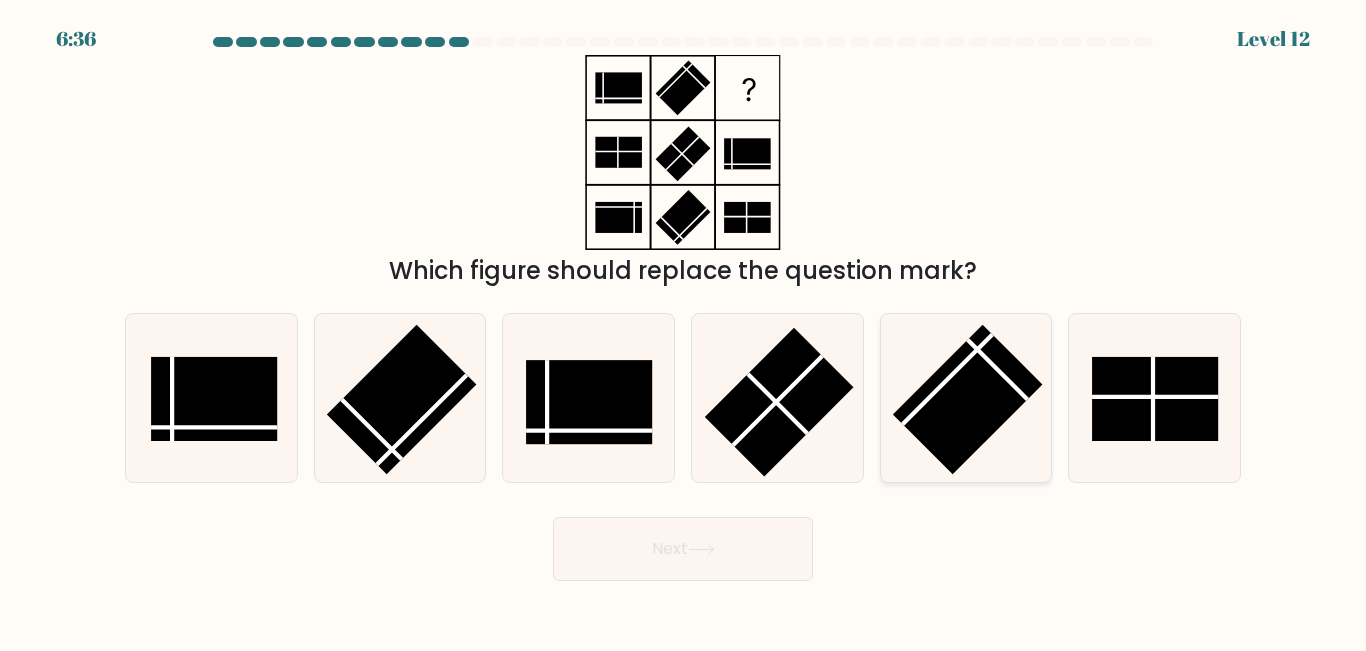 click at bounding box center [967, 399] 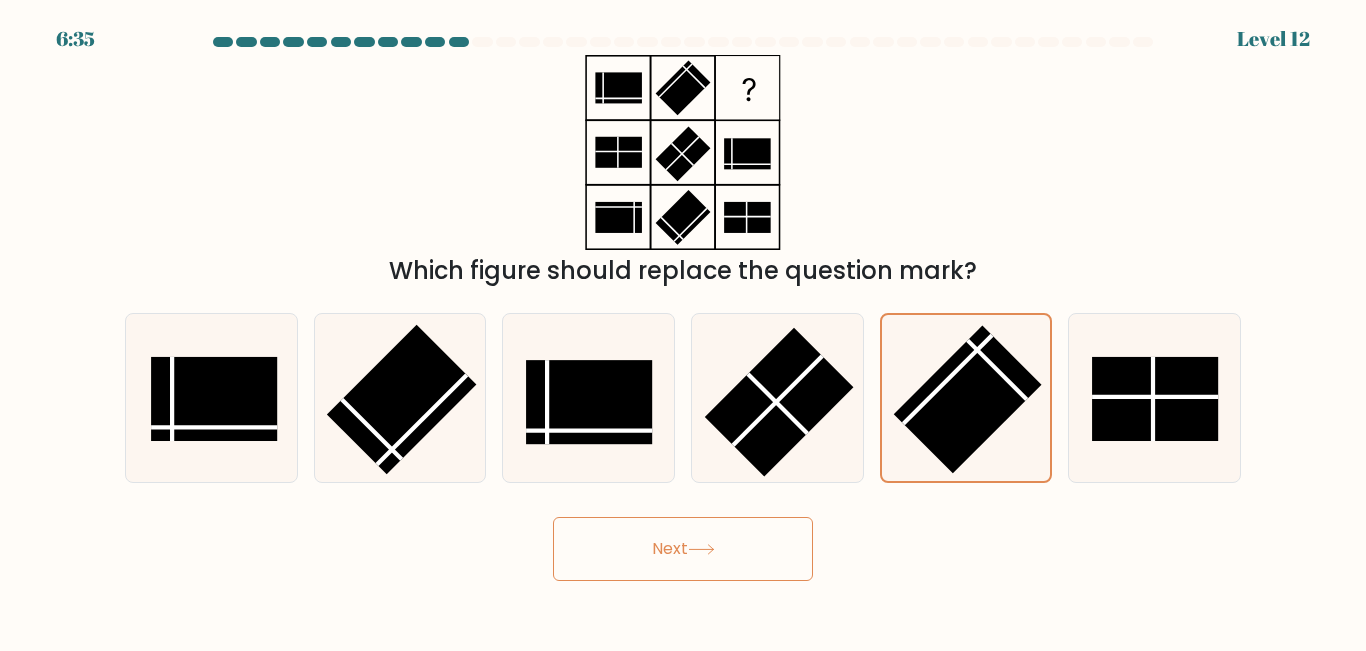 click at bounding box center [701, 549] 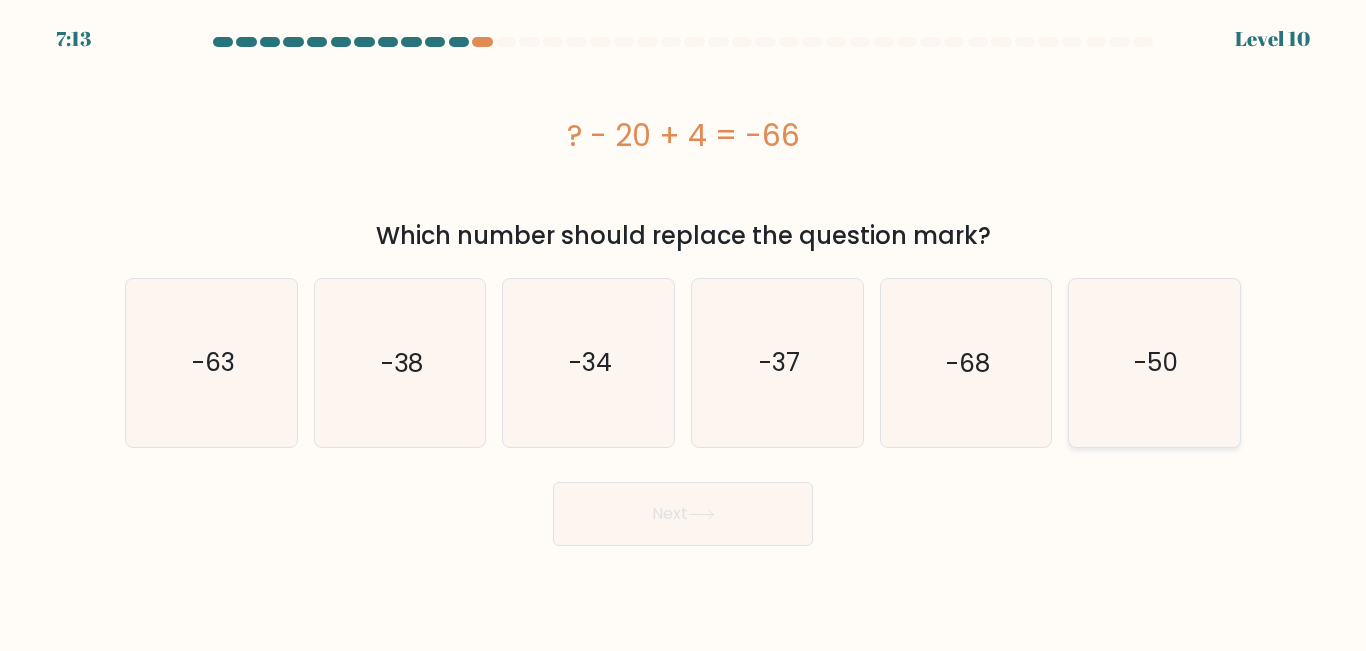 drag, startPoint x: 1030, startPoint y: 368, endPoint x: 1102, endPoint y: 343, distance: 76.2168 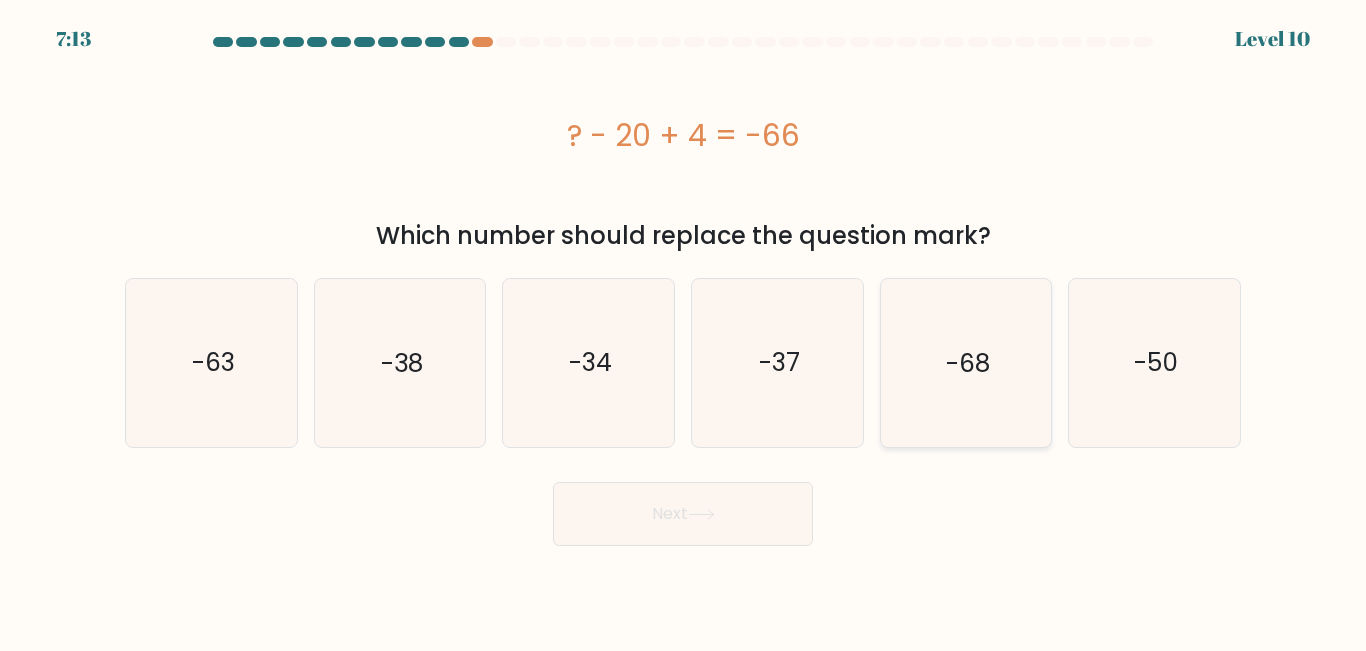 drag, startPoint x: 1102, startPoint y: 343, endPoint x: 1009, endPoint y: 428, distance: 125.992065 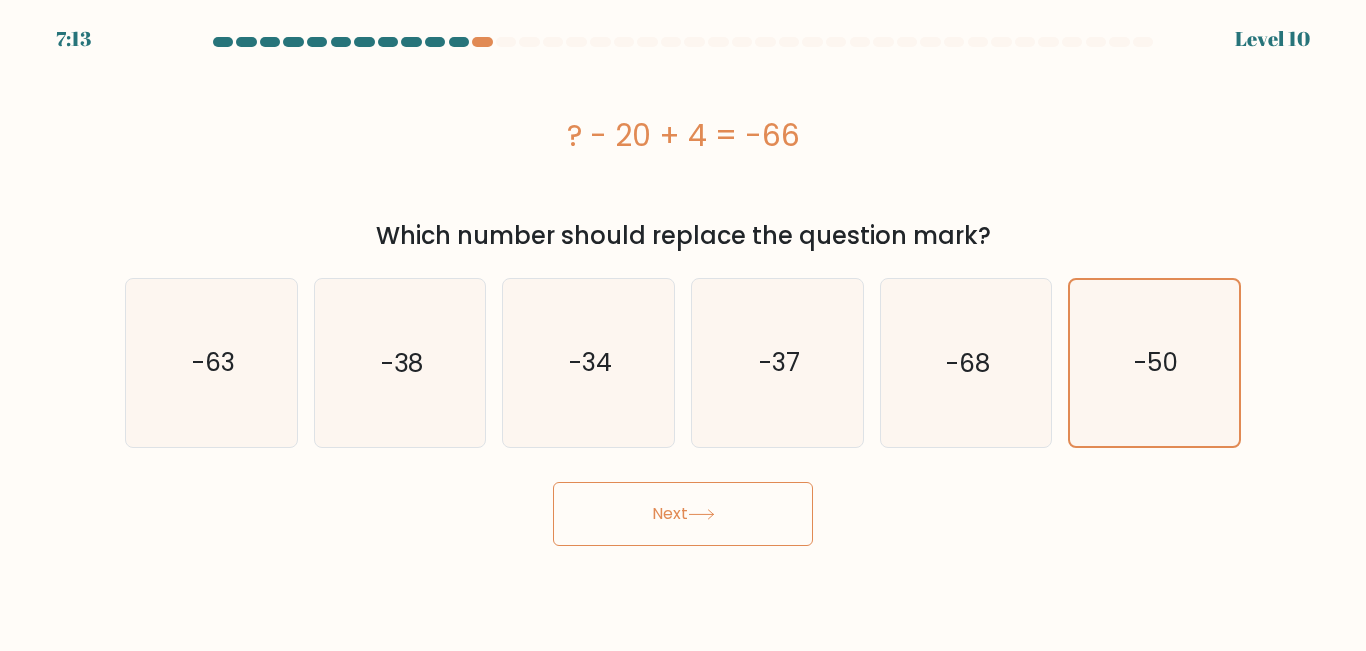 click on "Next" at bounding box center [683, 514] 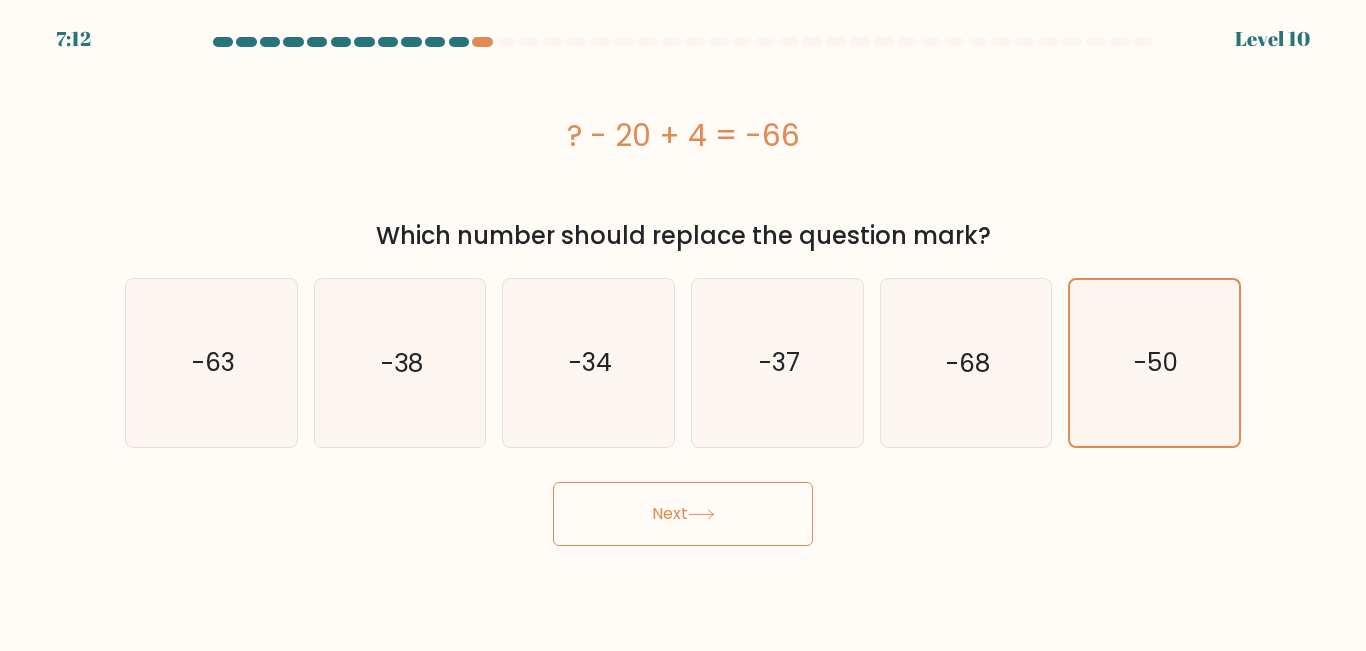 click on "Next" at bounding box center [683, 514] 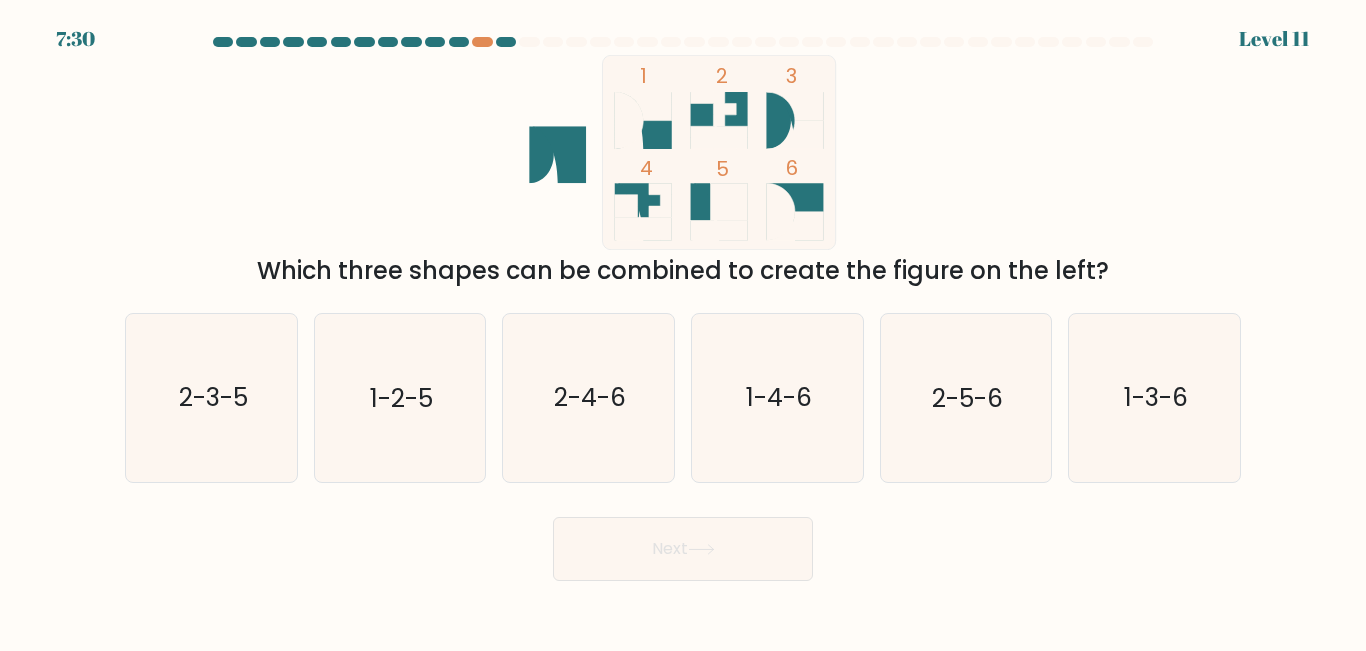 type 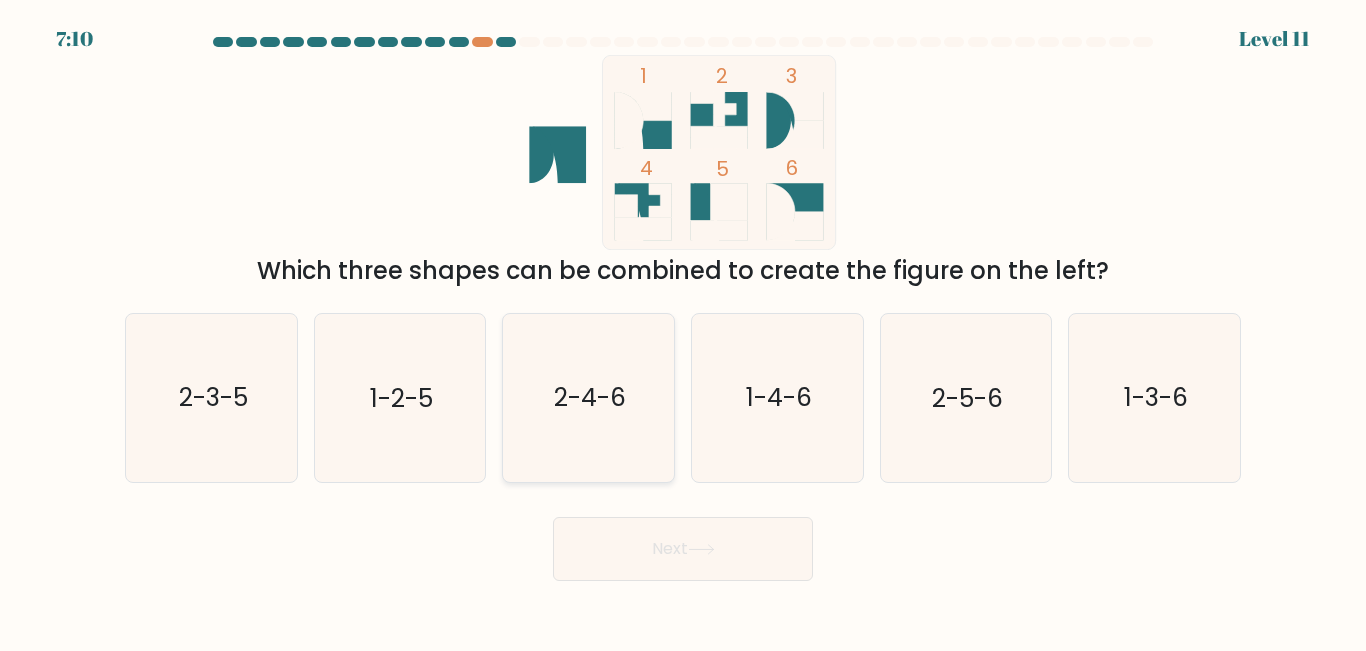 click on "2-4-6" at bounding box center [588, 397] 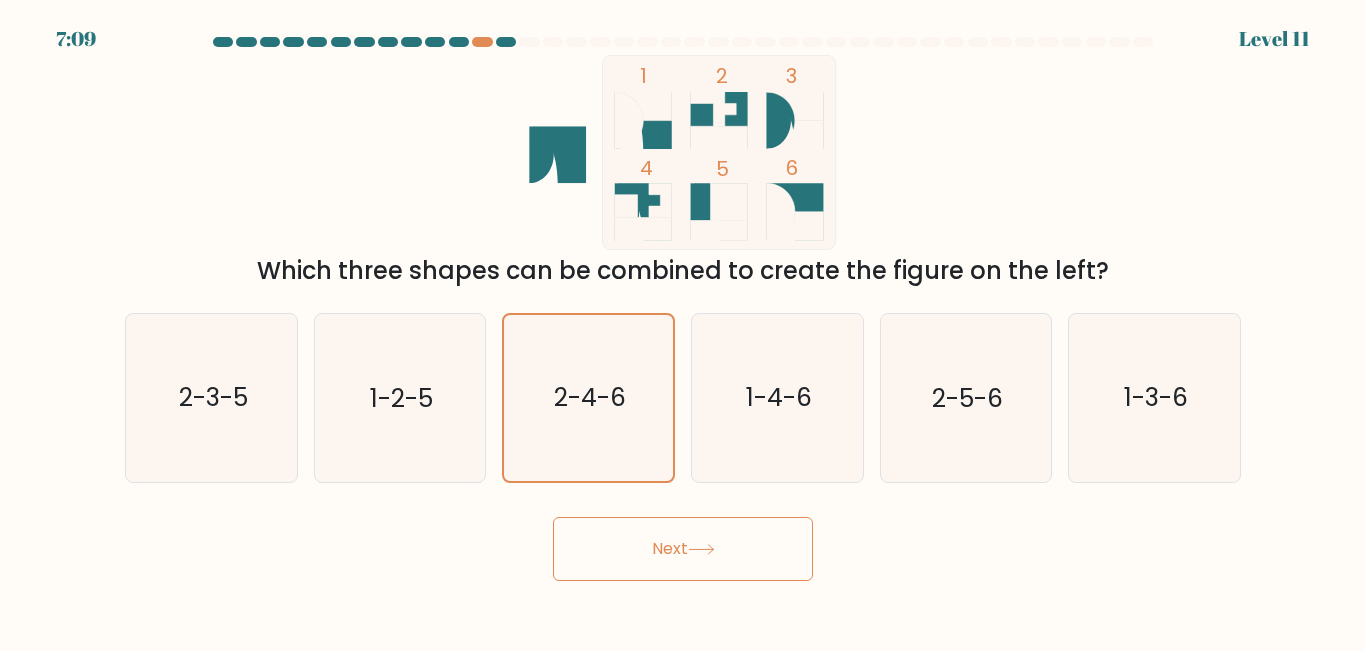click on "Next" at bounding box center (683, 549) 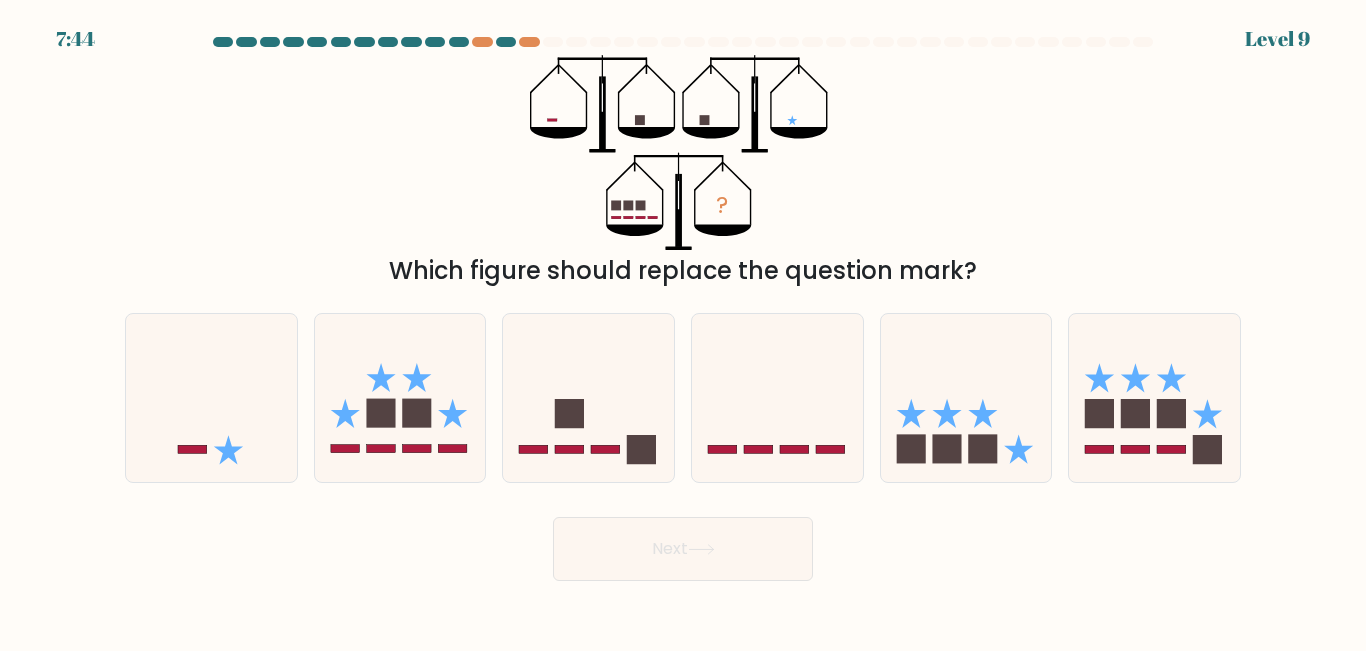 type 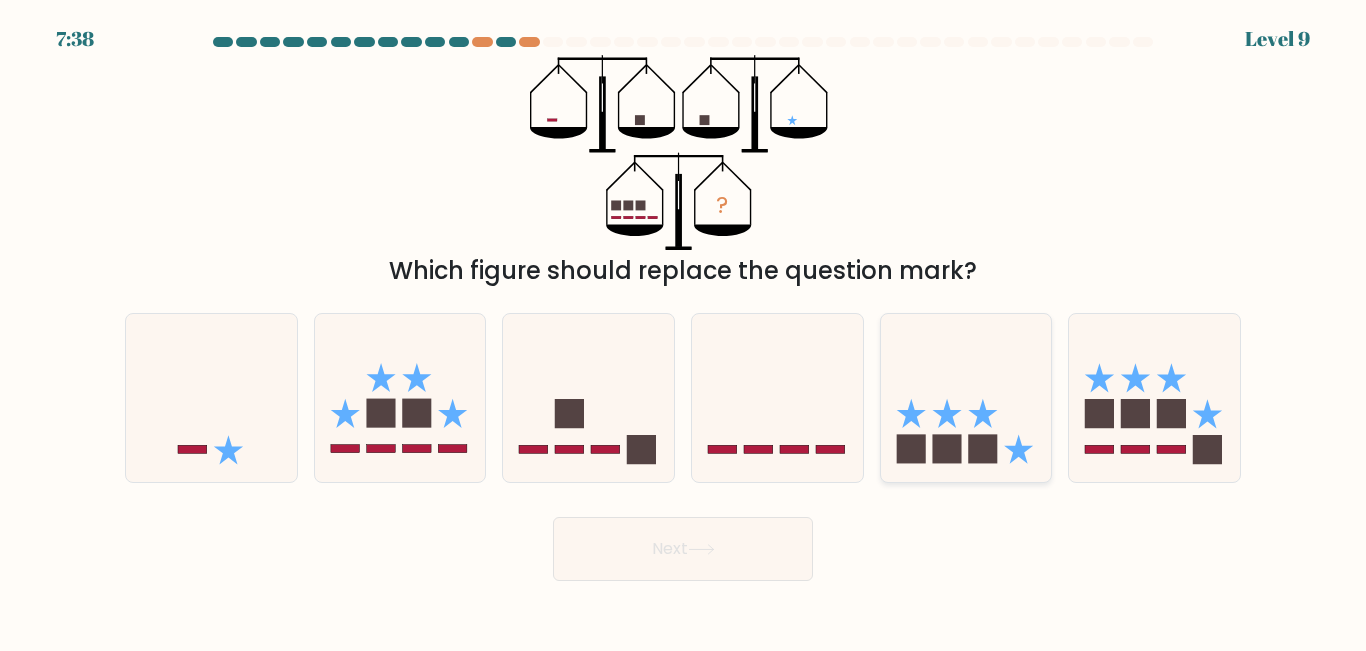 click at bounding box center [966, 397] 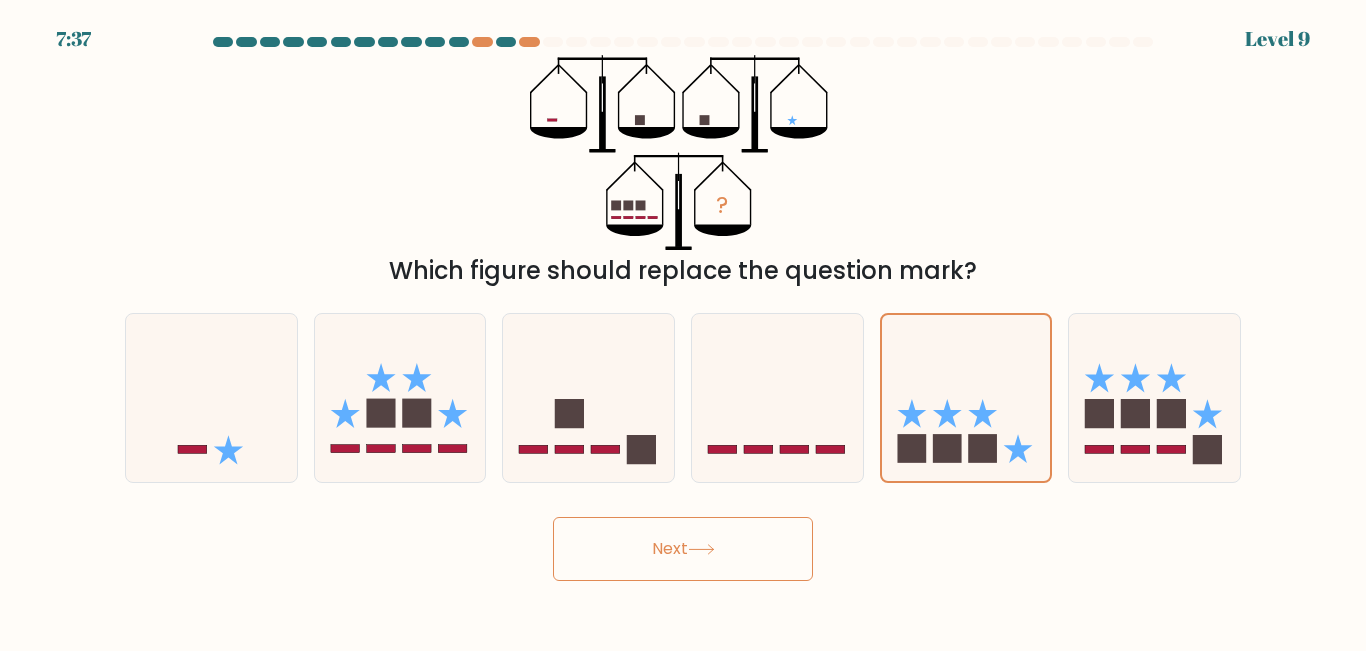 click on "Next" at bounding box center (683, 549) 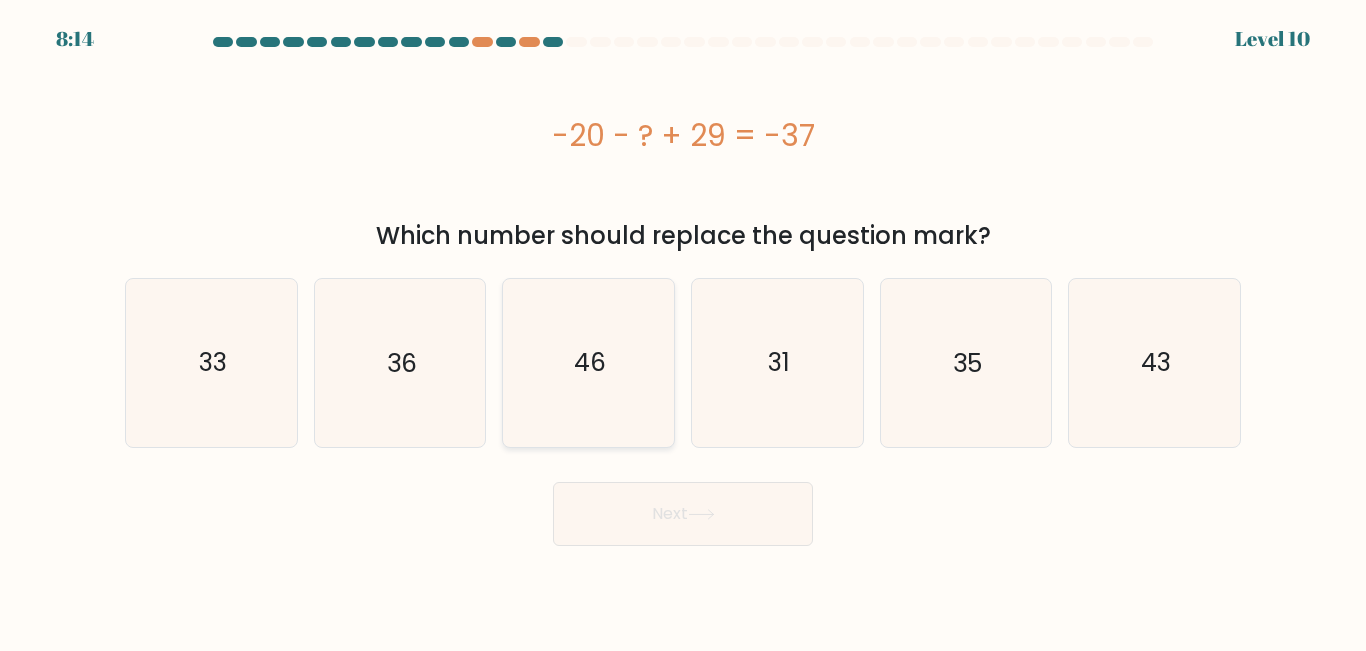 click on "46" at bounding box center [588, 362] 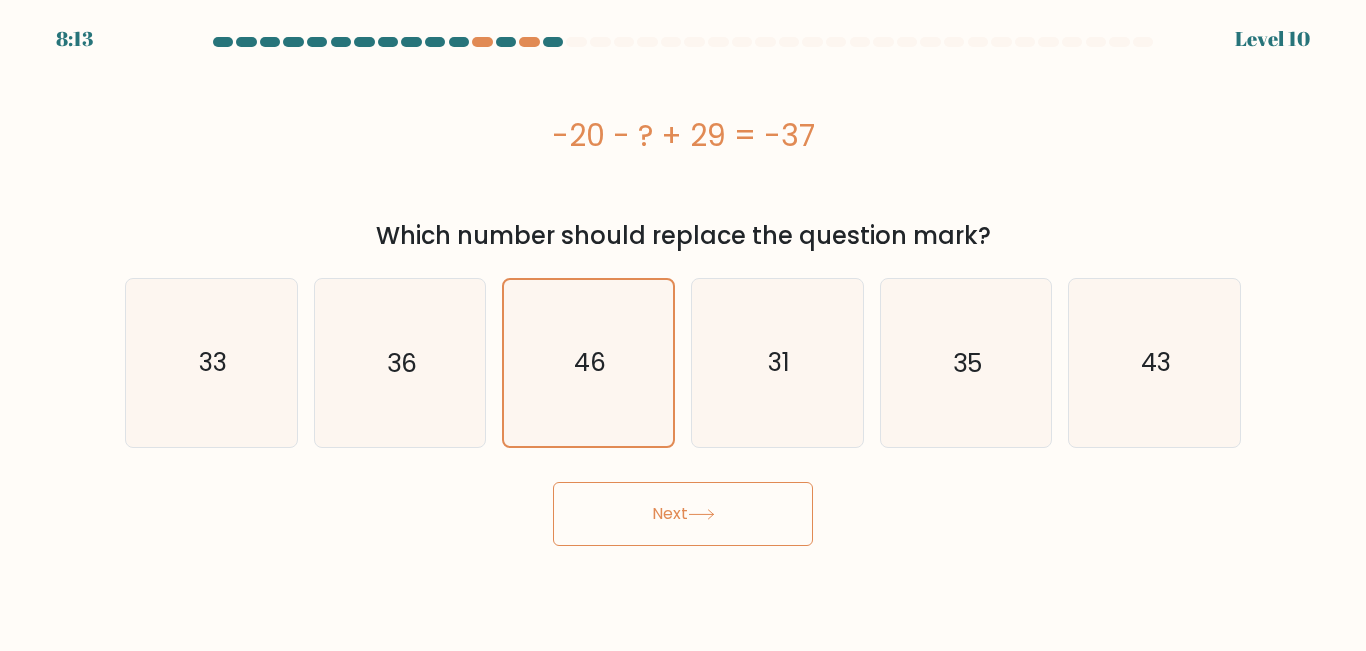 click on "8:13
Level 10" at bounding box center [683, 325] 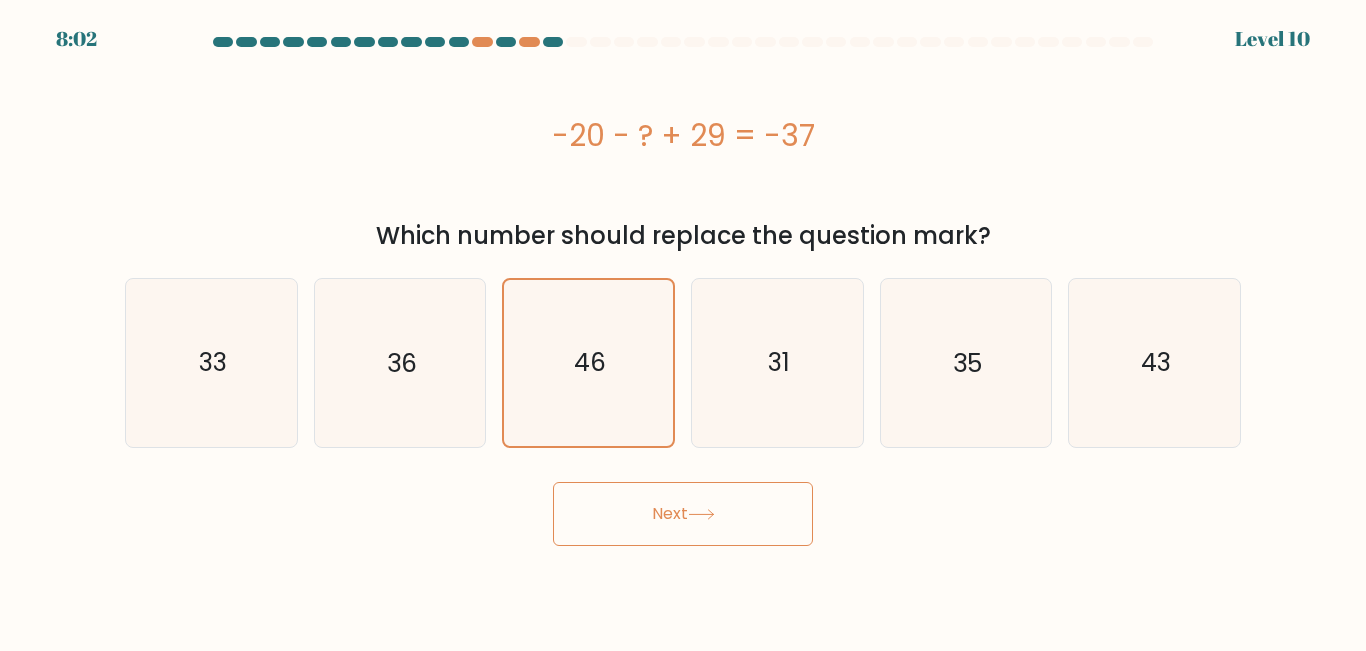 click on "Next" at bounding box center (683, 514) 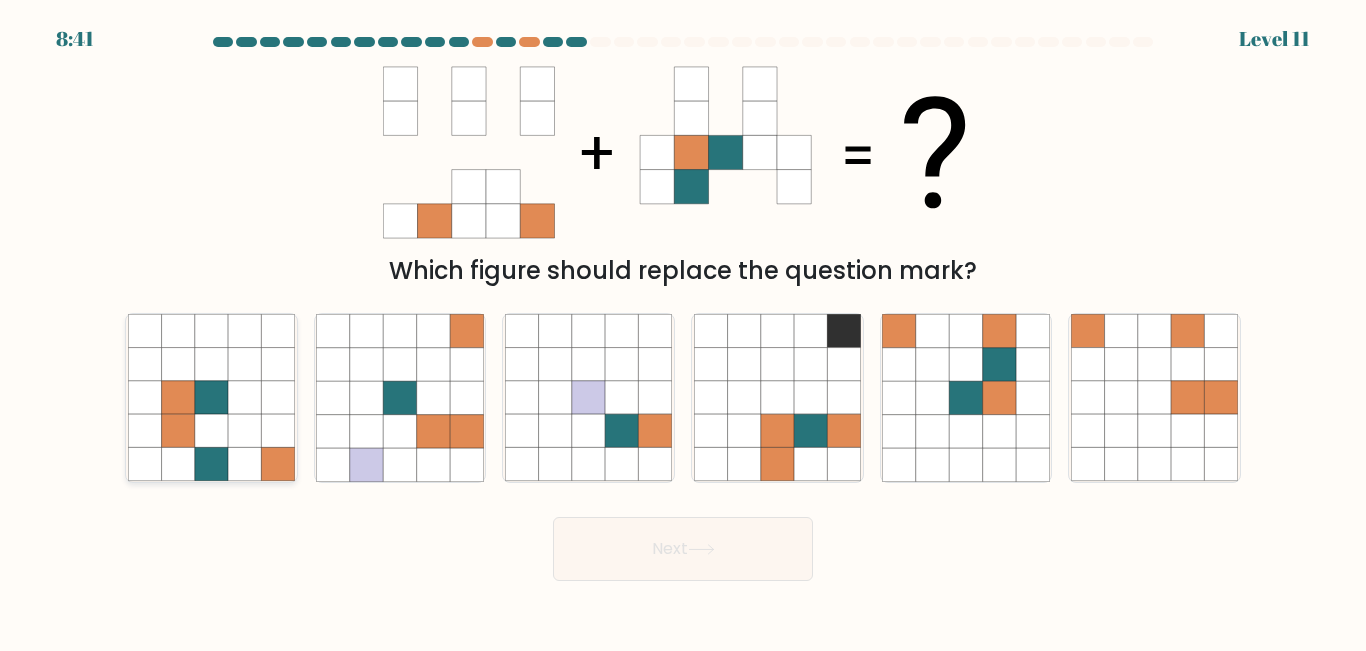 click at bounding box center (177, 431) 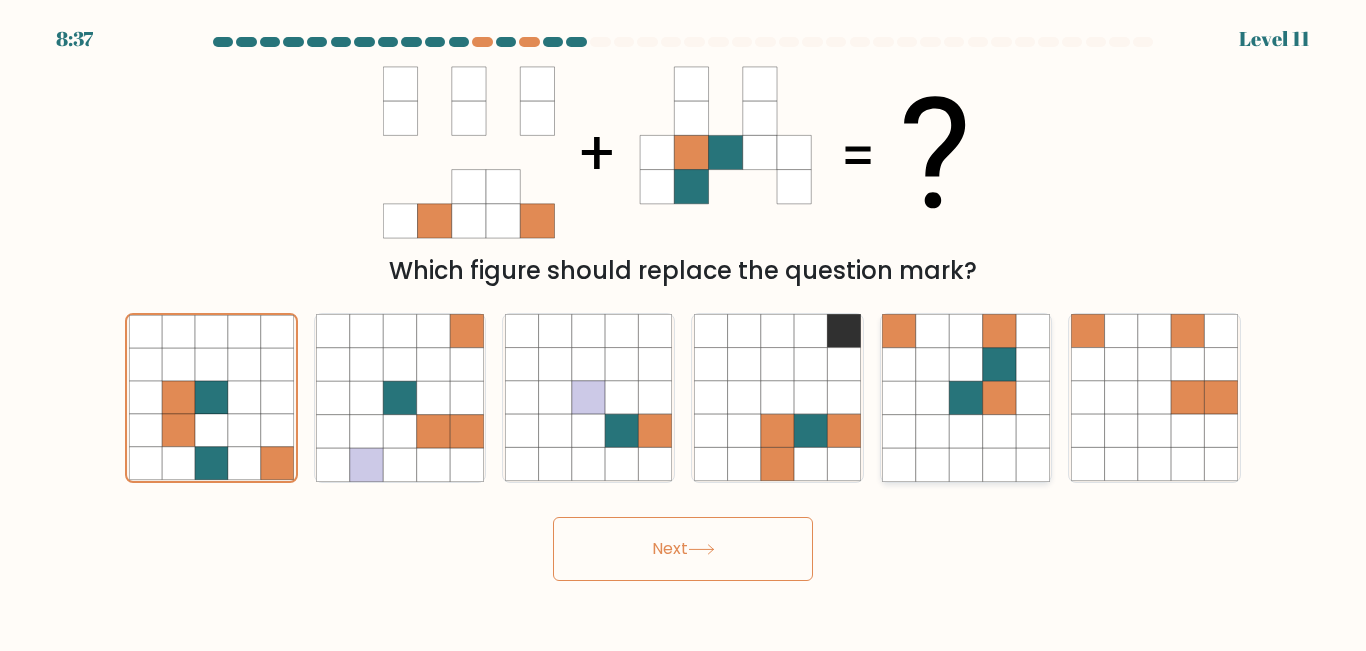 click at bounding box center (932, 398) 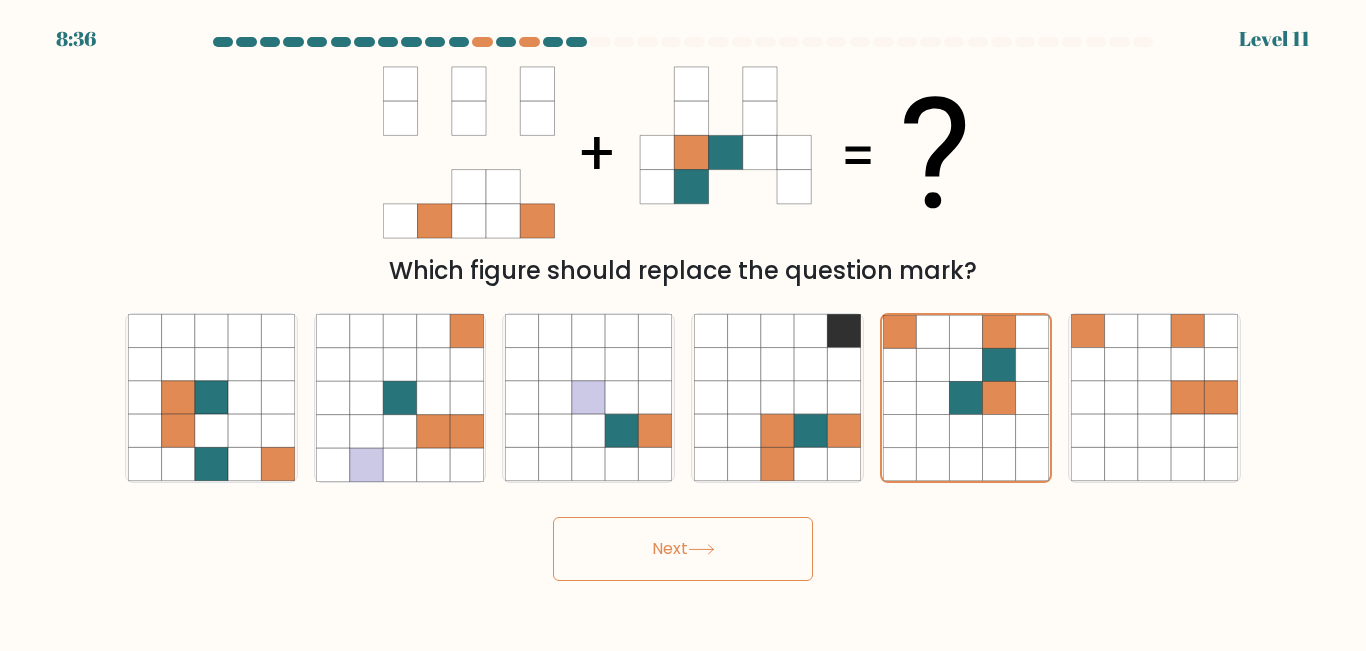 click on "Next" at bounding box center [683, 549] 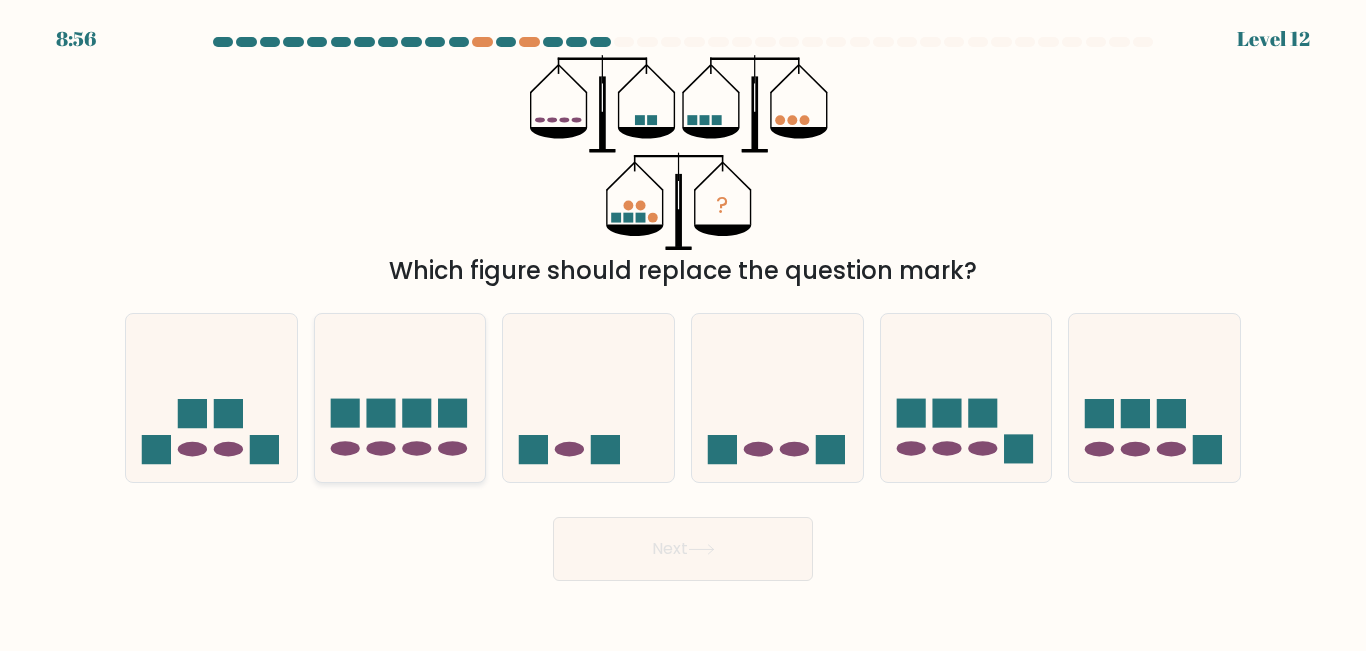 click at bounding box center [400, 397] 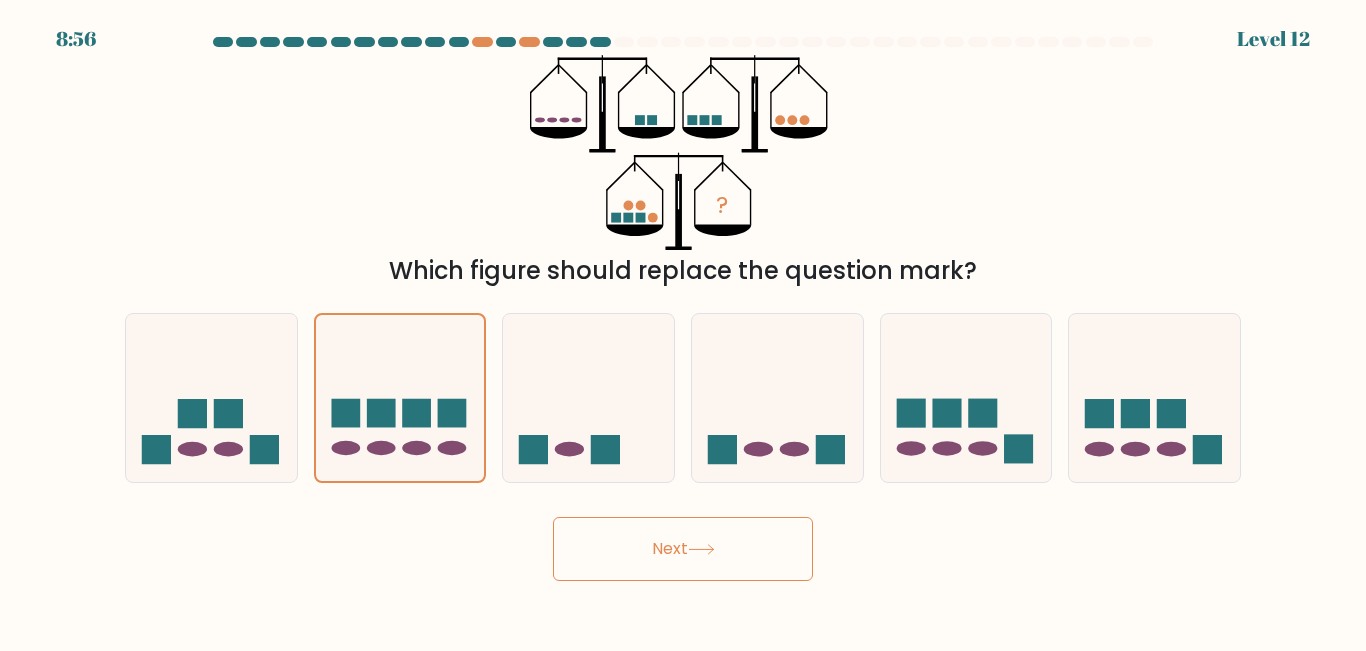 click on "Next" at bounding box center (683, 549) 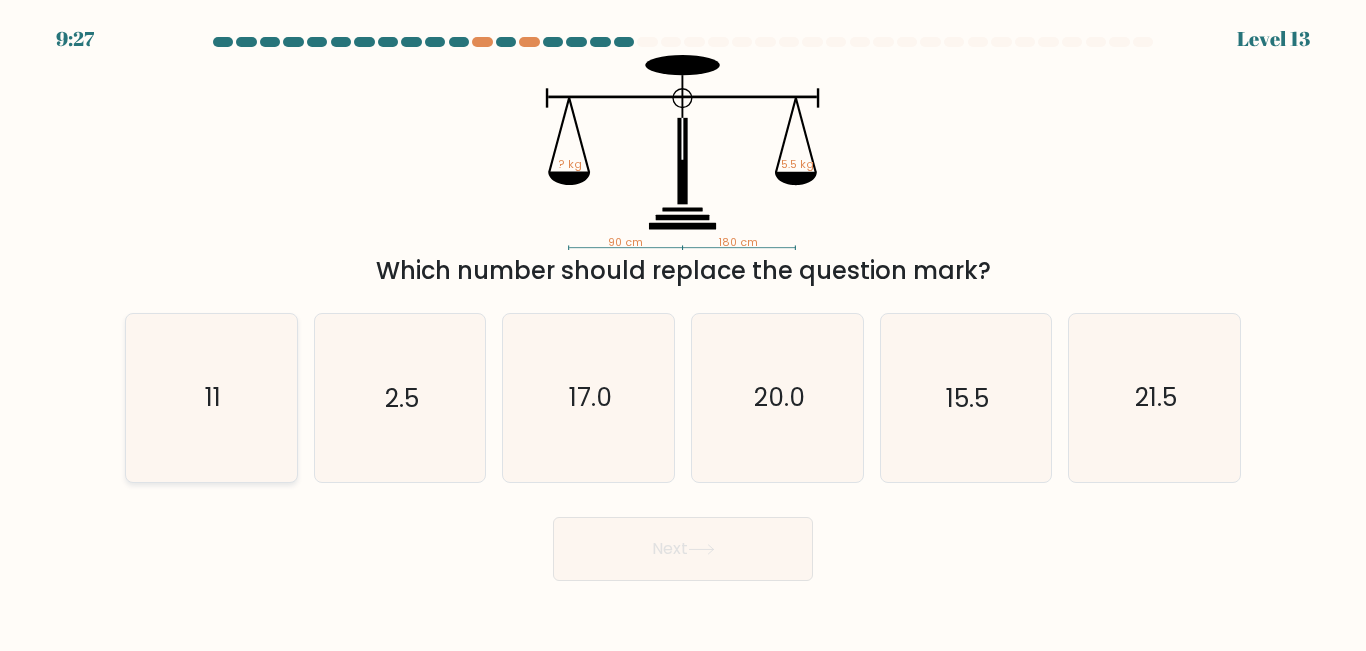 click on "11" at bounding box center (211, 397) 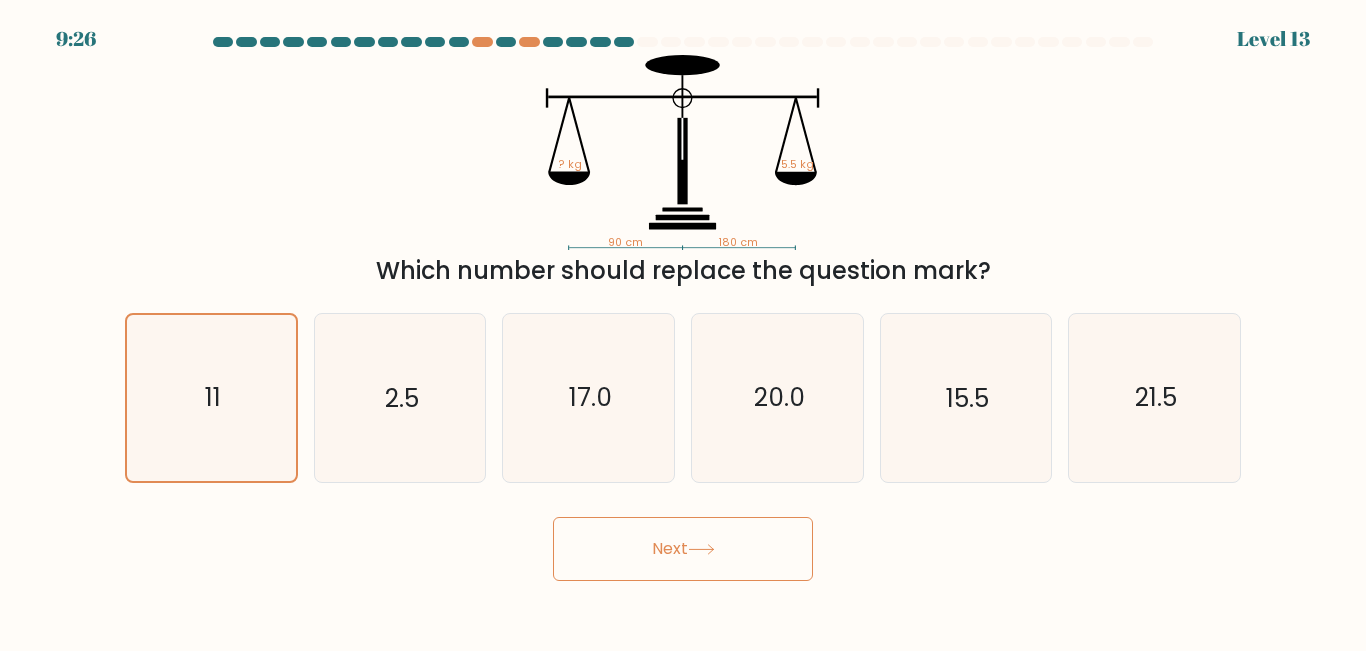 click on "Next" at bounding box center (683, 549) 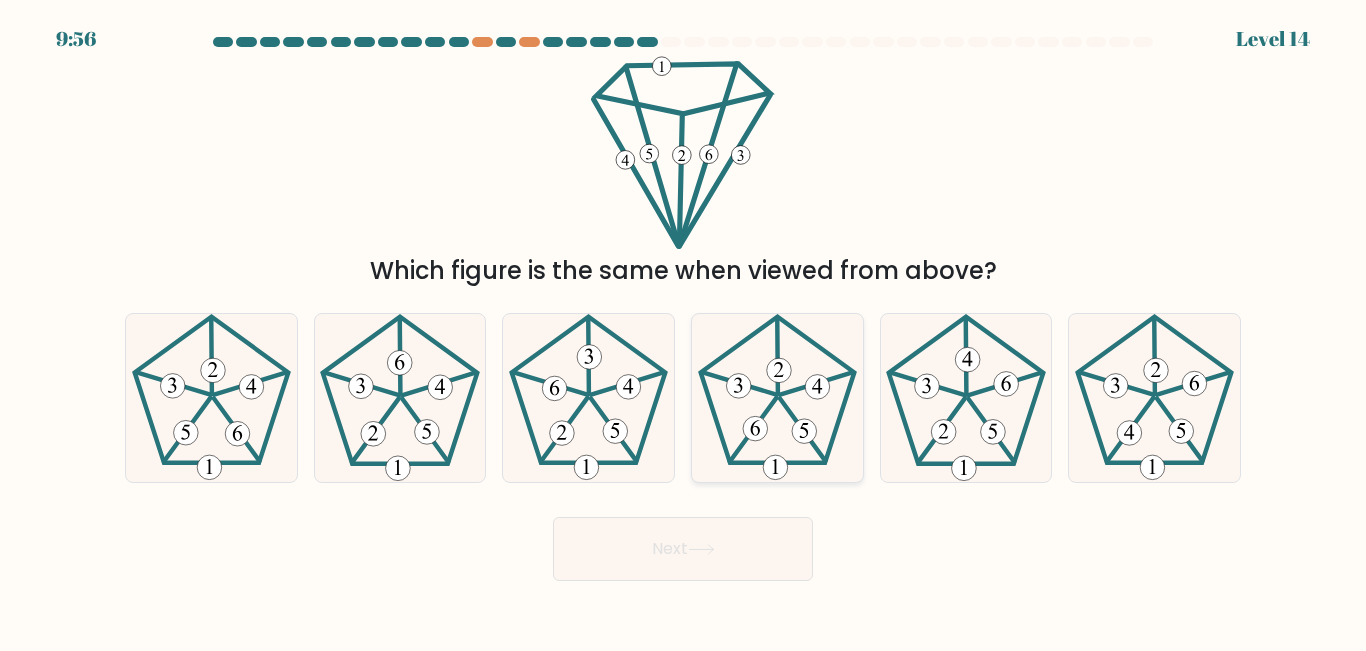 click at bounding box center (777, 397) 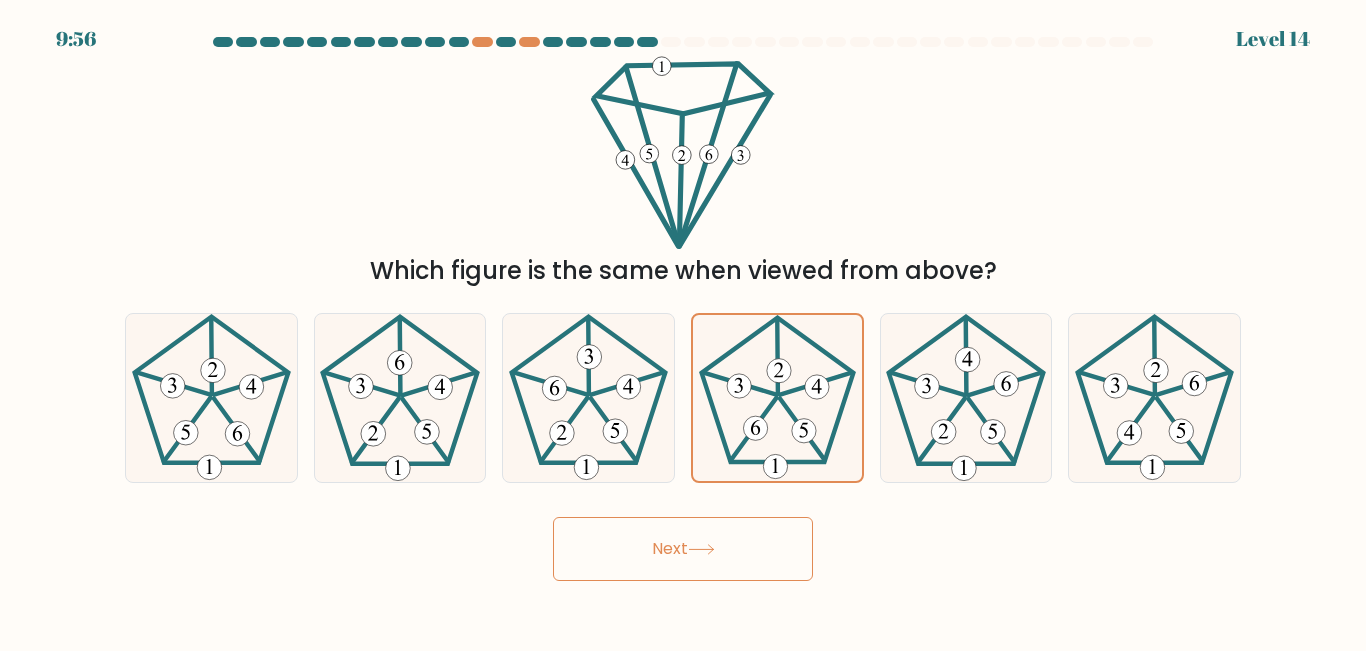 click on "Next" at bounding box center [683, 549] 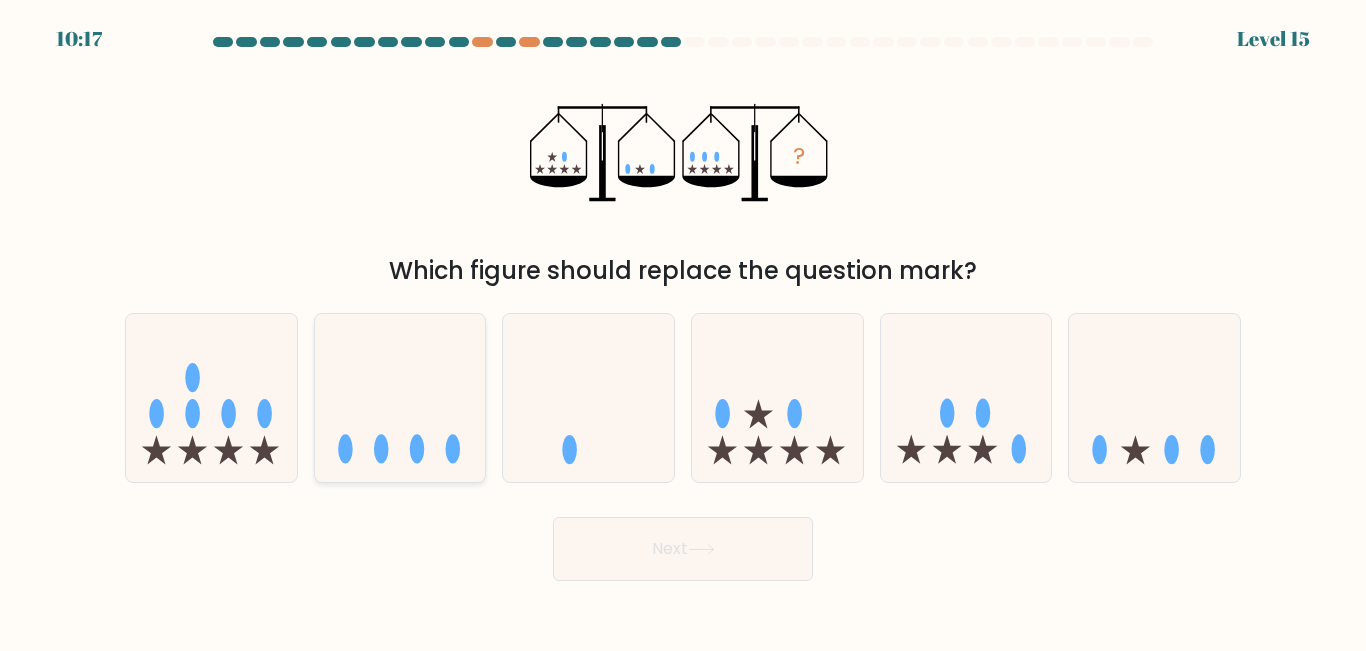 click at bounding box center [400, 397] 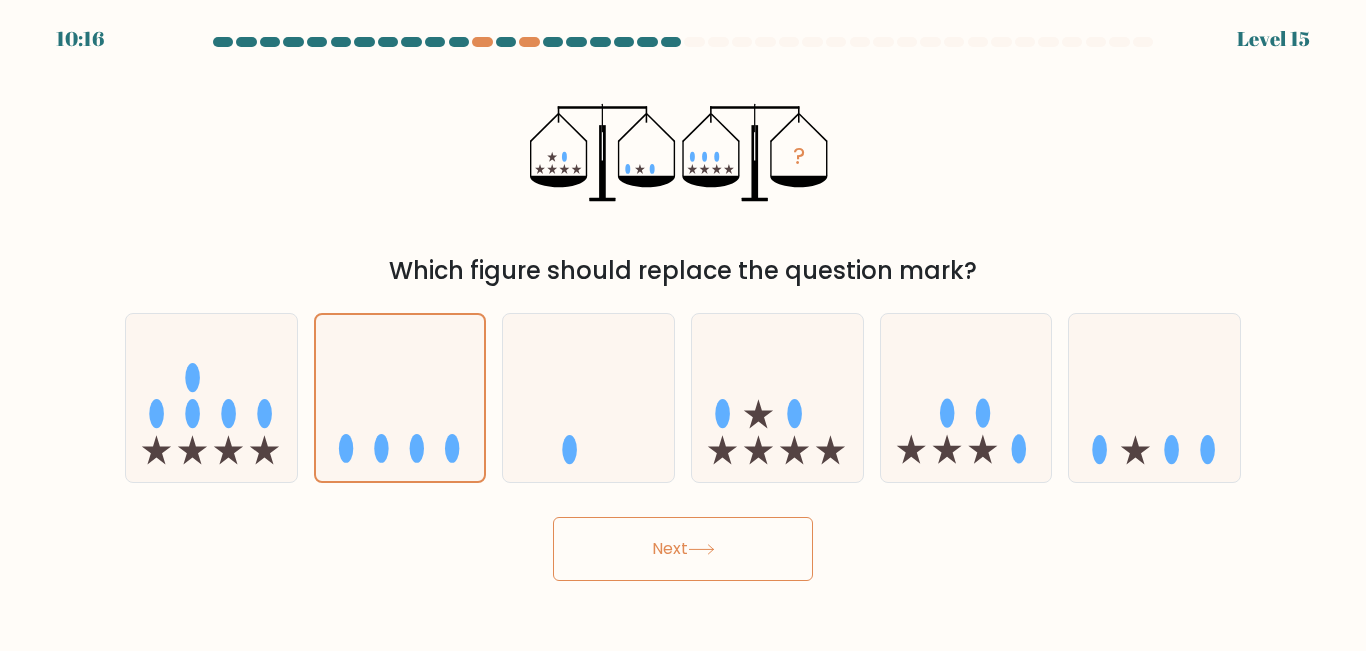 click on "Next" at bounding box center [683, 549] 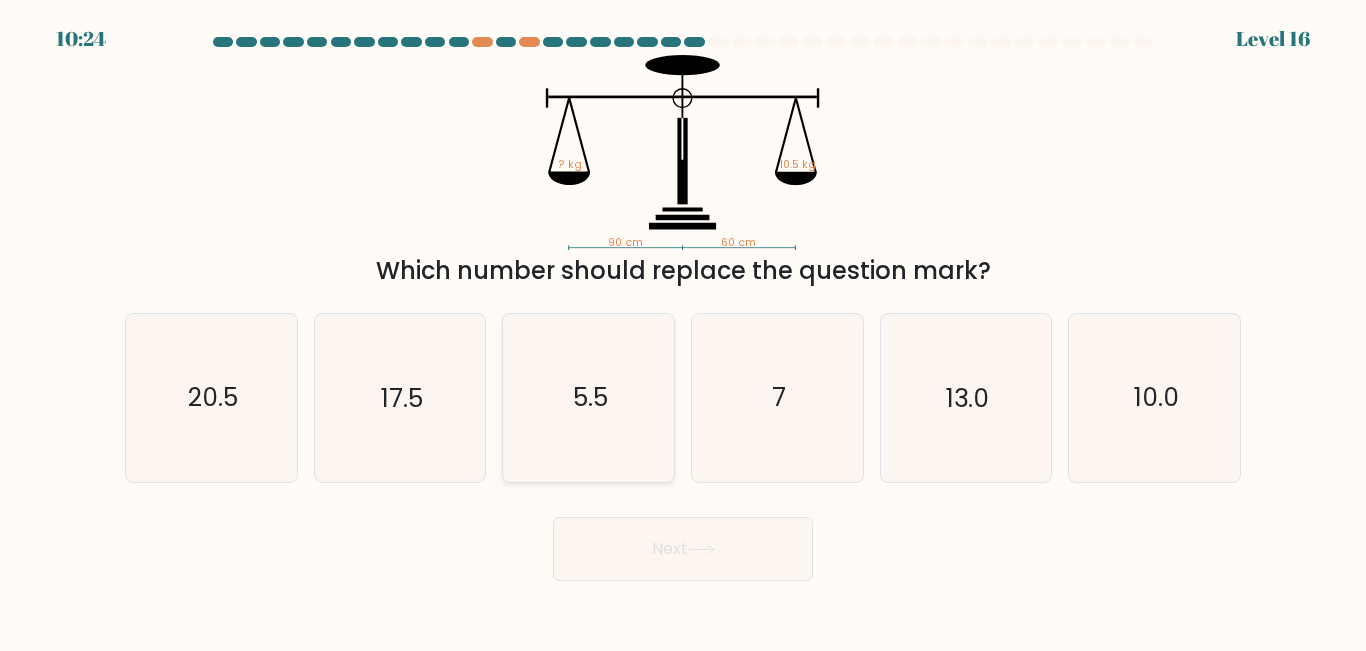 click on "5.5" at bounding box center [588, 397] 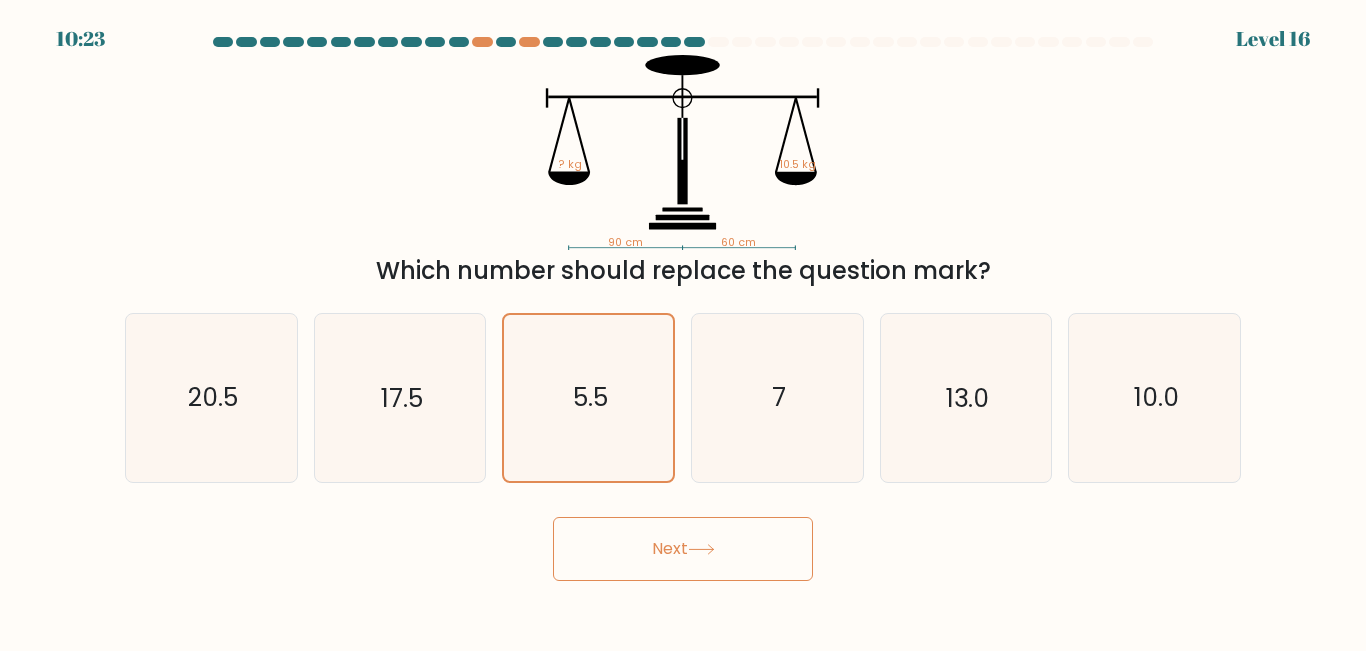 click at bounding box center (701, 549) 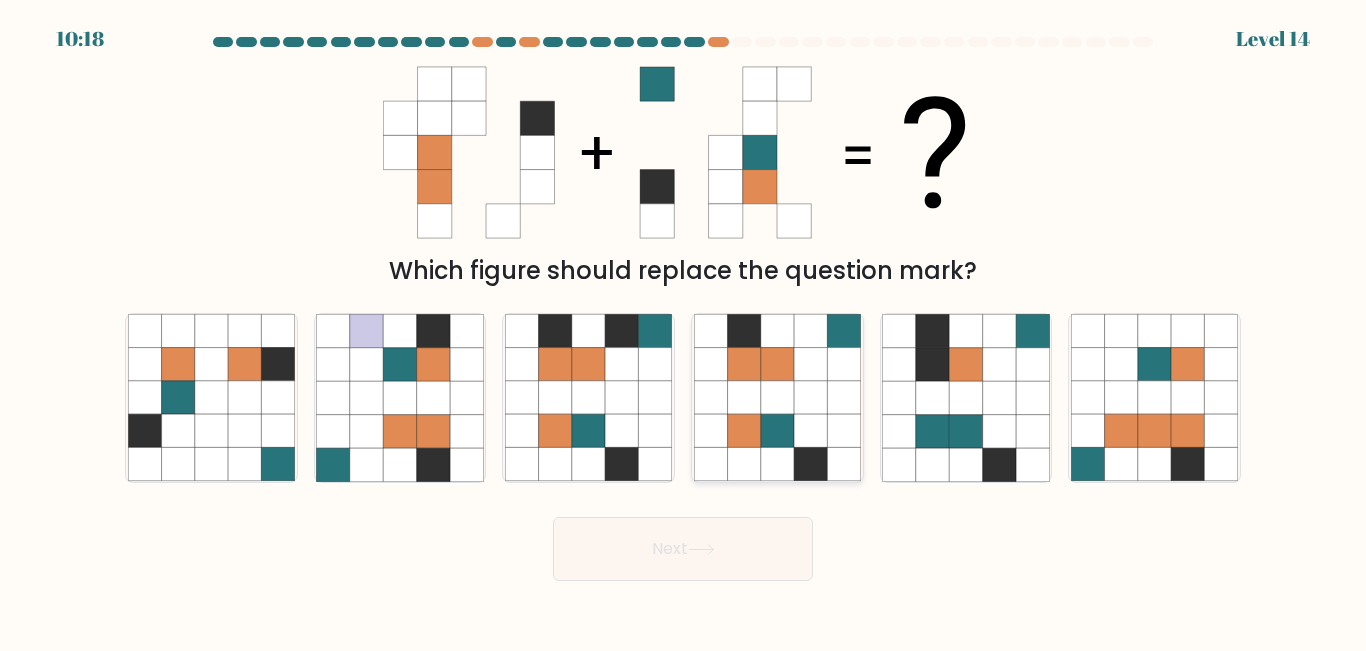 click at bounding box center (810, 464) 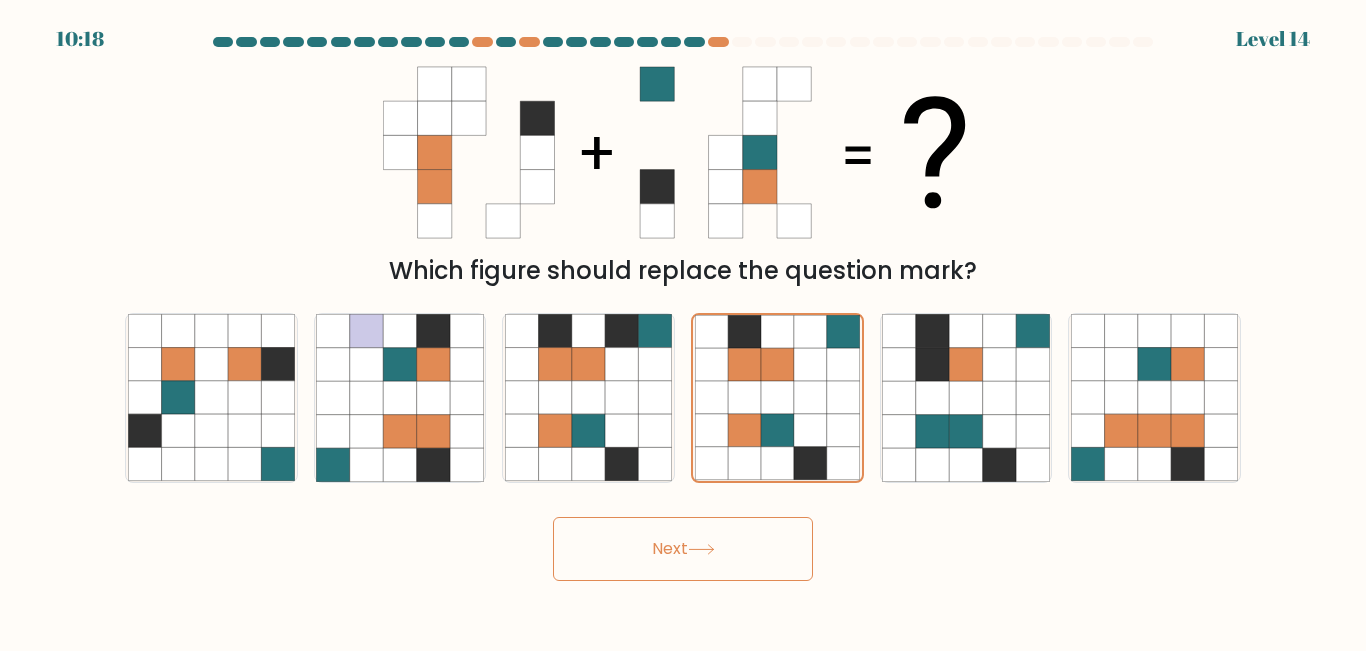 click on "Next" at bounding box center (683, 549) 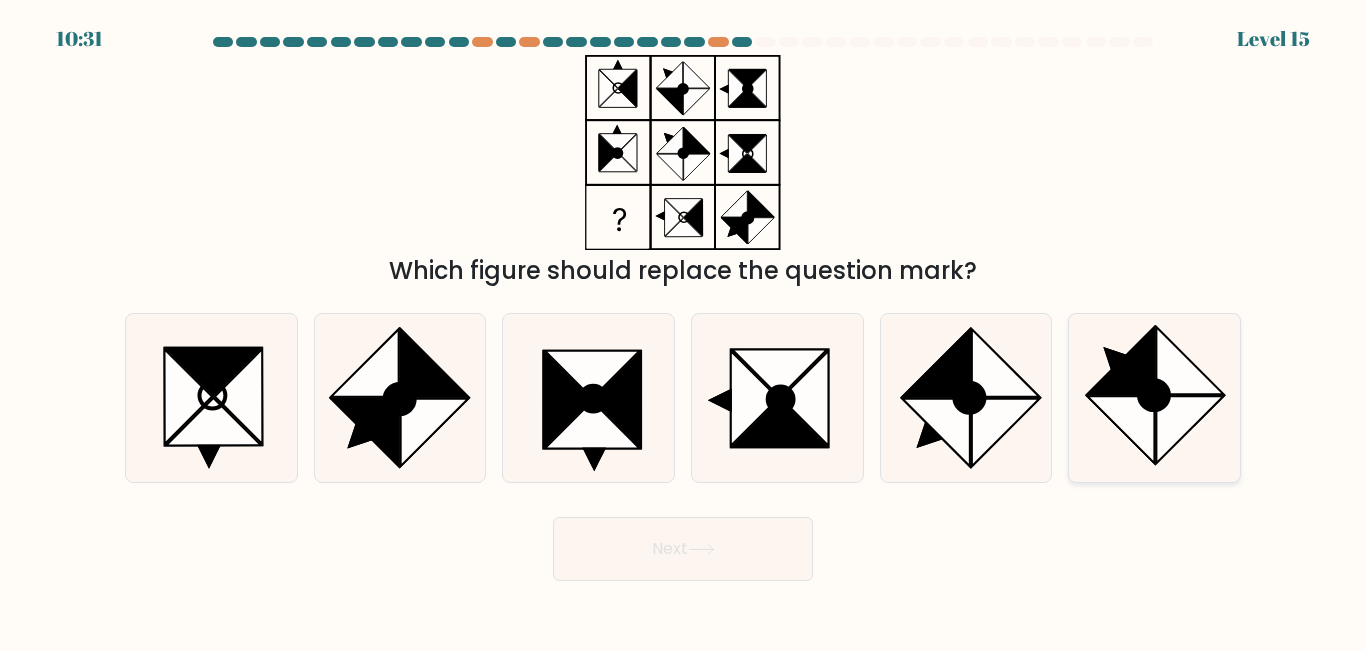 click at bounding box center [1120, 361] 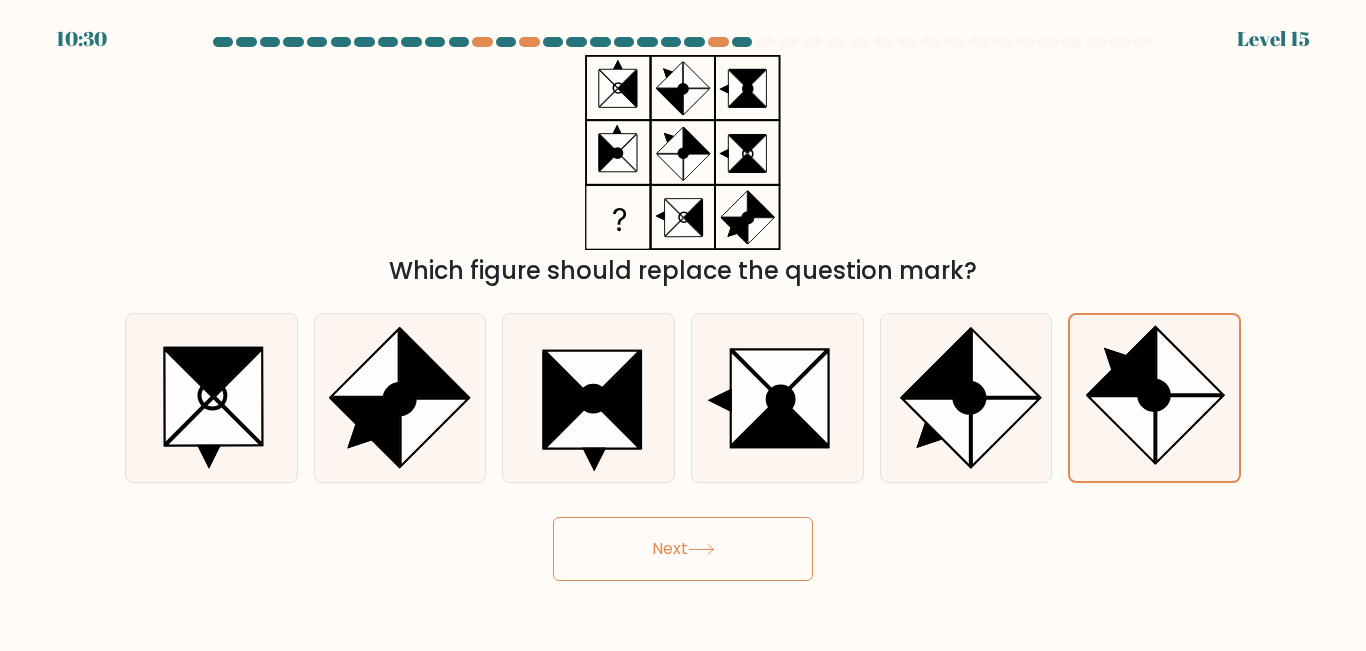 click on "Next" at bounding box center [683, 549] 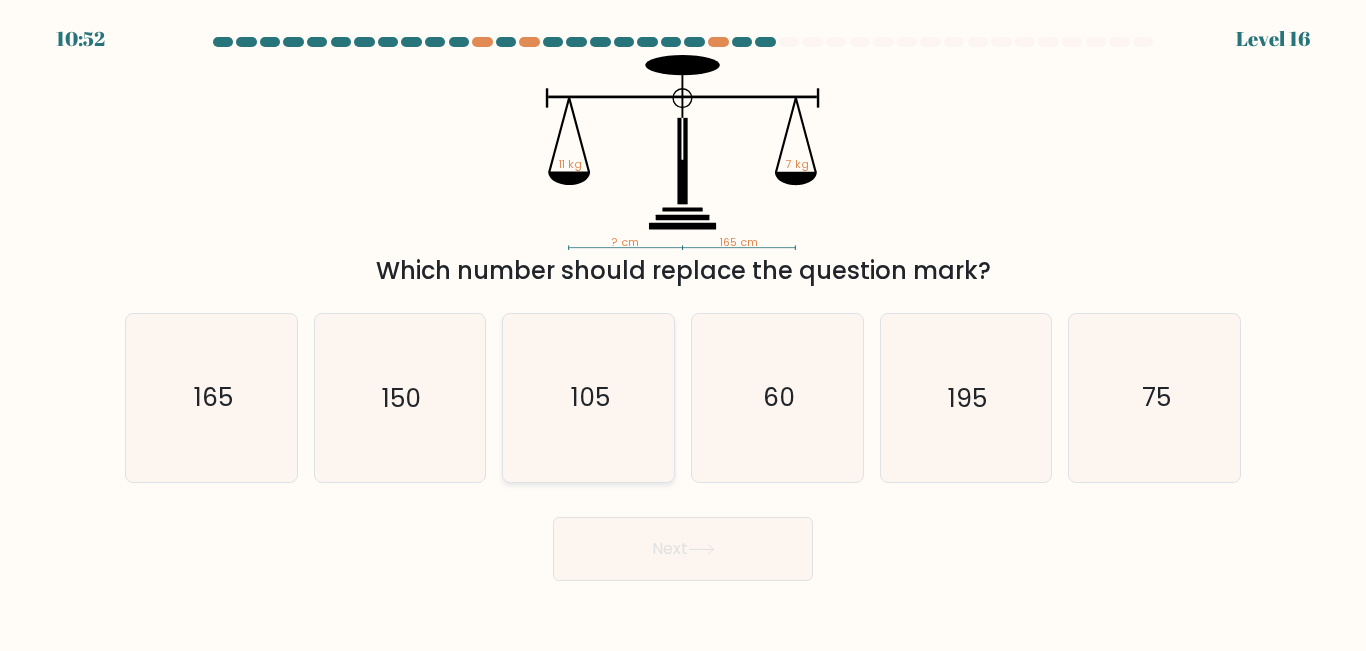 click on "105" at bounding box center [588, 397] 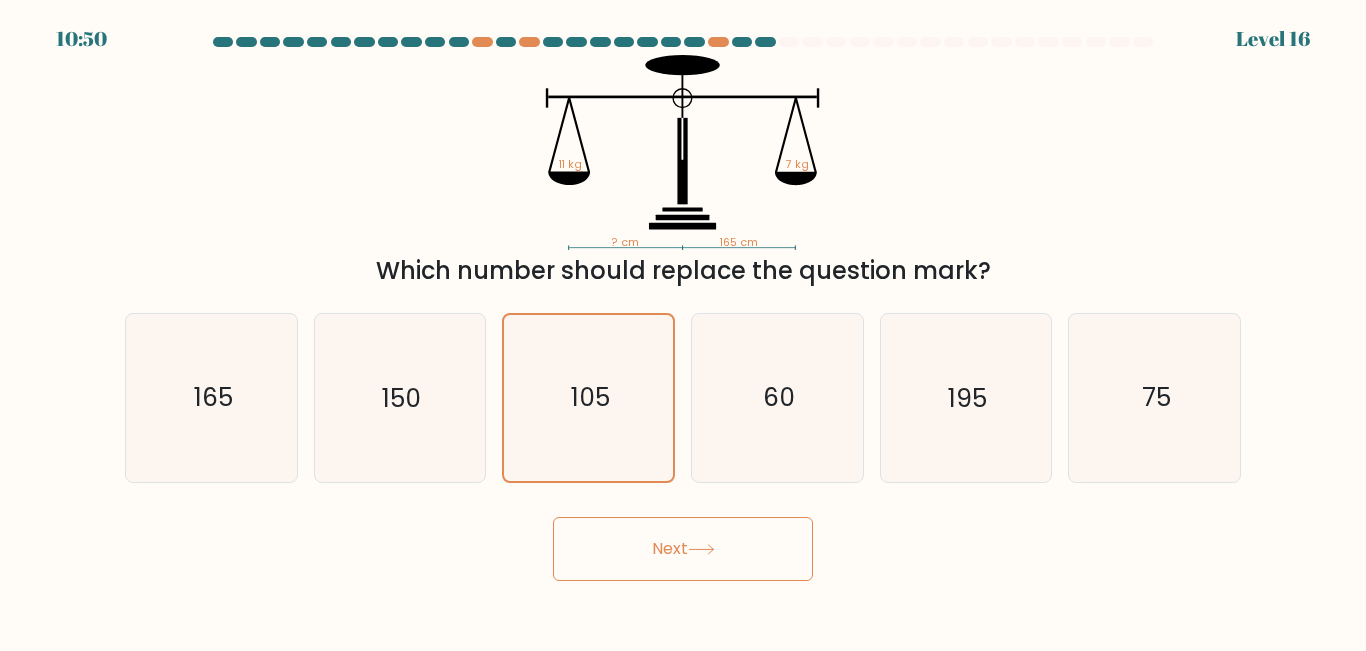 click on "Next" at bounding box center (683, 549) 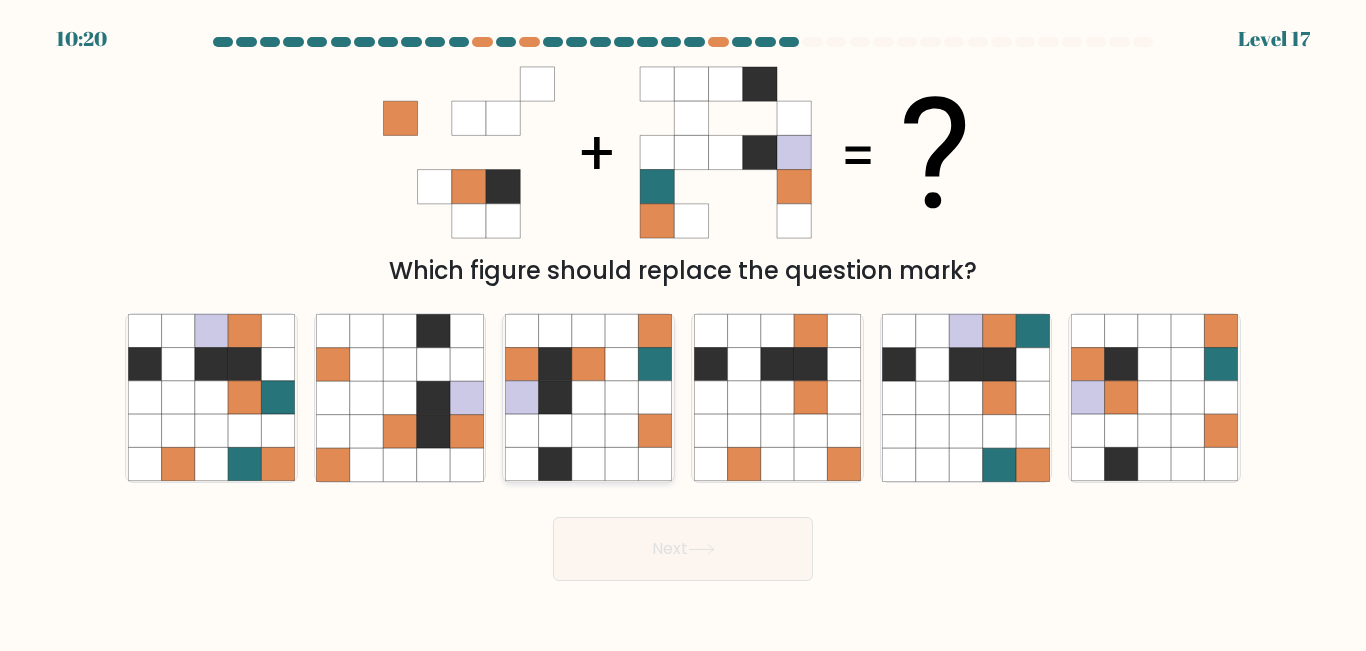 click at bounding box center (655, 364) 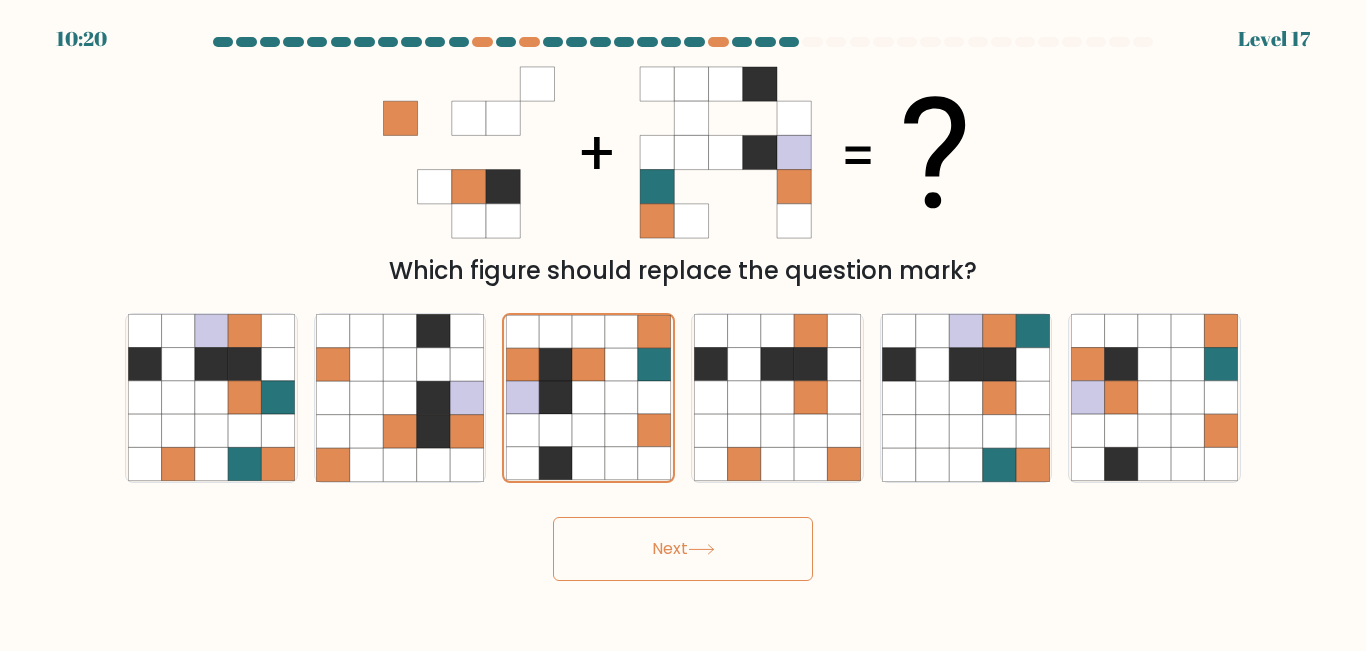 click on "Next" at bounding box center (683, 549) 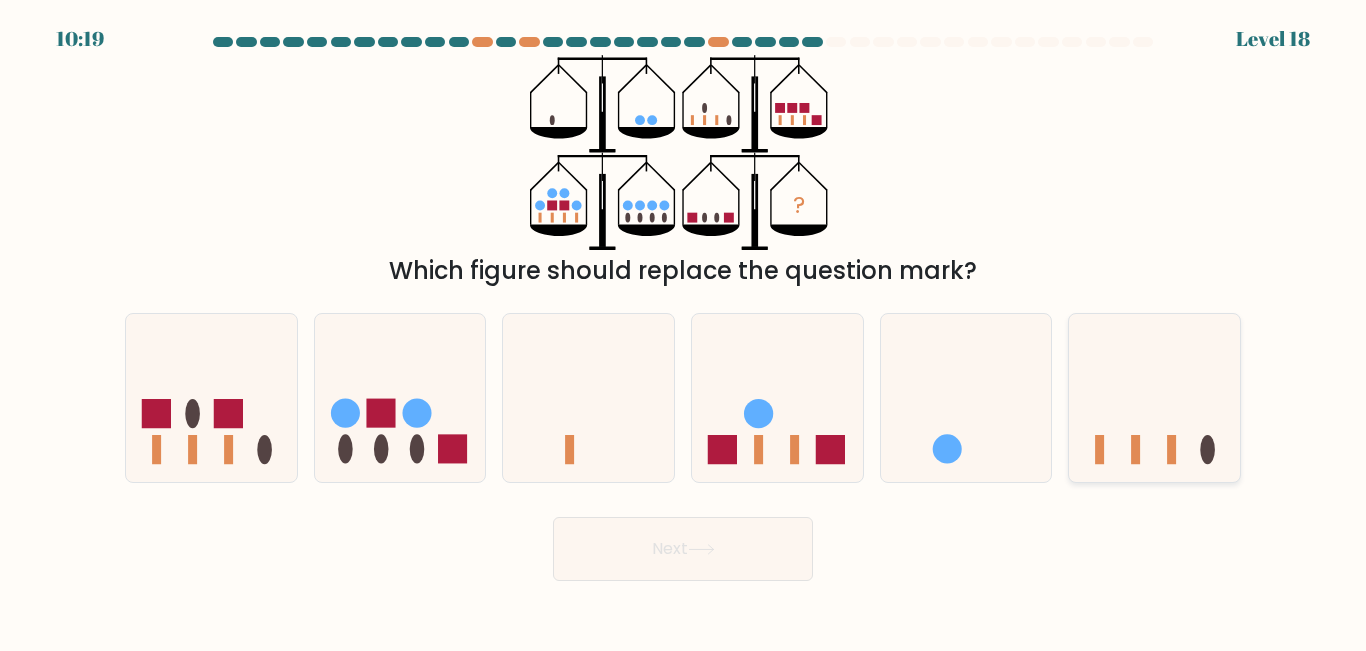 click at bounding box center (1154, 397) 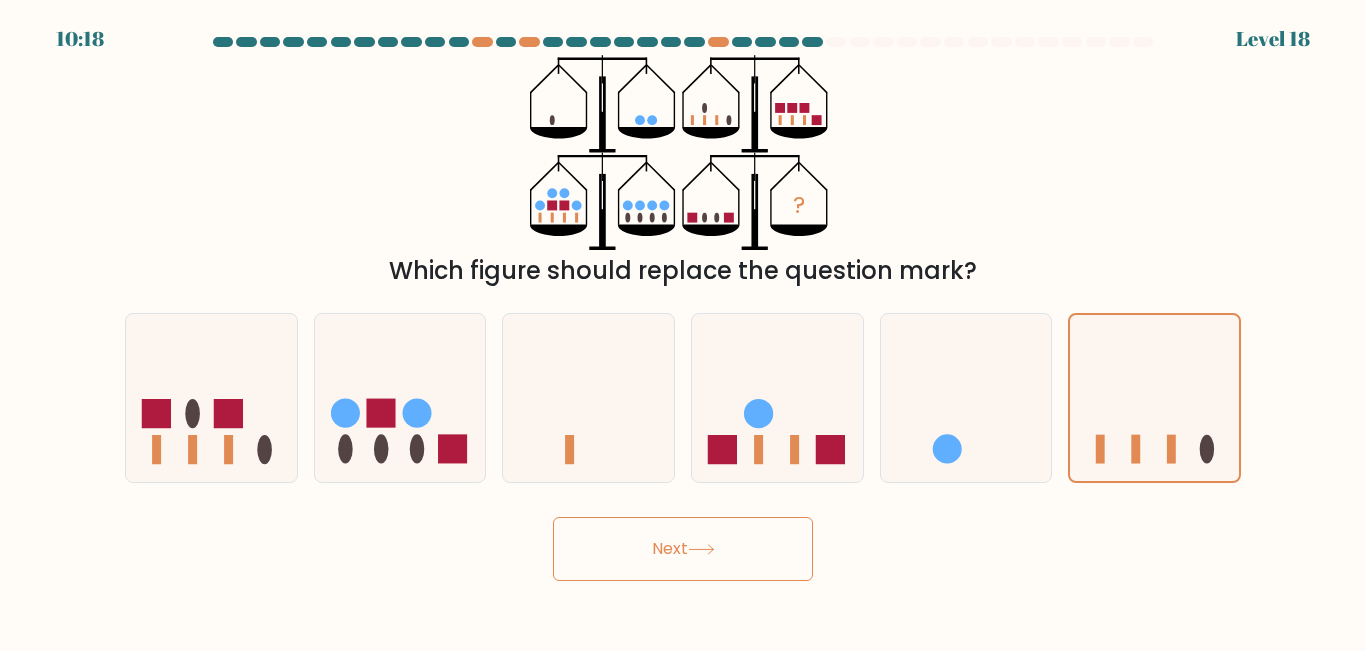 click on "Next" at bounding box center (683, 549) 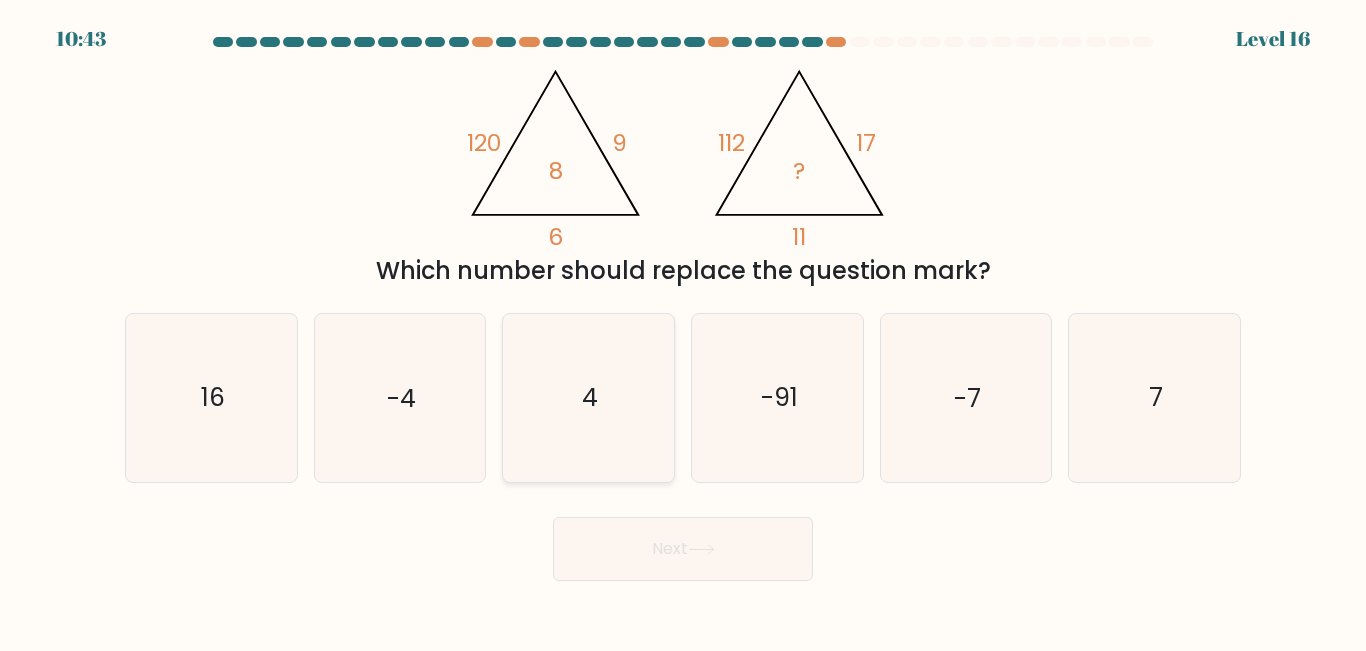click on "4" at bounding box center (588, 397) 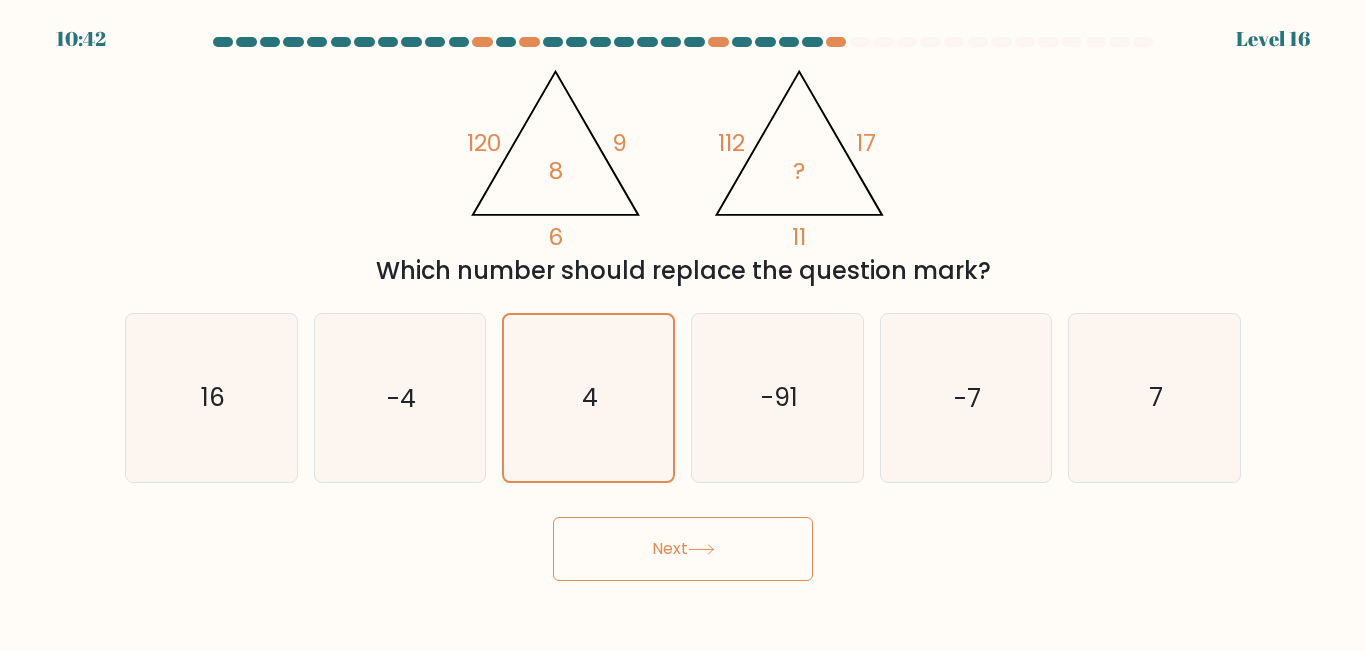 click on "Next" at bounding box center [683, 549] 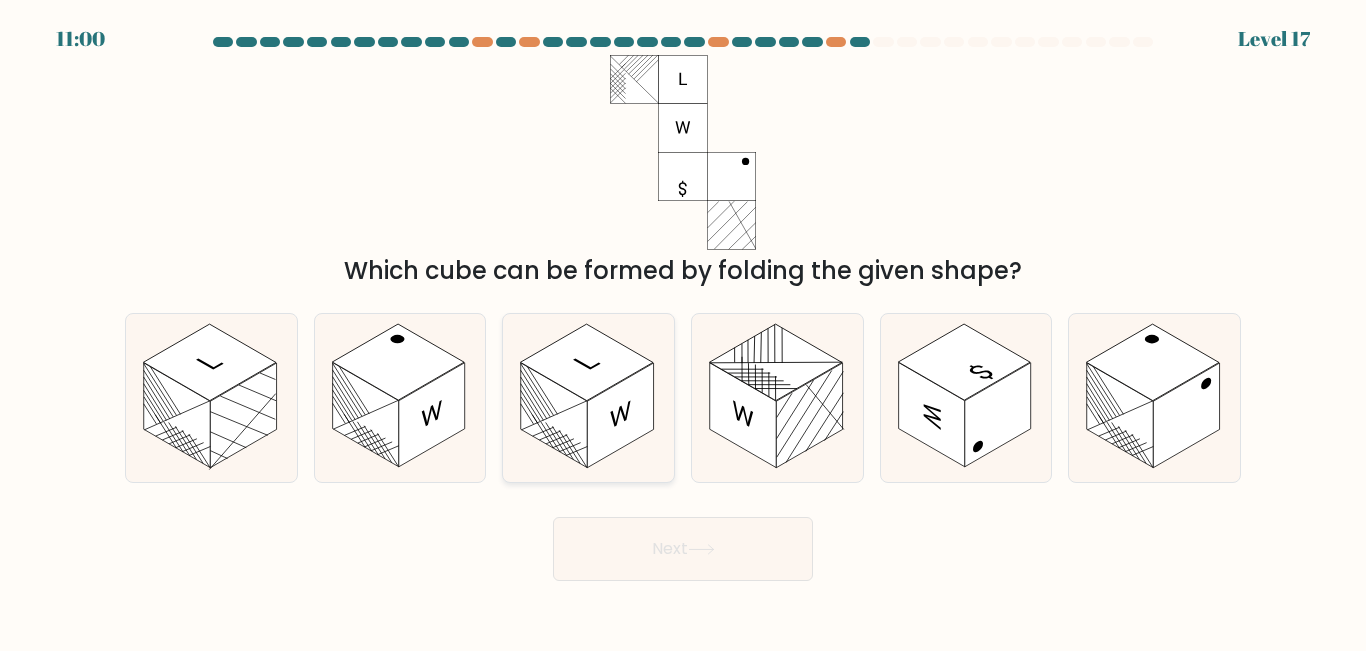 click at bounding box center [588, 397] 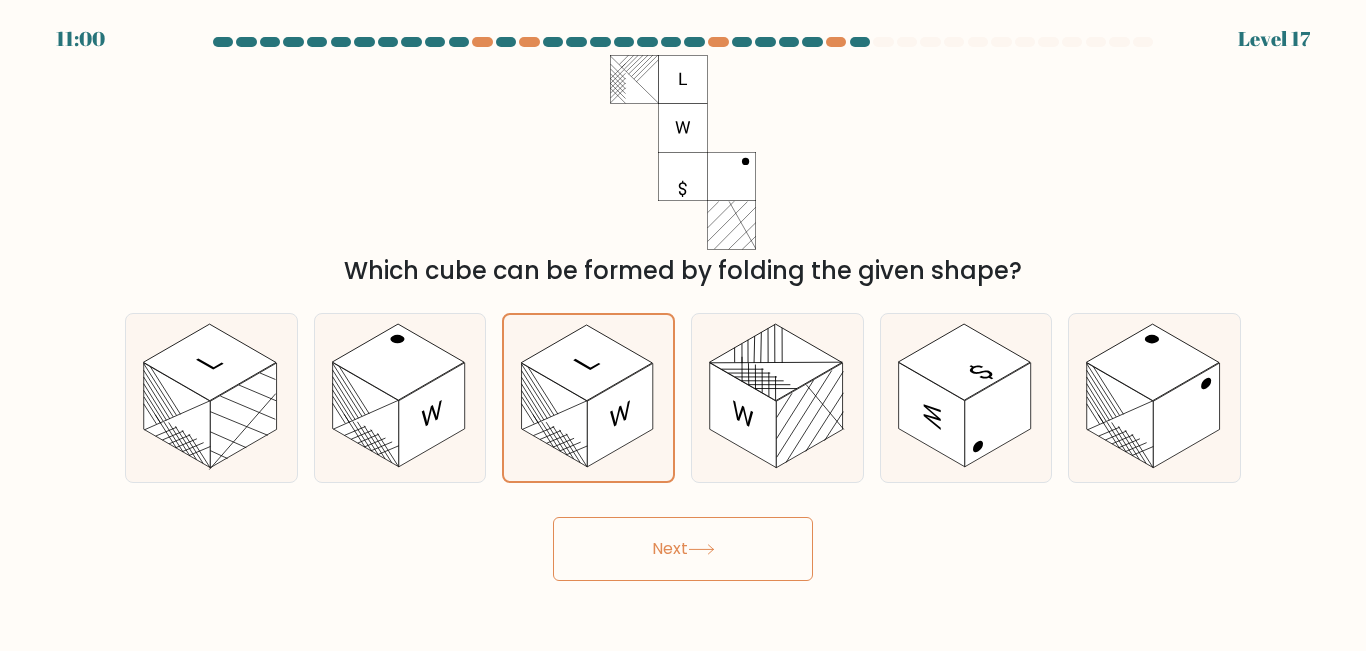 click on "Next" at bounding box center (683, 549) 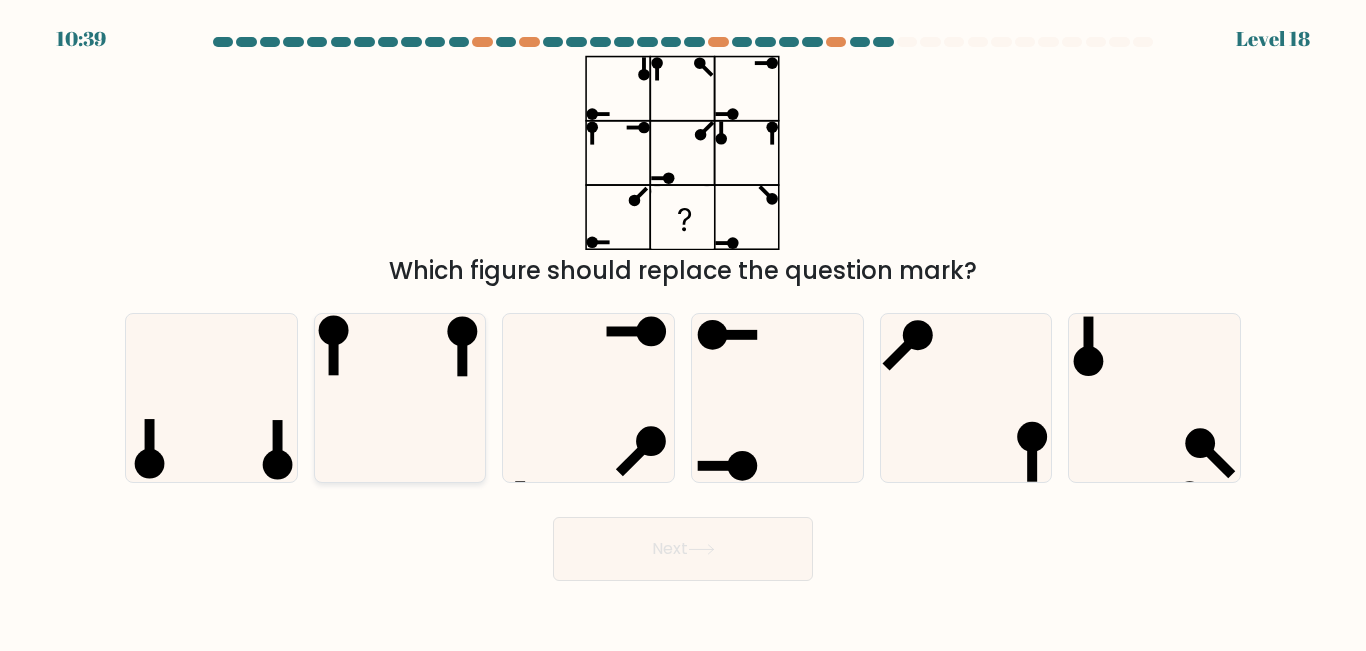 click at bounding box center [399, 397] 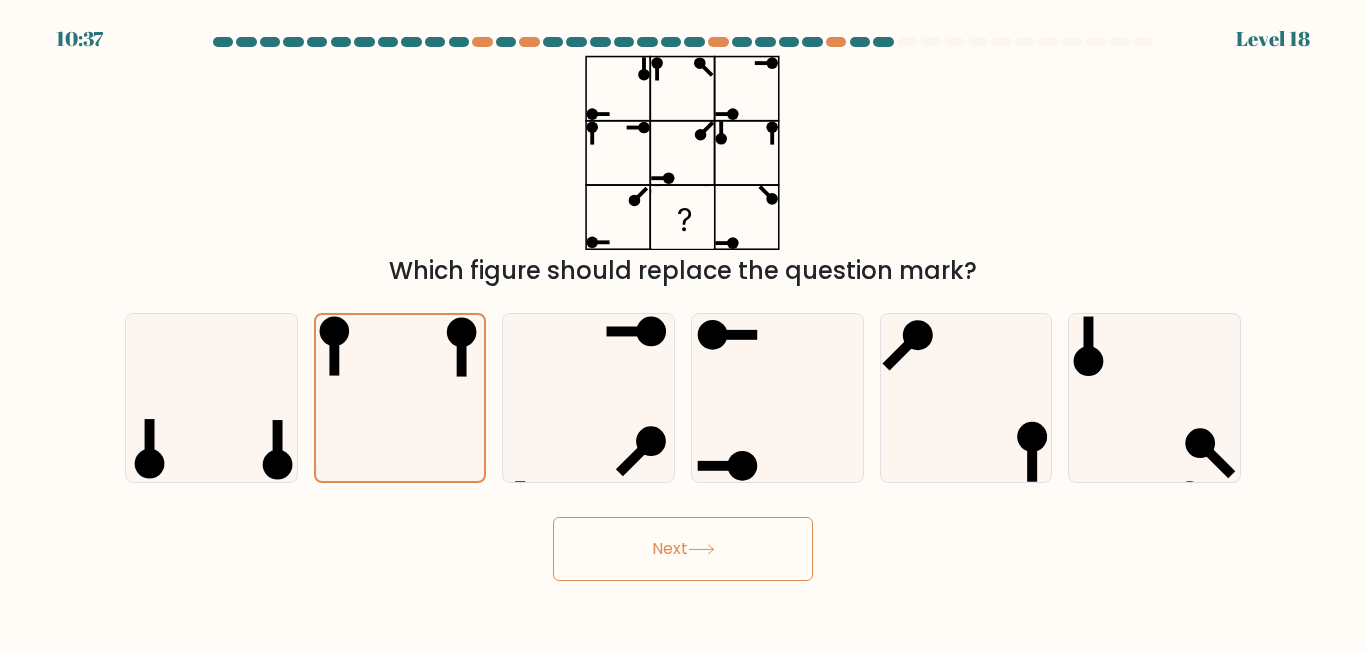 click on "Next" at bounding box center (683, 549) 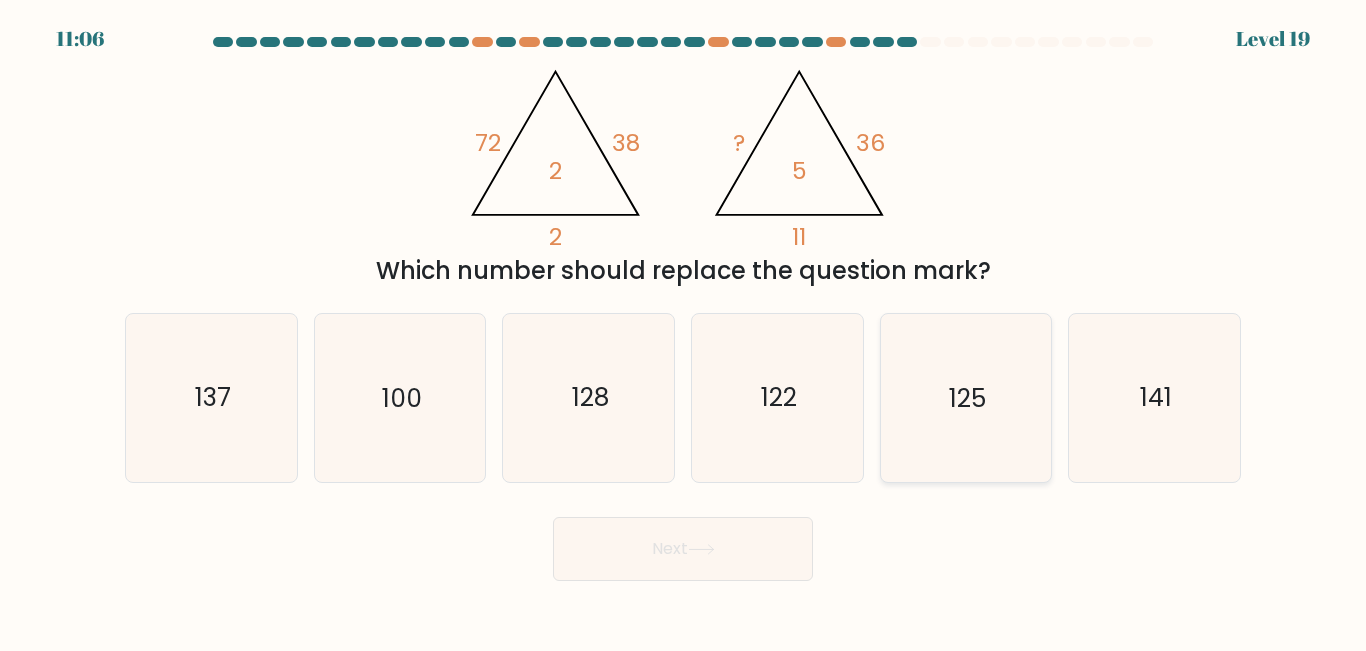 click on "125" at bounding box center [965, 397] 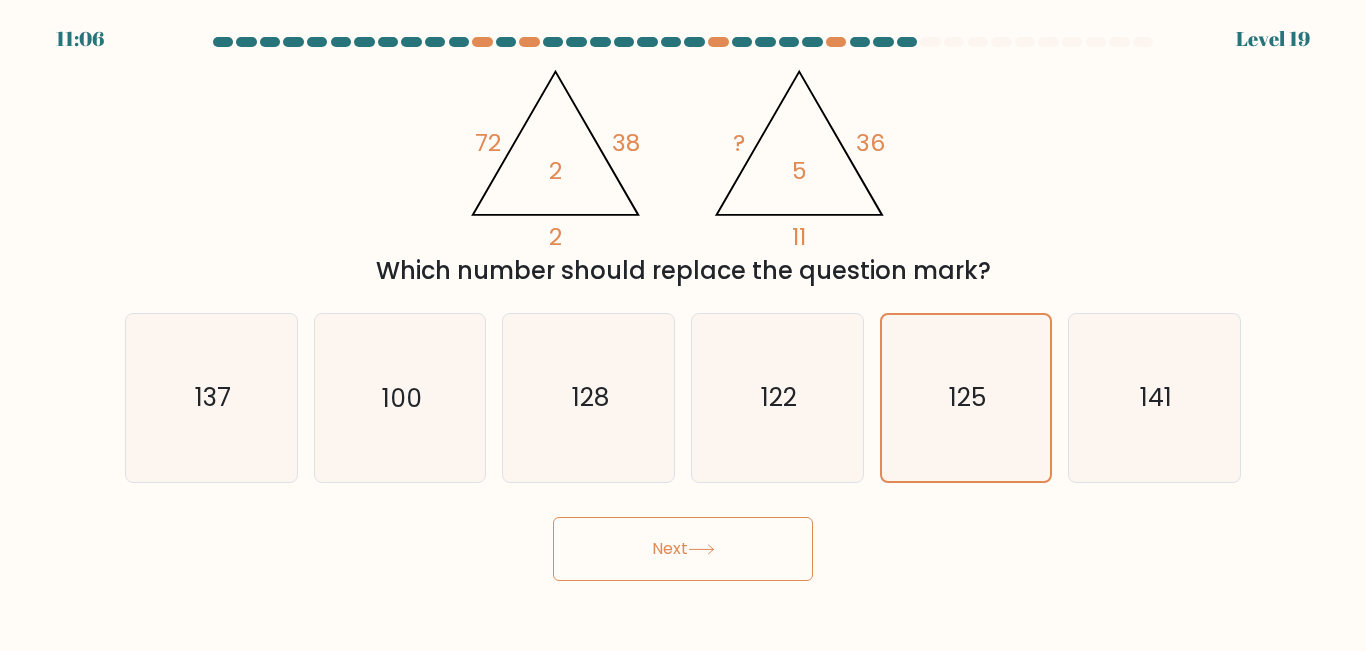 click on "Next" at bounding box center (683, 549) 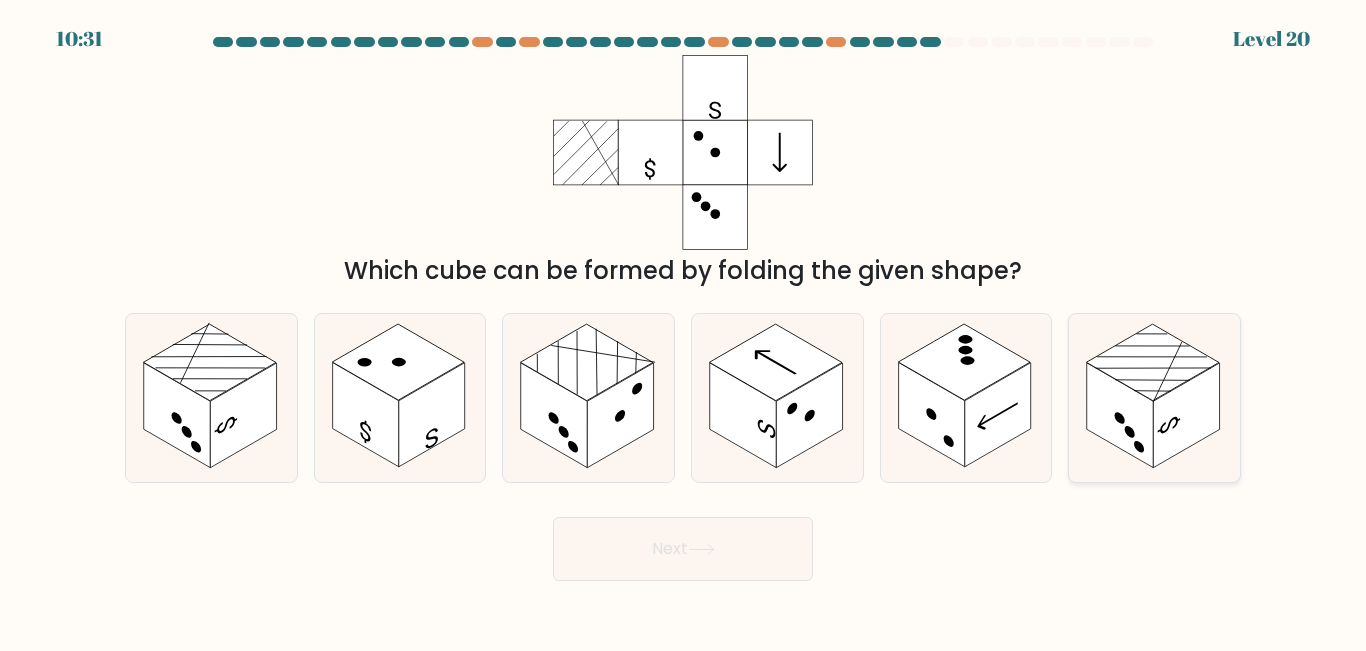 click at bounding box center (1120, 415) 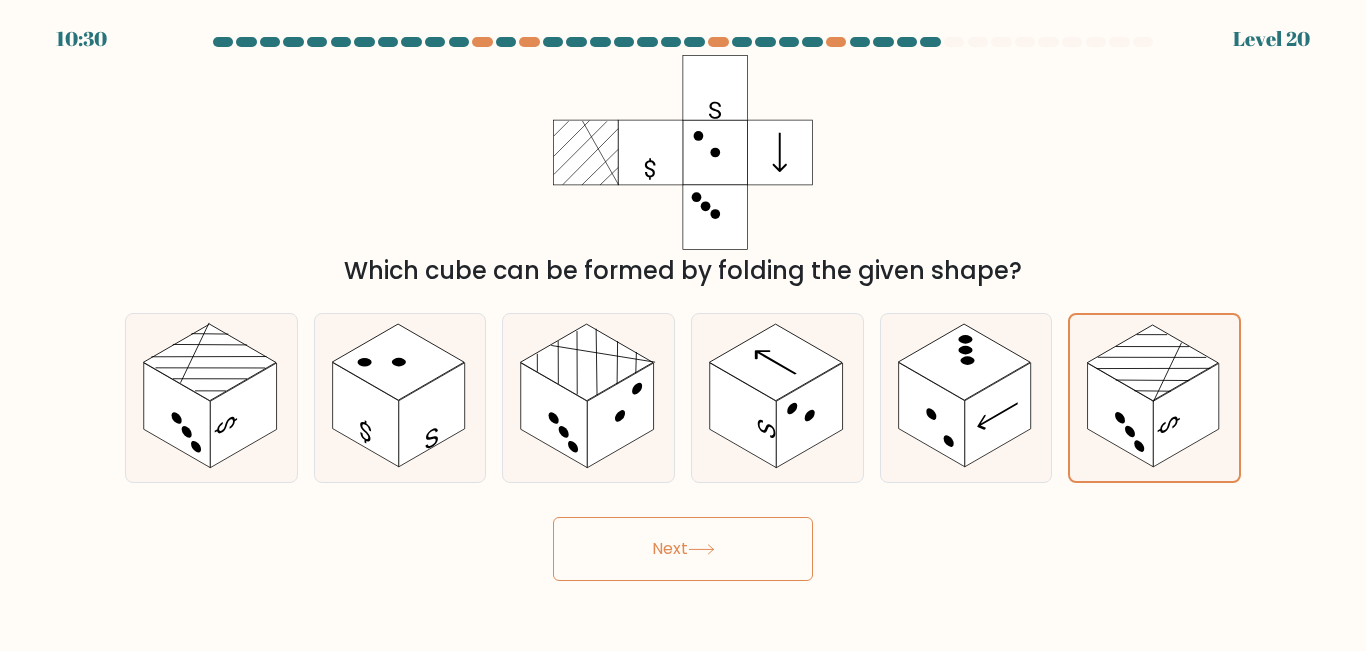 click on "Next" at bounding box center [683, 549] 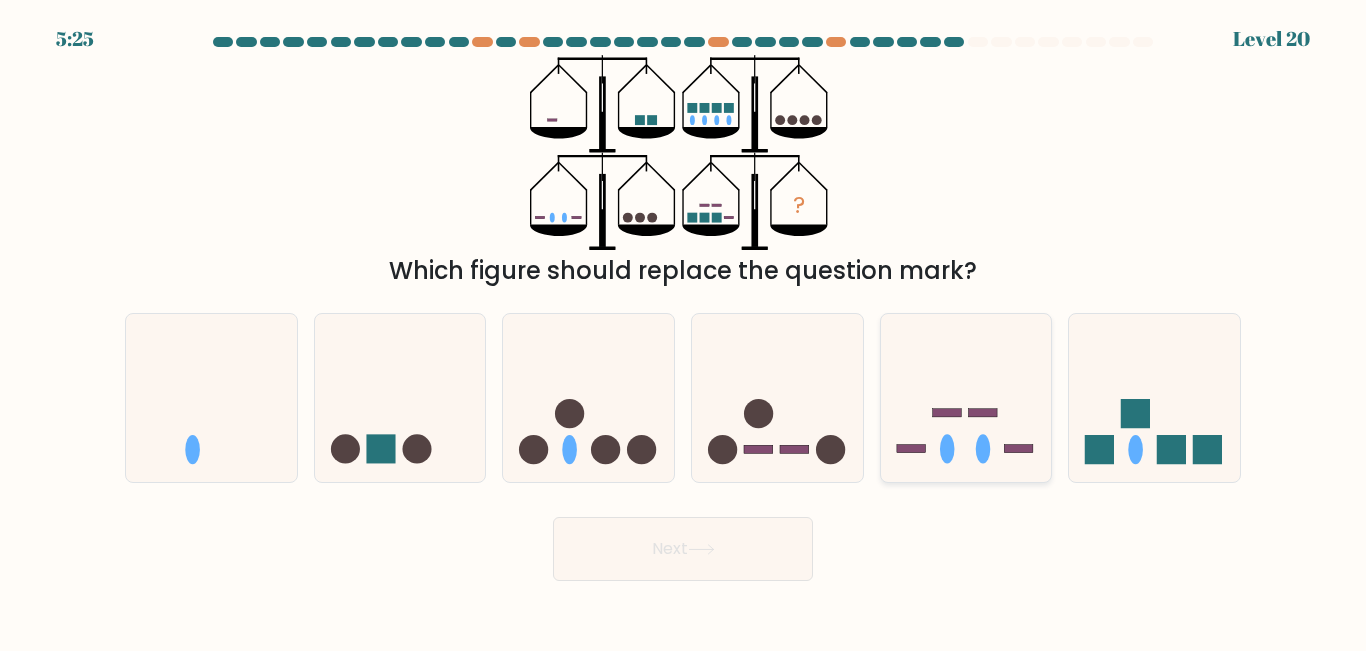 click at bounding box center (966, 397) 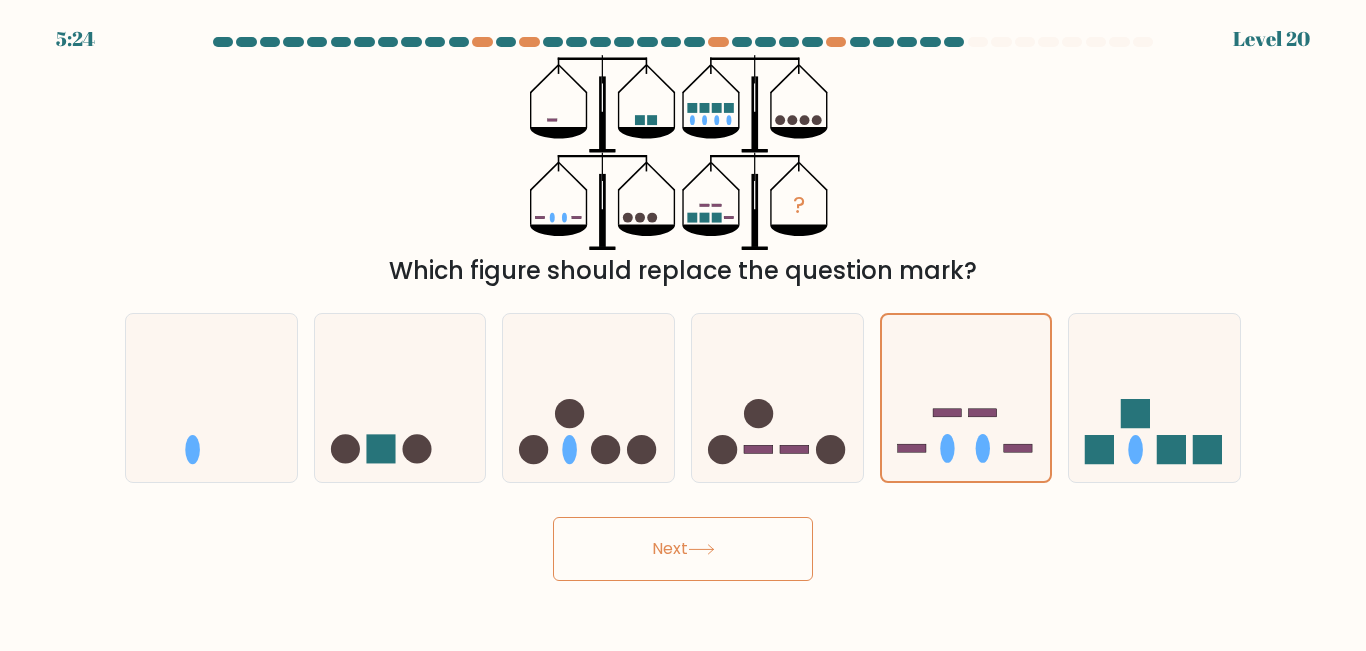 click on "Next" at bounding box center (683, 549) 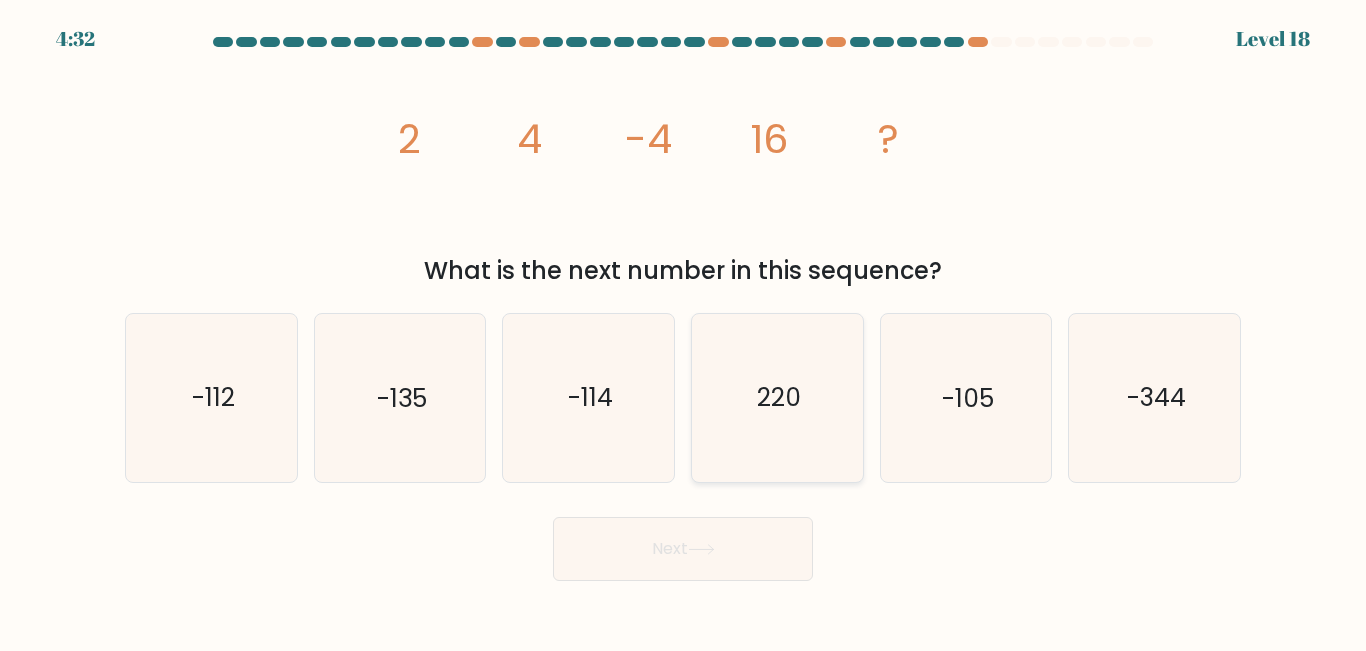 click on "220" at bounding box center [777, 397] 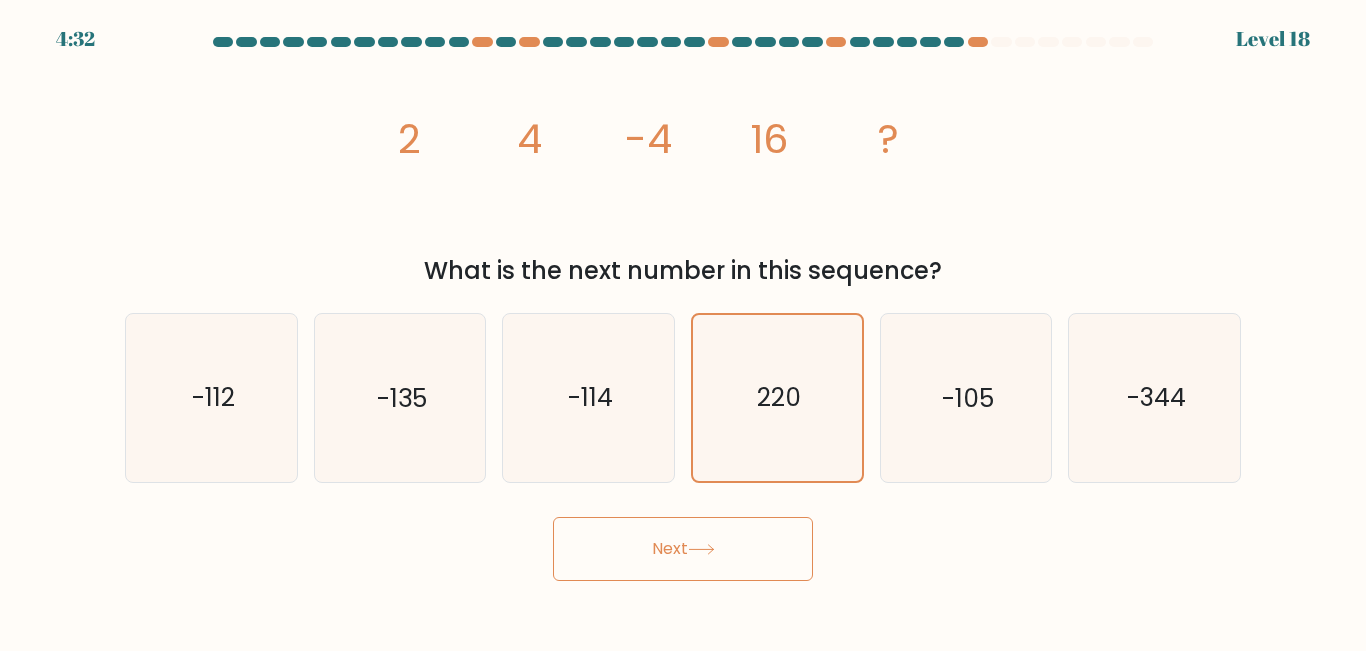 click on "Next" at bounding box center (683, 549) 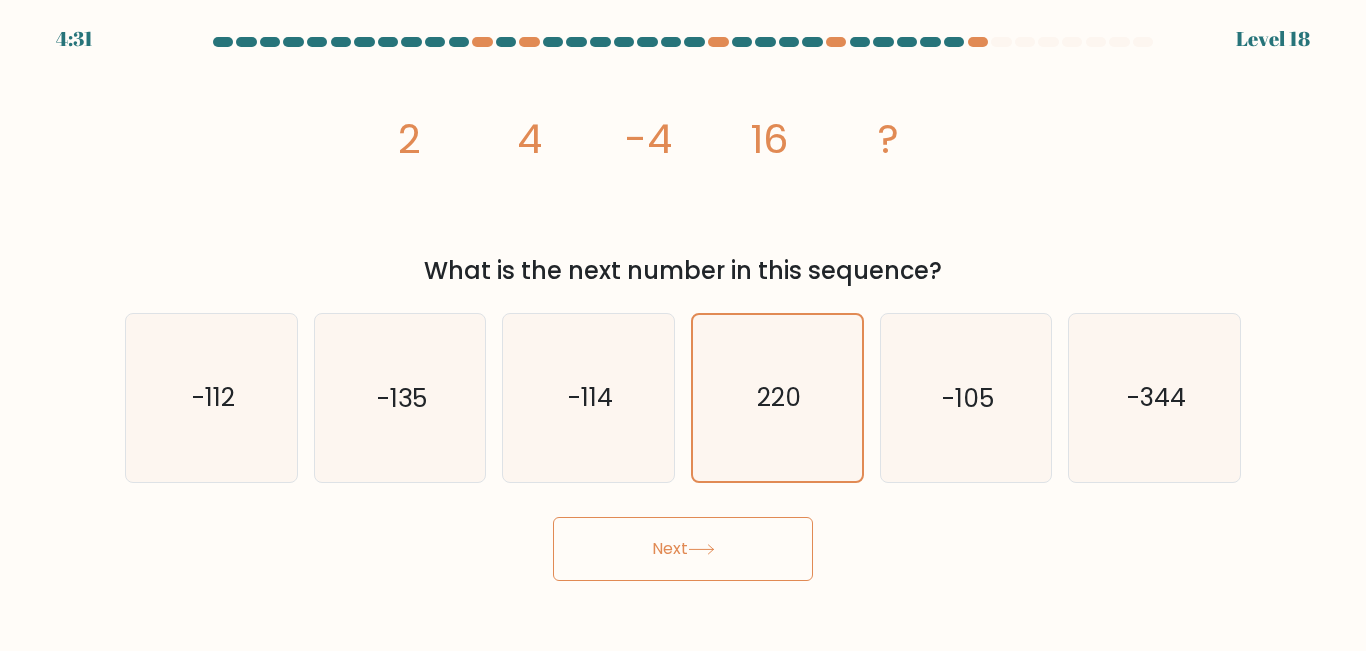 click on "Next" at bounding box center [683, 549] 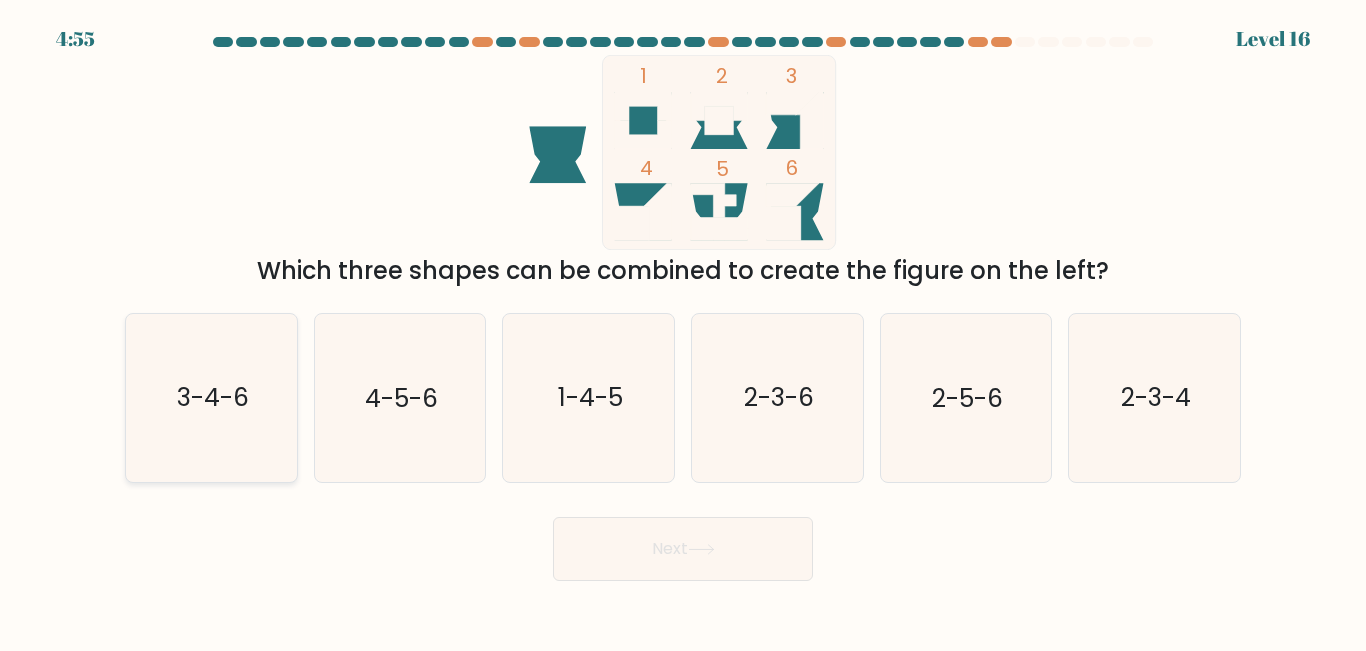 click on "3-4-6" at bounding box center (211, 397) 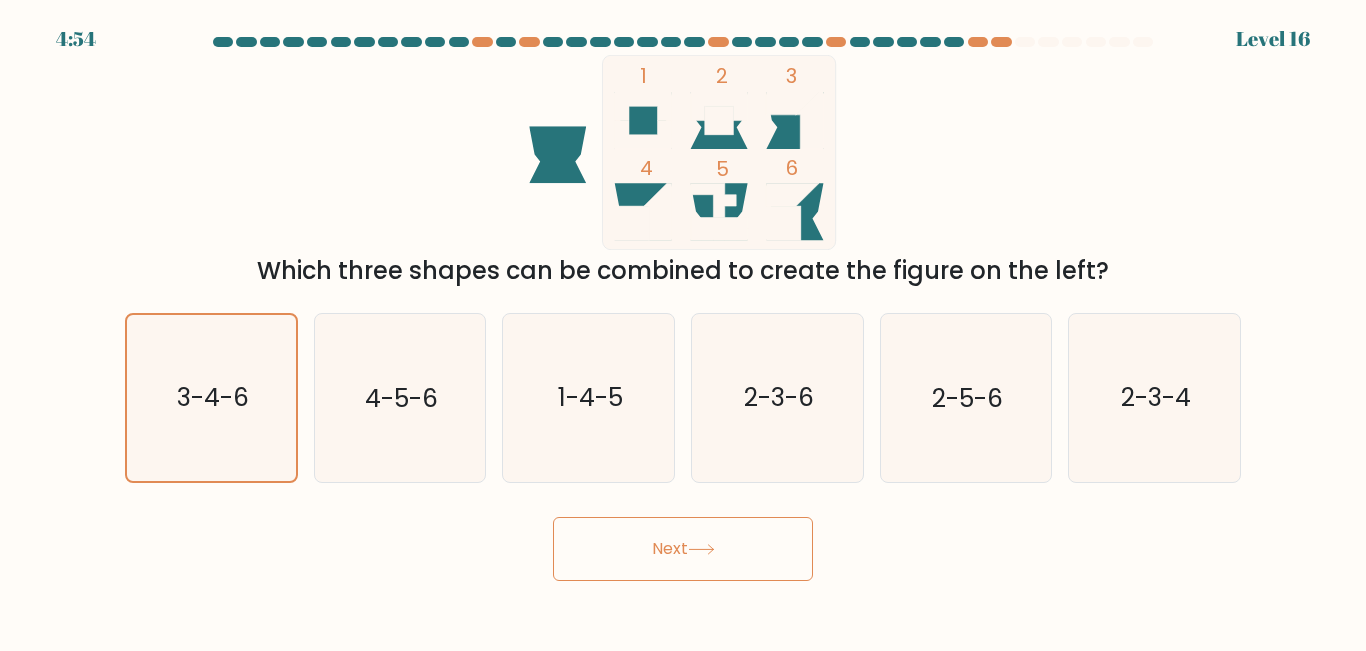 click at bounding box center [701, 549] 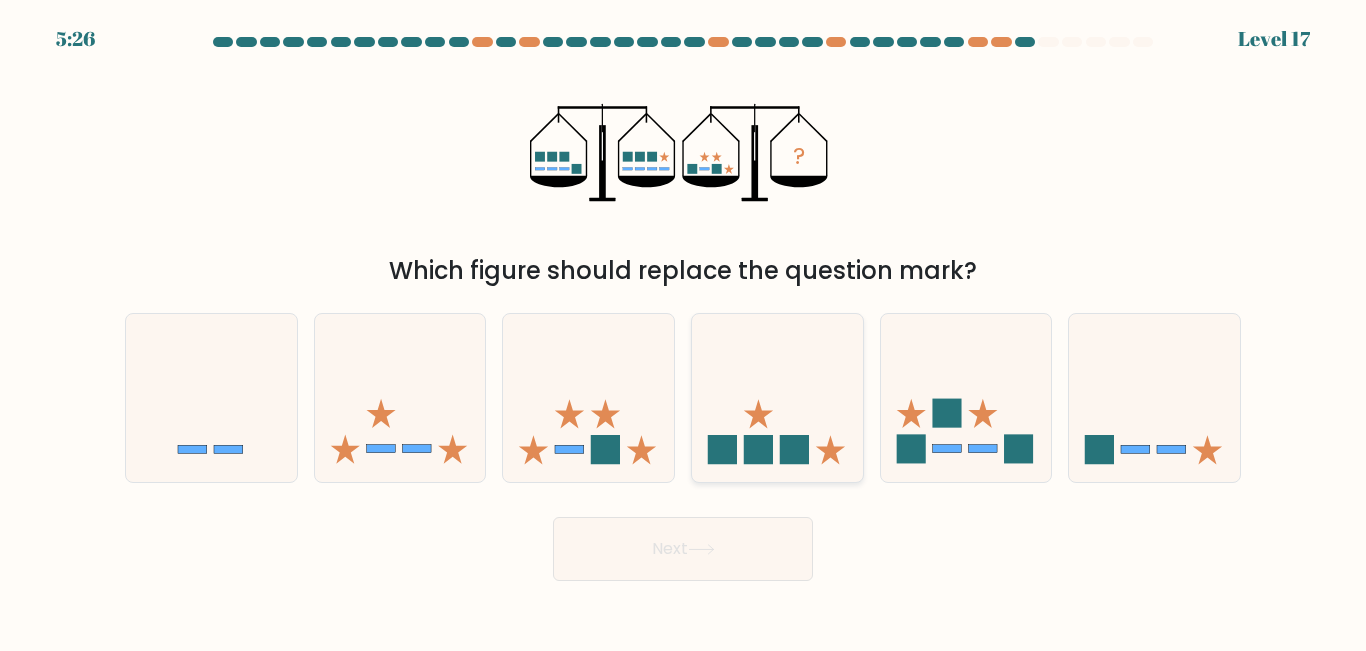 click at bounding box center (777, 397) 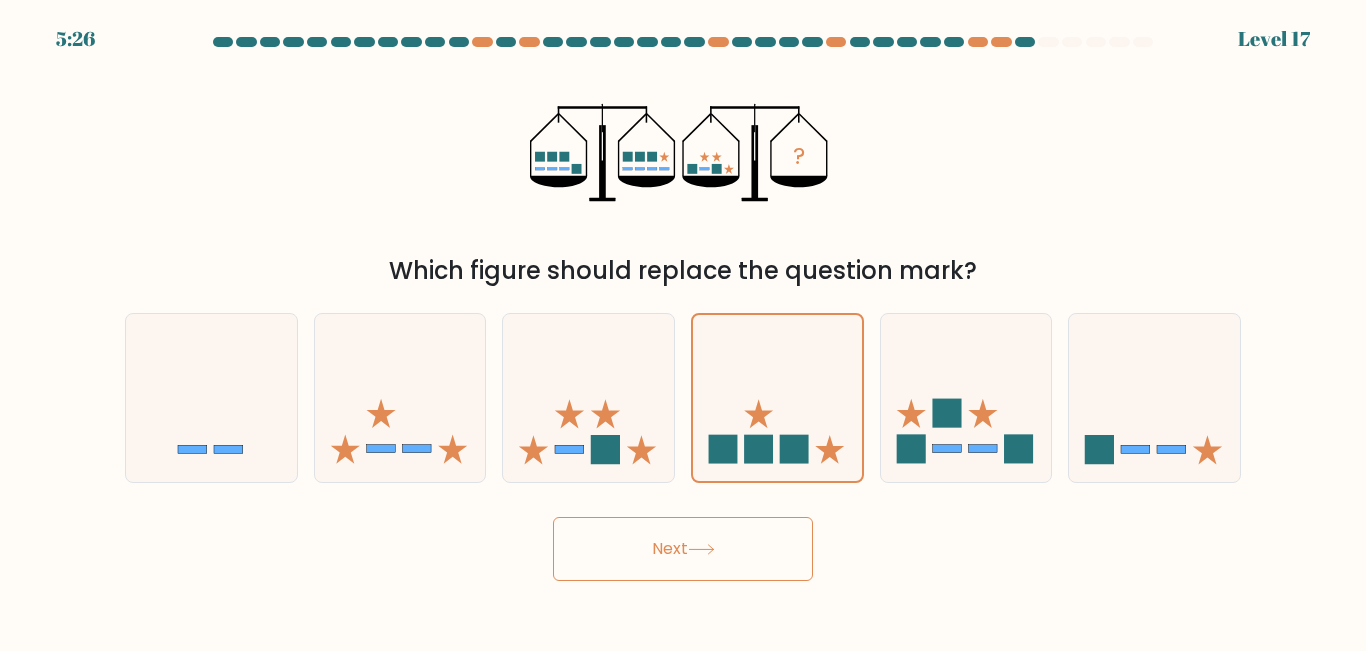 click on "Next" at bounding box center [683, 549] 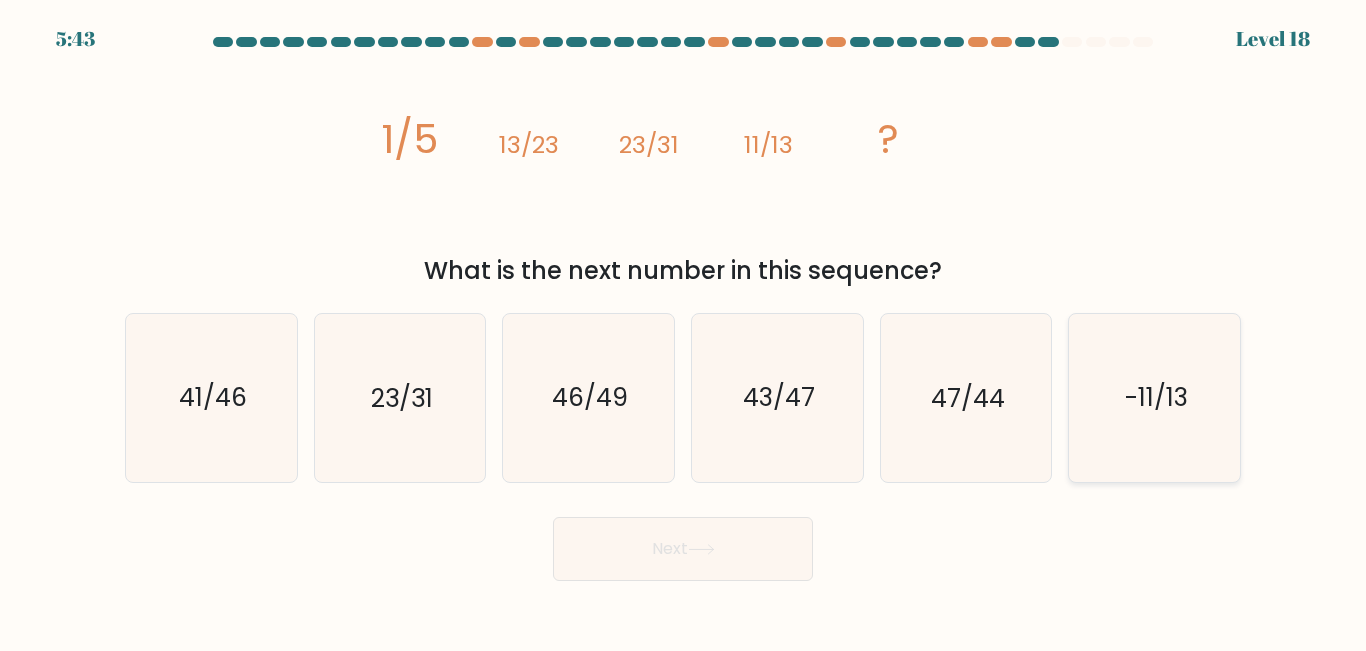 click on "-11/13" at bounding box center [1154, 397] 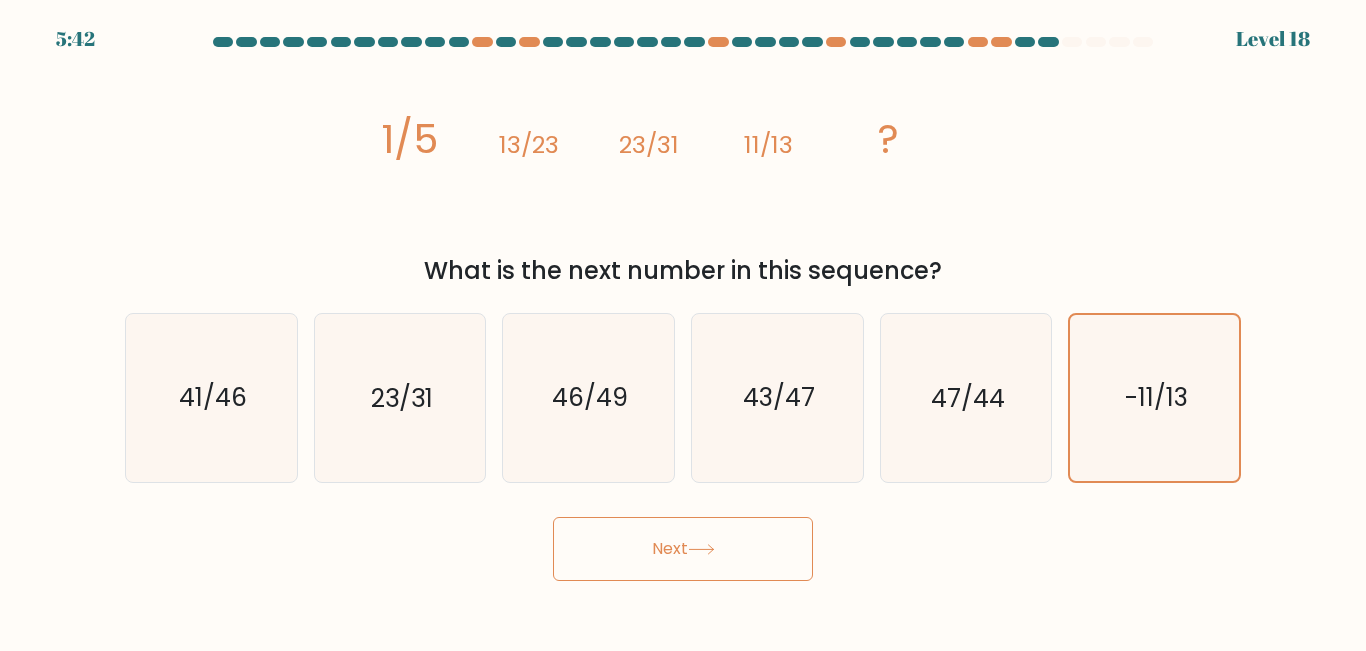 click on "Next" at bounding box center (683, 549) 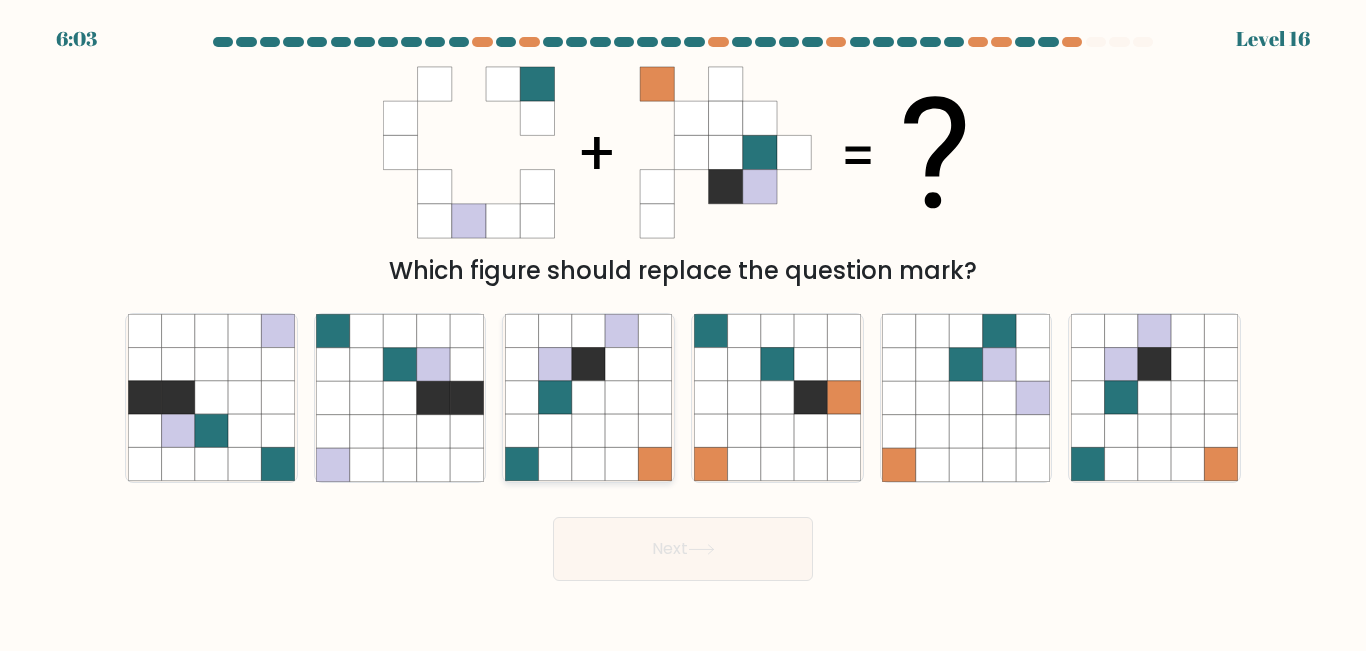 click at bounding box center (555, 431) 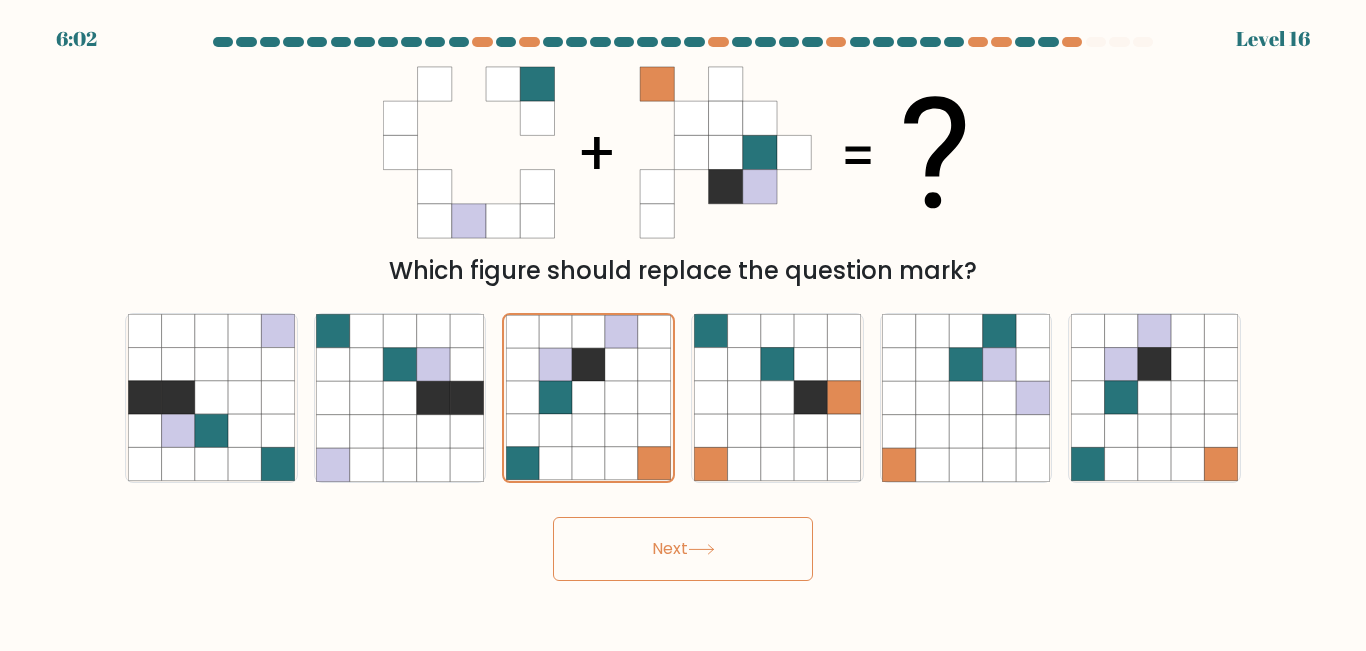 click on "Next" at bounding box center (683, 549) 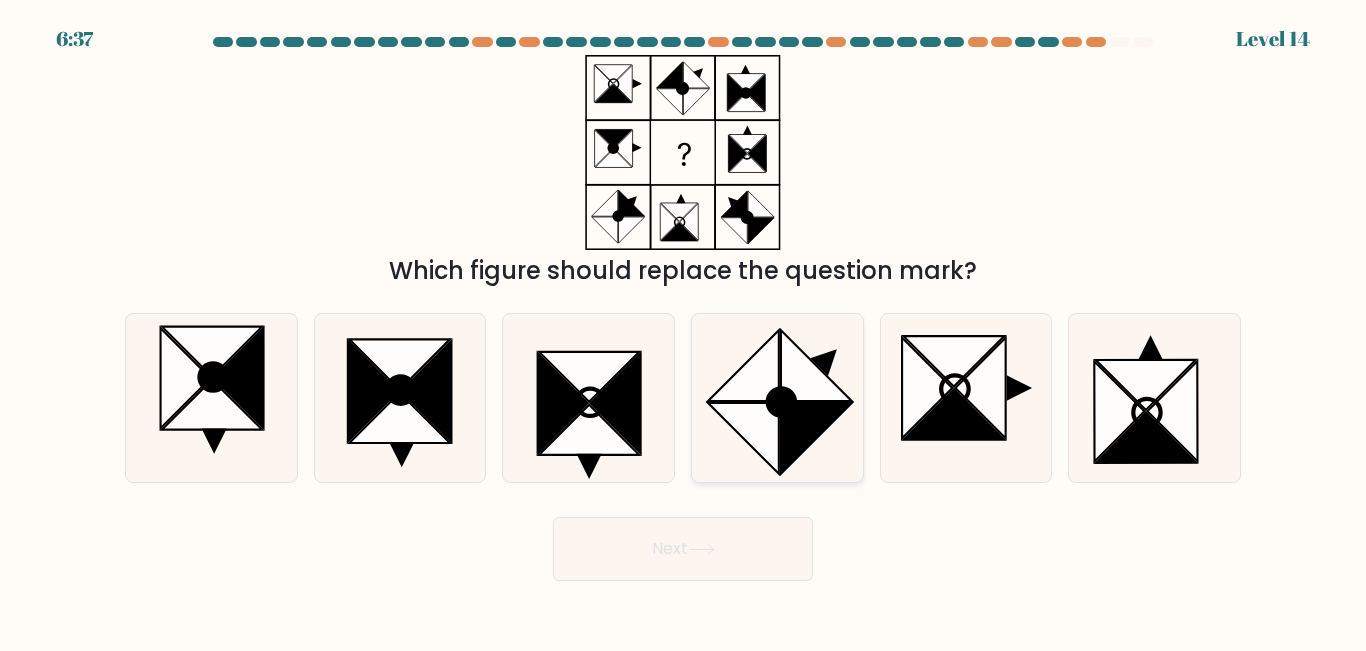 click at bounding box center (743, 439) 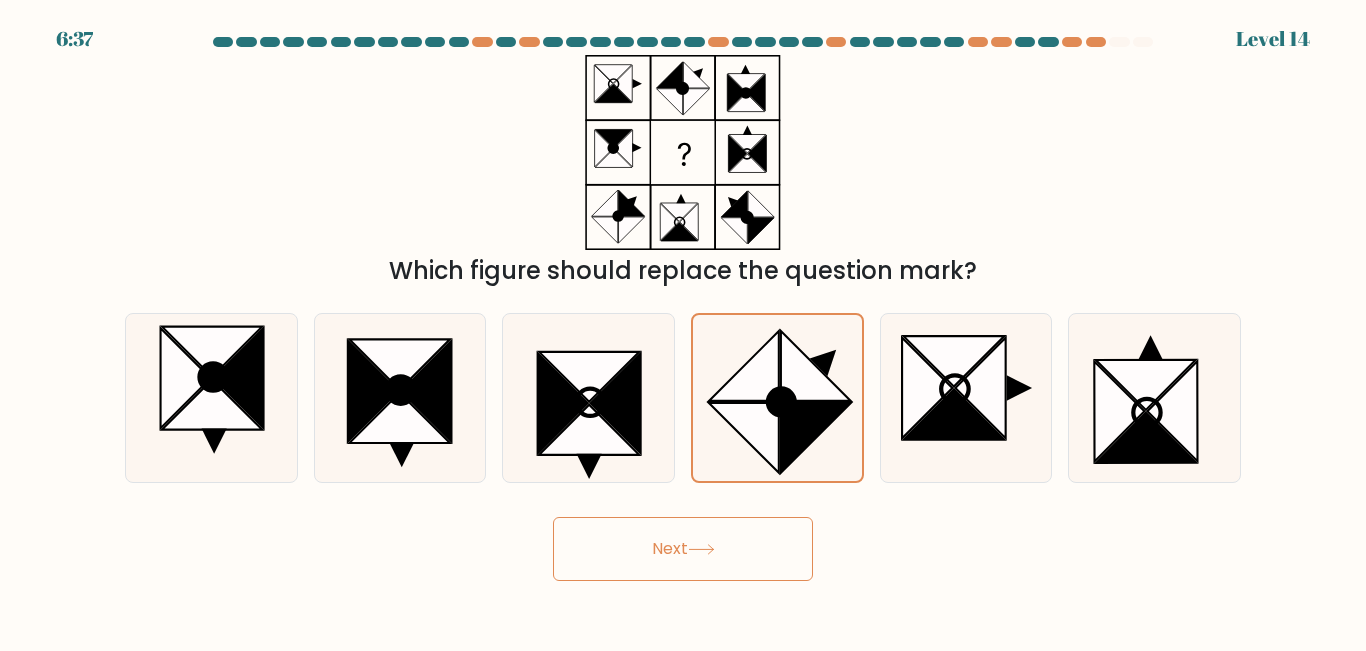 click on "Next" at bounding box center [683, 549] 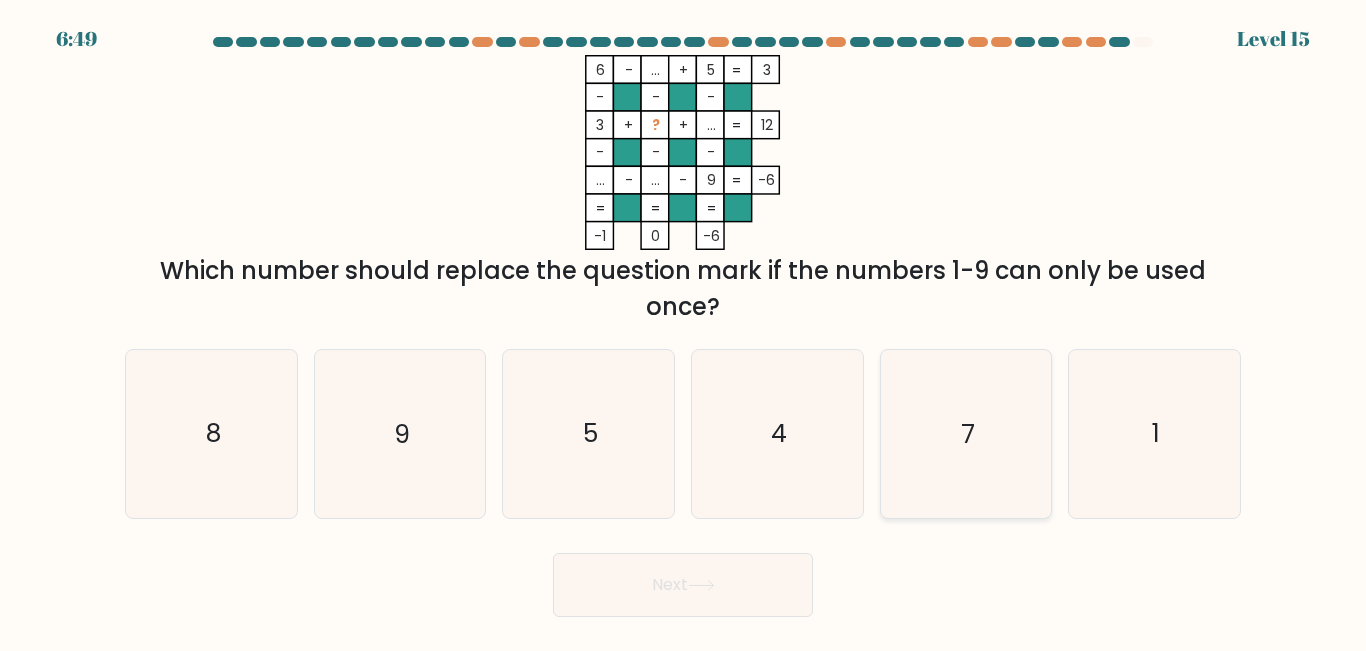 click on "7" at bounding box center [965, 433] 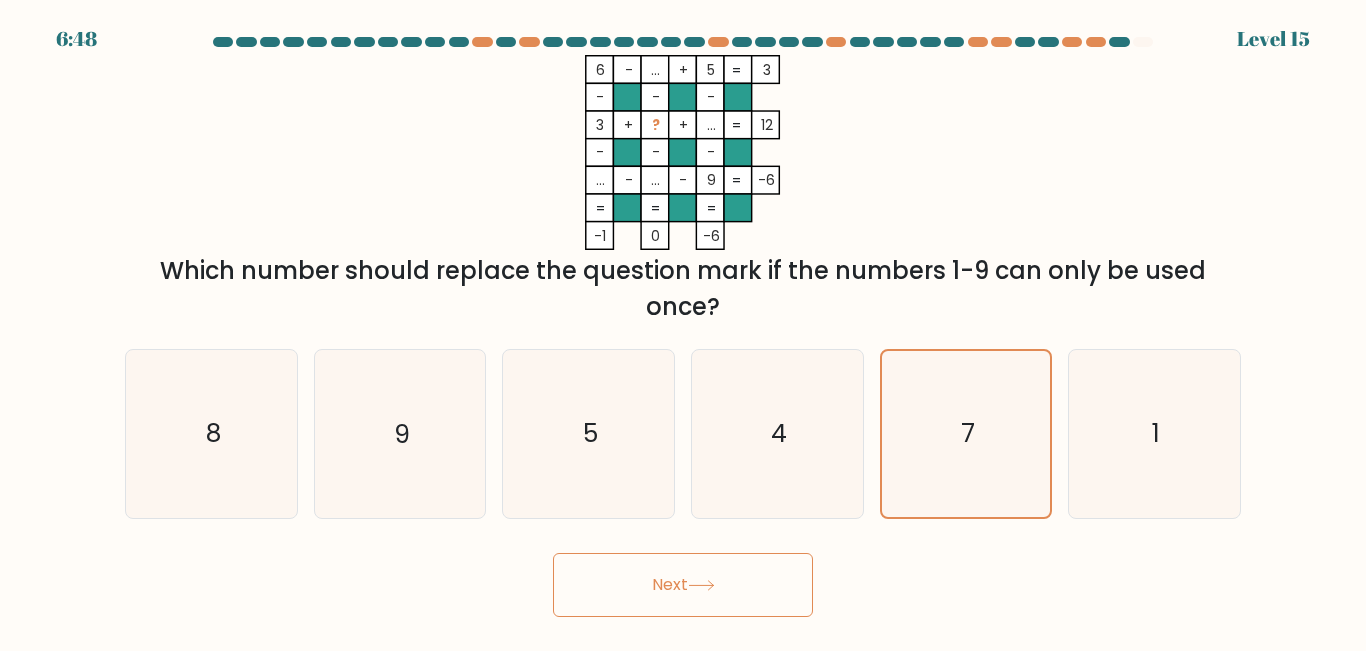 click on "Next" at bounding box center (683, 585) 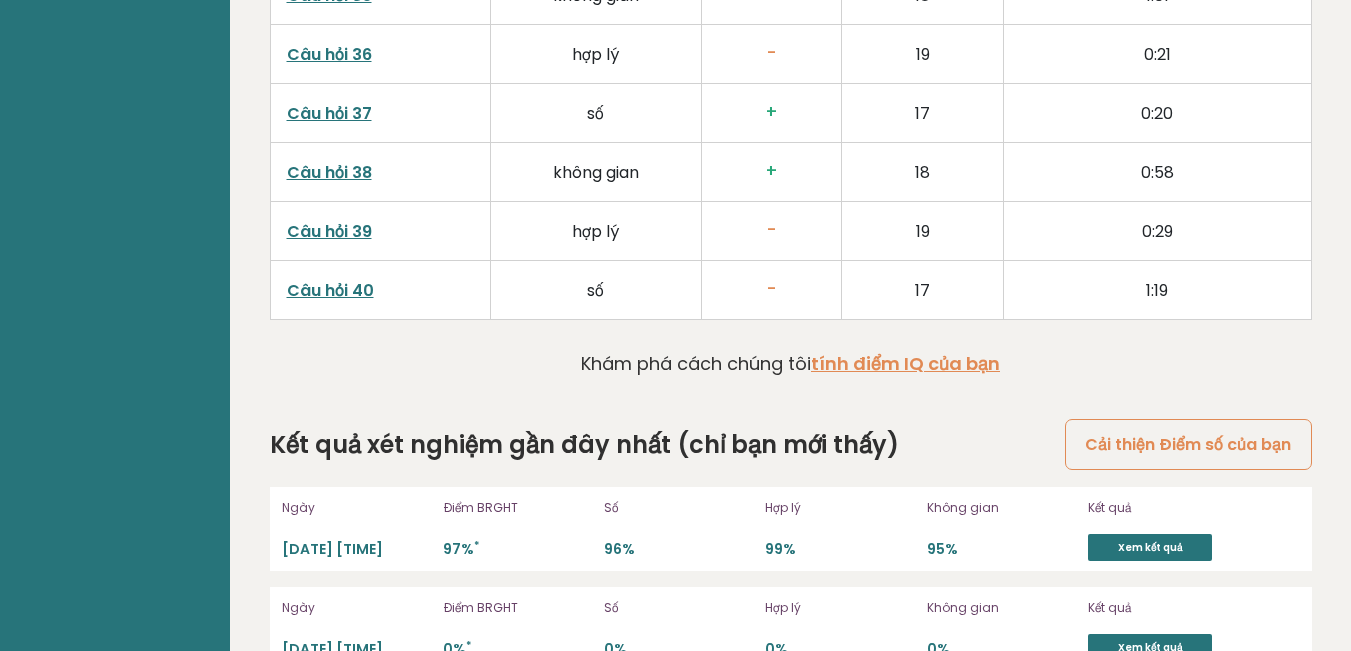 scroll, scrollTop: 5400, scrollLeft: 0, axis: vertical 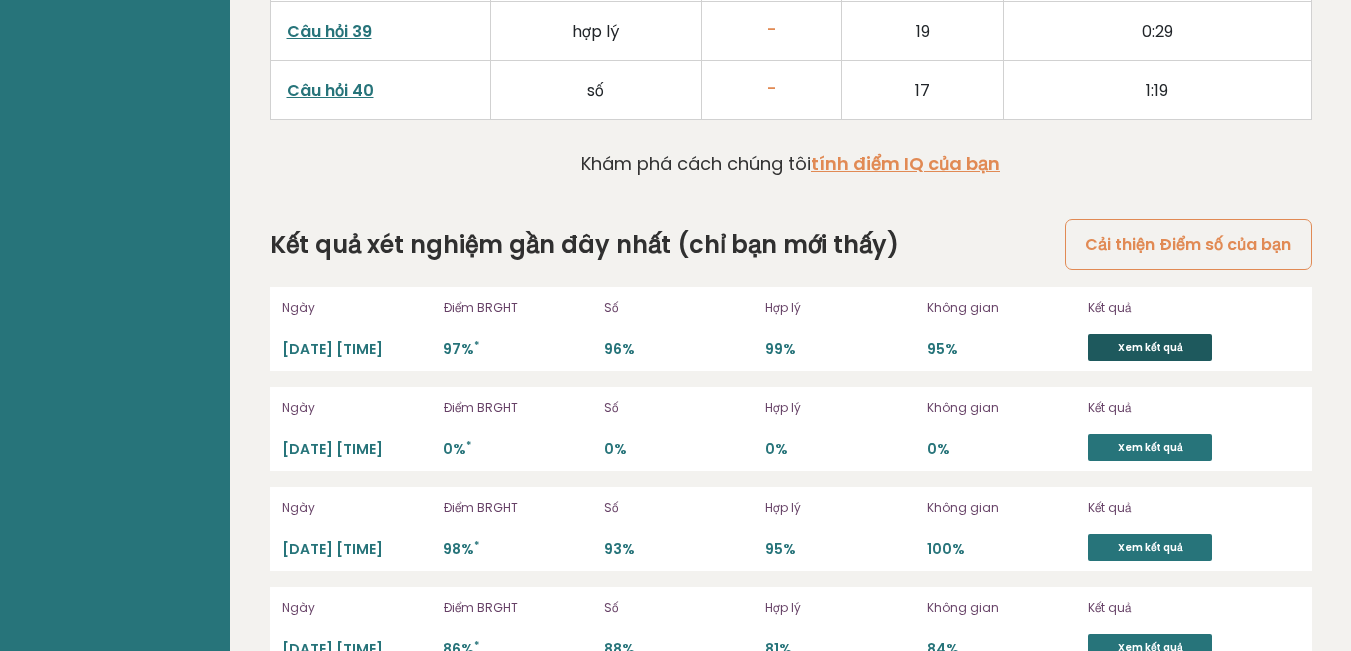 click on "Xem kết quả" at bounding box center [1150, 347] 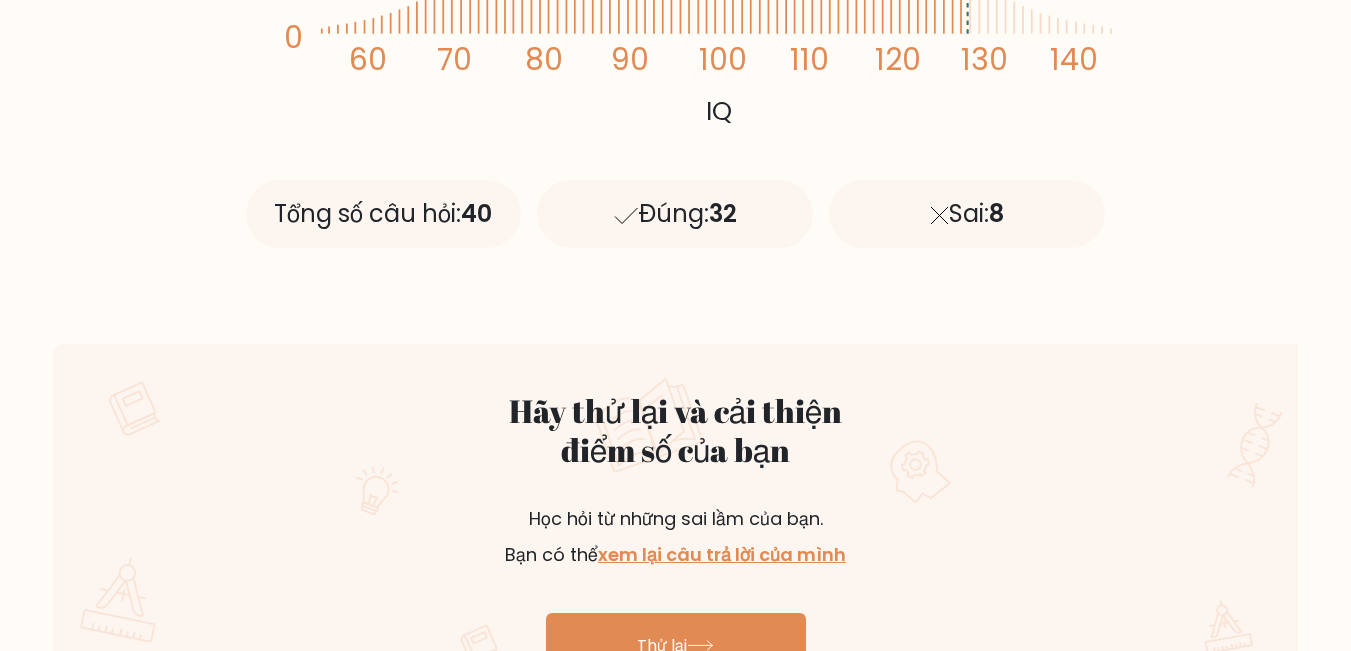 scroll, scrollTop: 900, scrollLeft: 0, axis: vertical 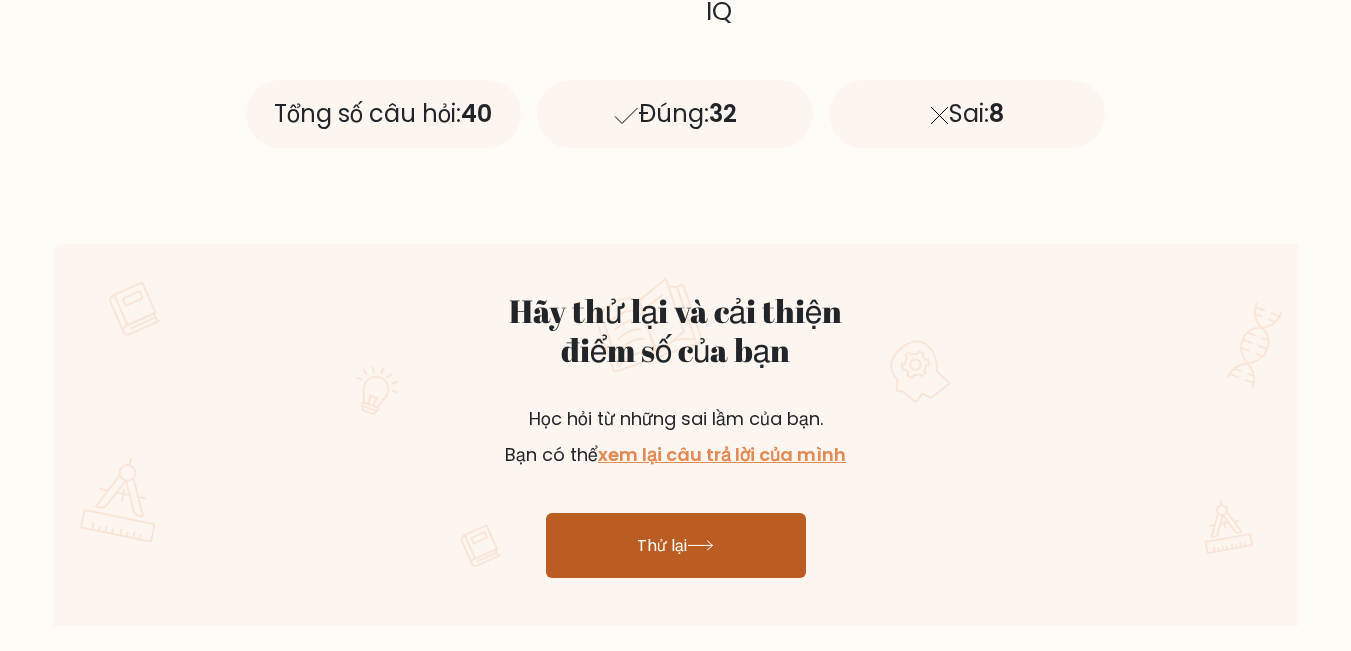 click on "Thử lại" at bounding box center [662, 545] 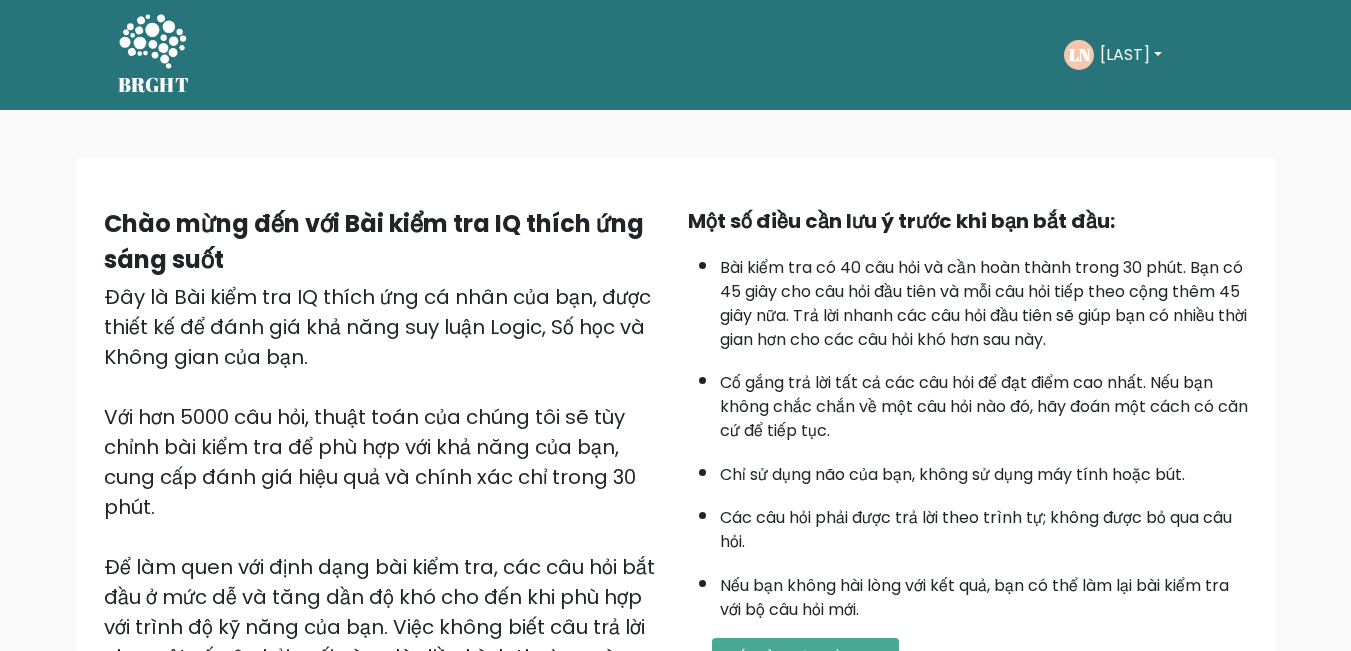 scroll, scrollTop: 100, scrollLeft: 0, axis: vertical 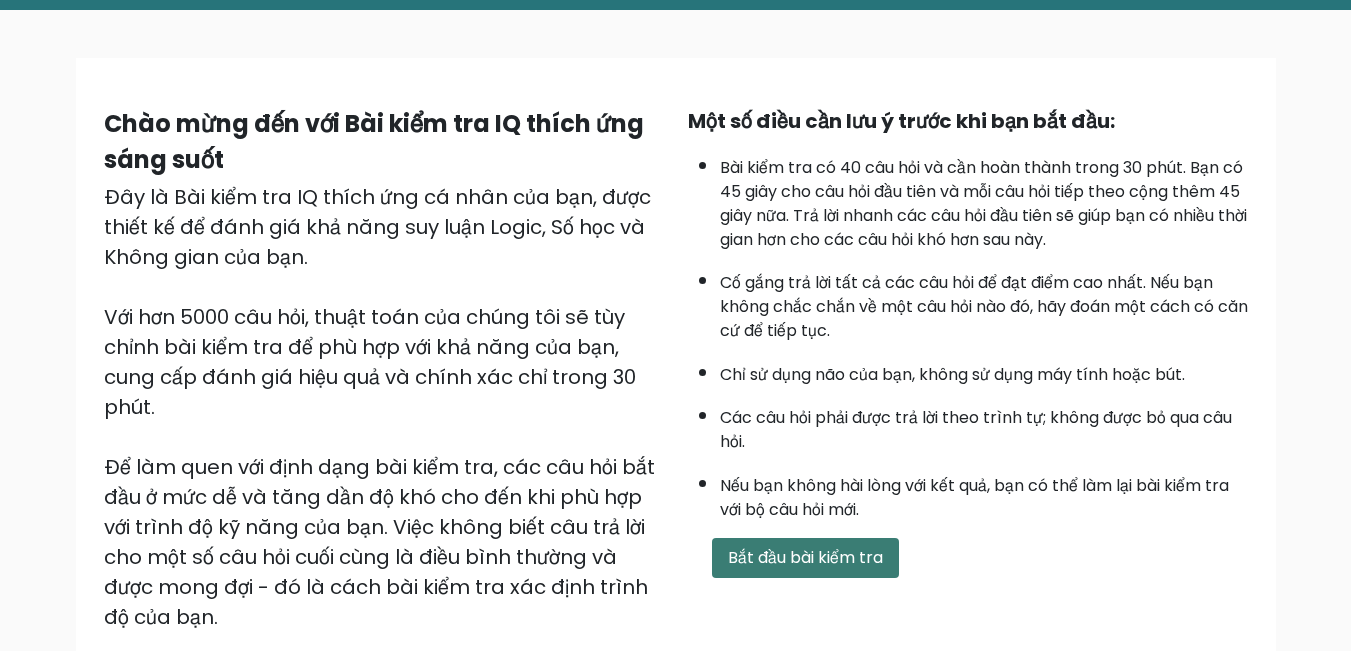 click on "Bắt đầu bài kiểm tra" at bounding box center (805, 557) 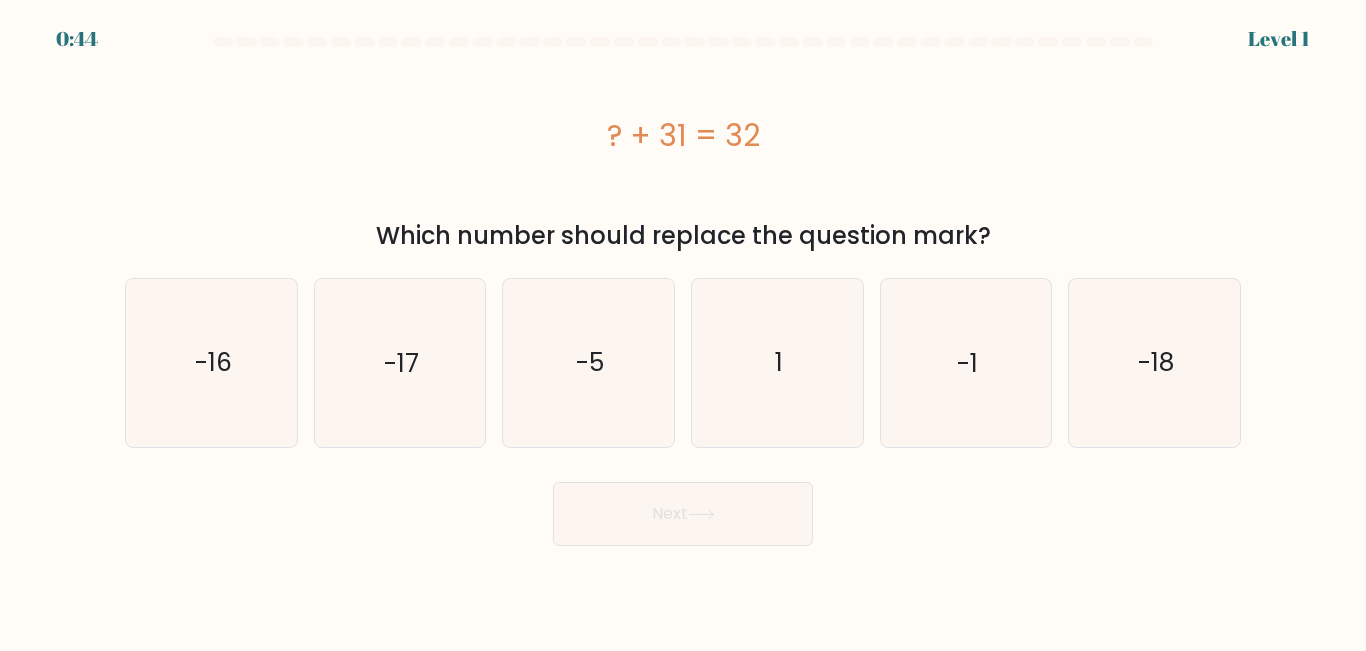 scroll, scrollTop: 0, scrollLeft: 0, axis: both 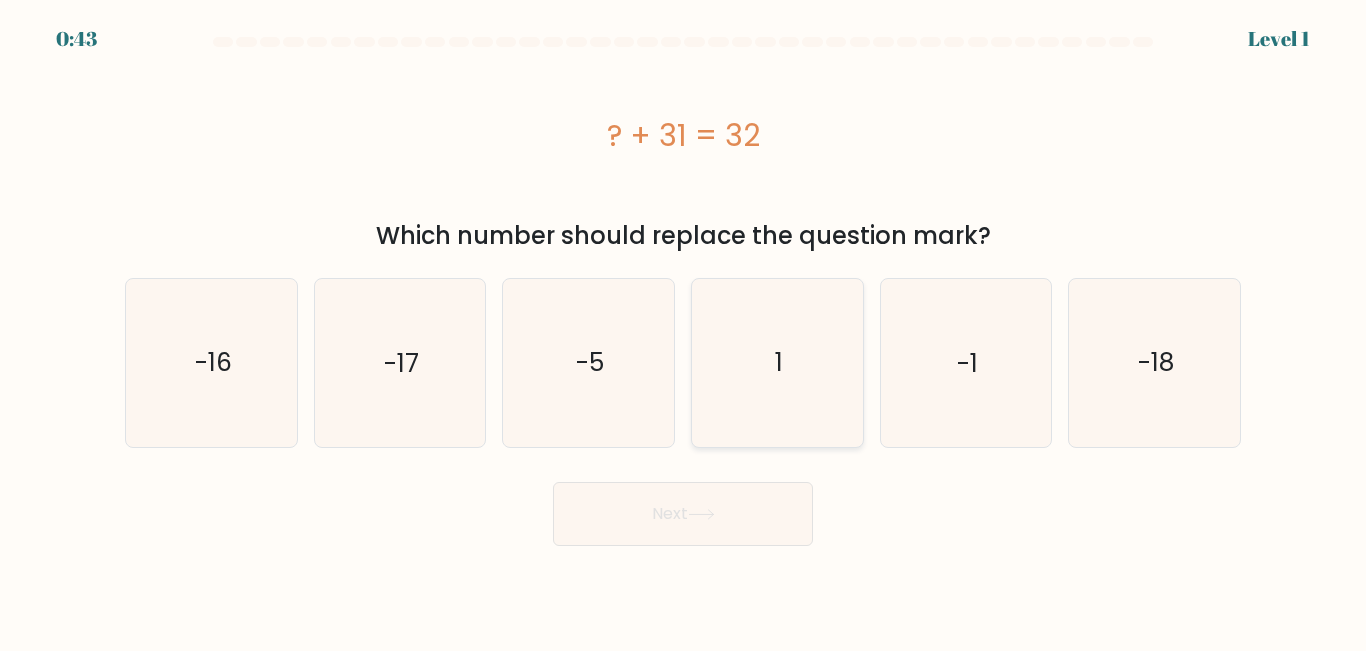 click on "1" at bounding box center (777, 362) 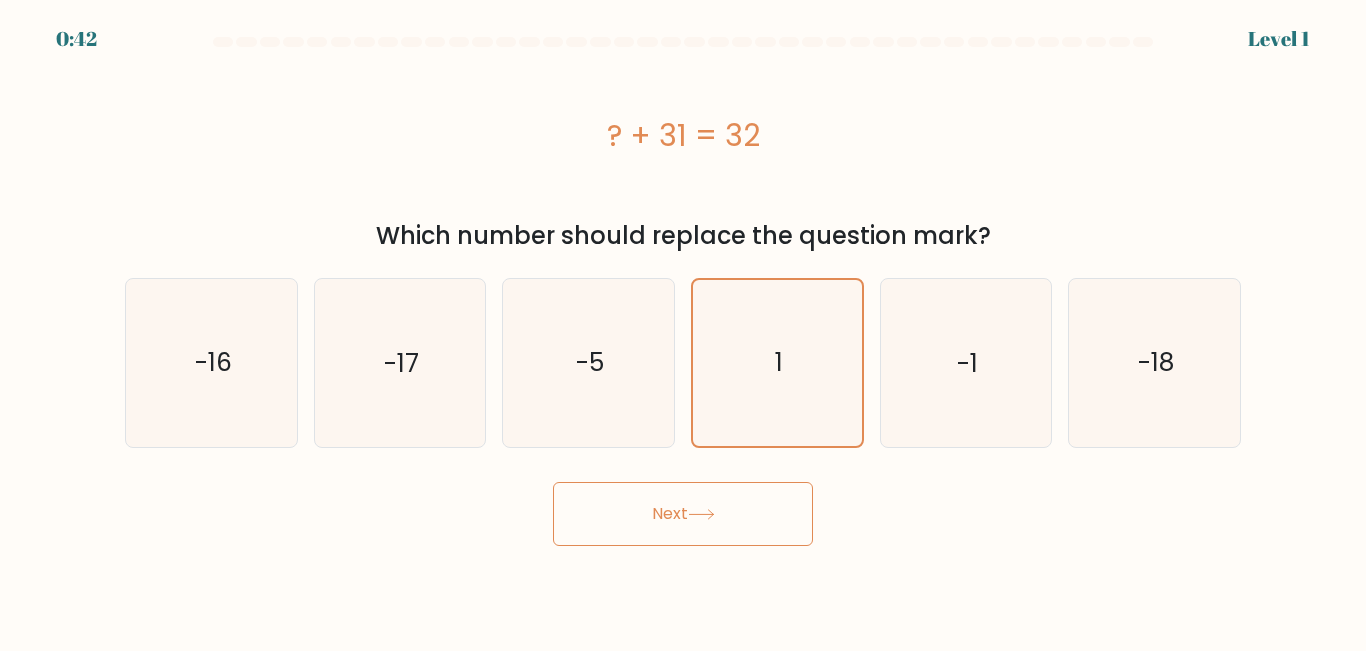 click on "Next" at bounding box center (683, 514) 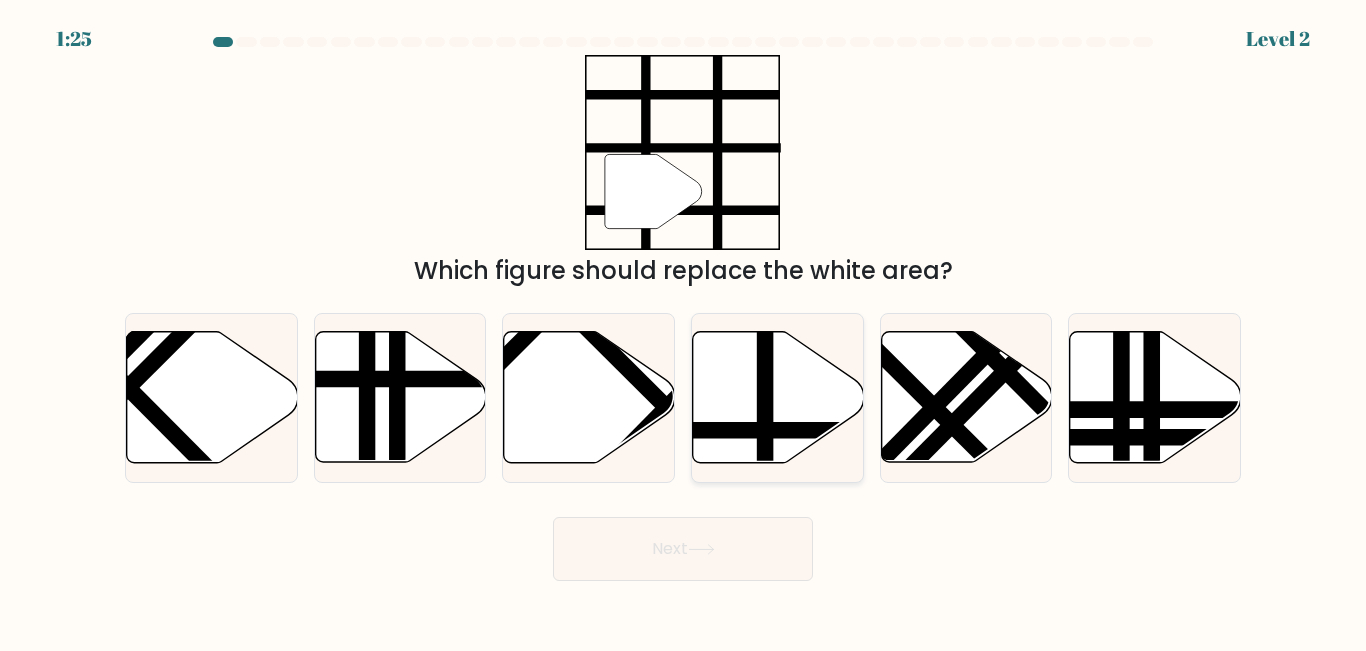 click at bounding box center (765, 329) 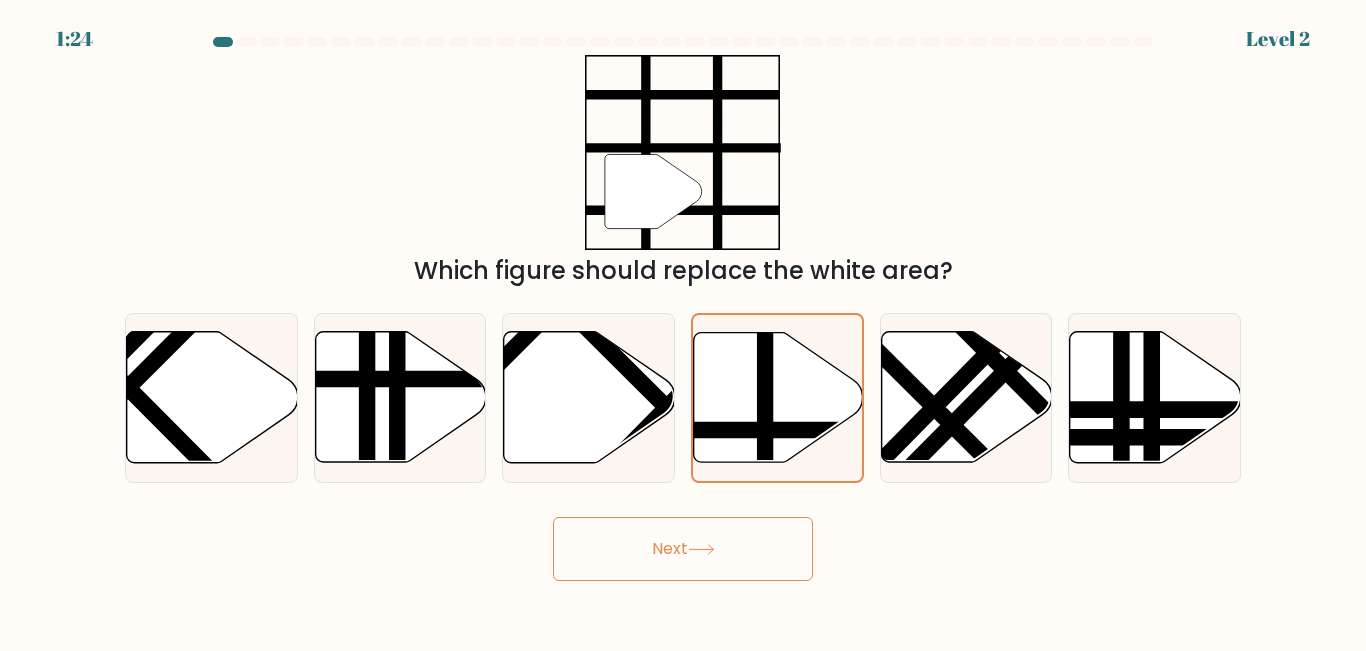 click on "Next" at bounding box center (683, 549) 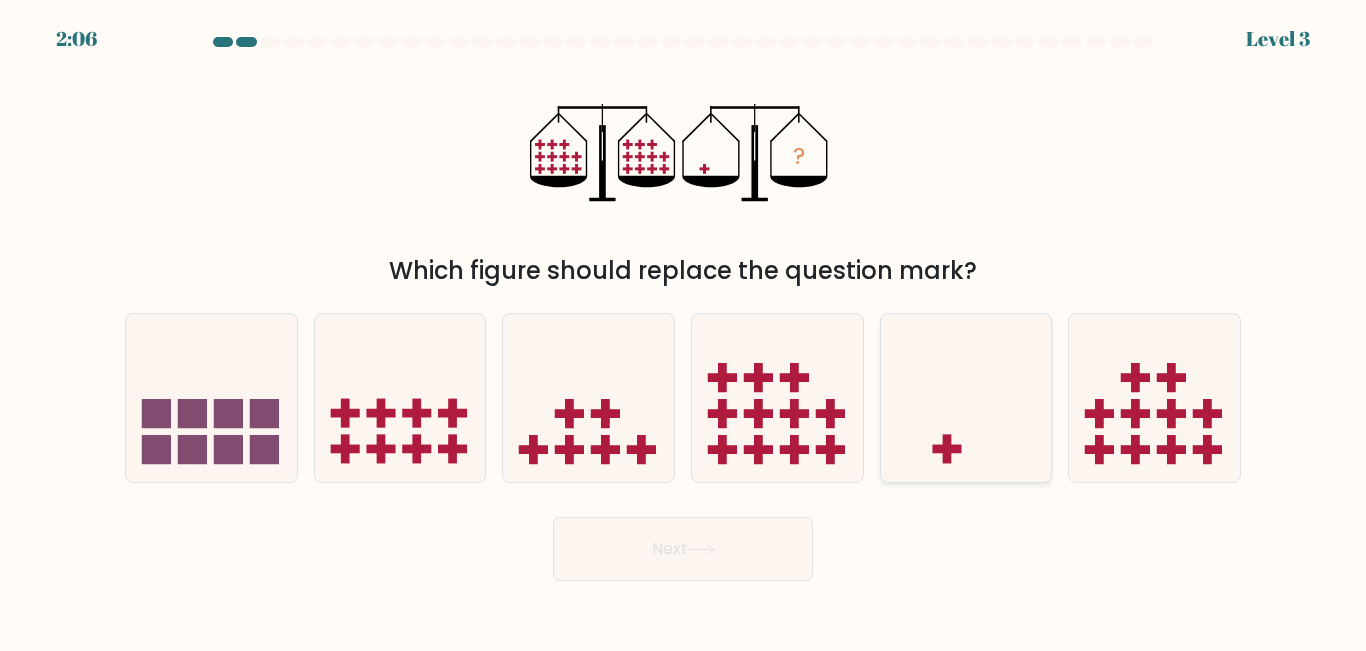 click at bounding box center [966, 397] 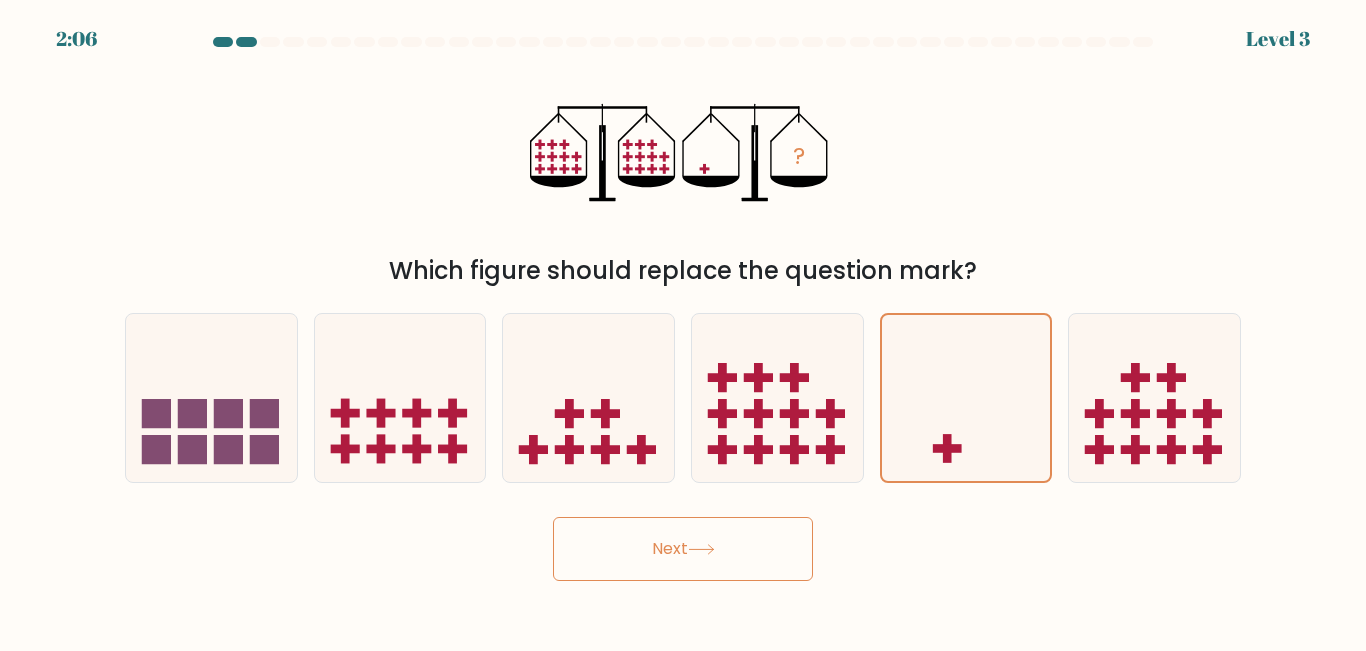 click on "Next" at bounding box center (683, 549) 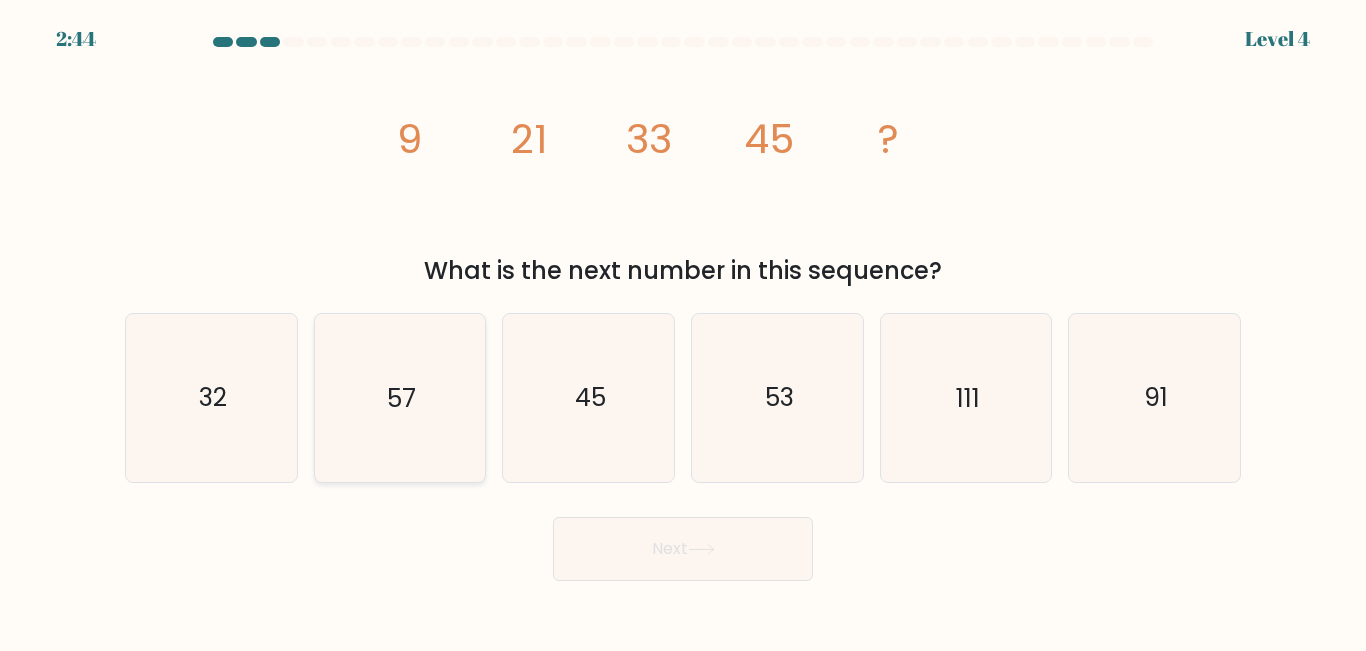 click on "57" at bounding box center (399, 397) 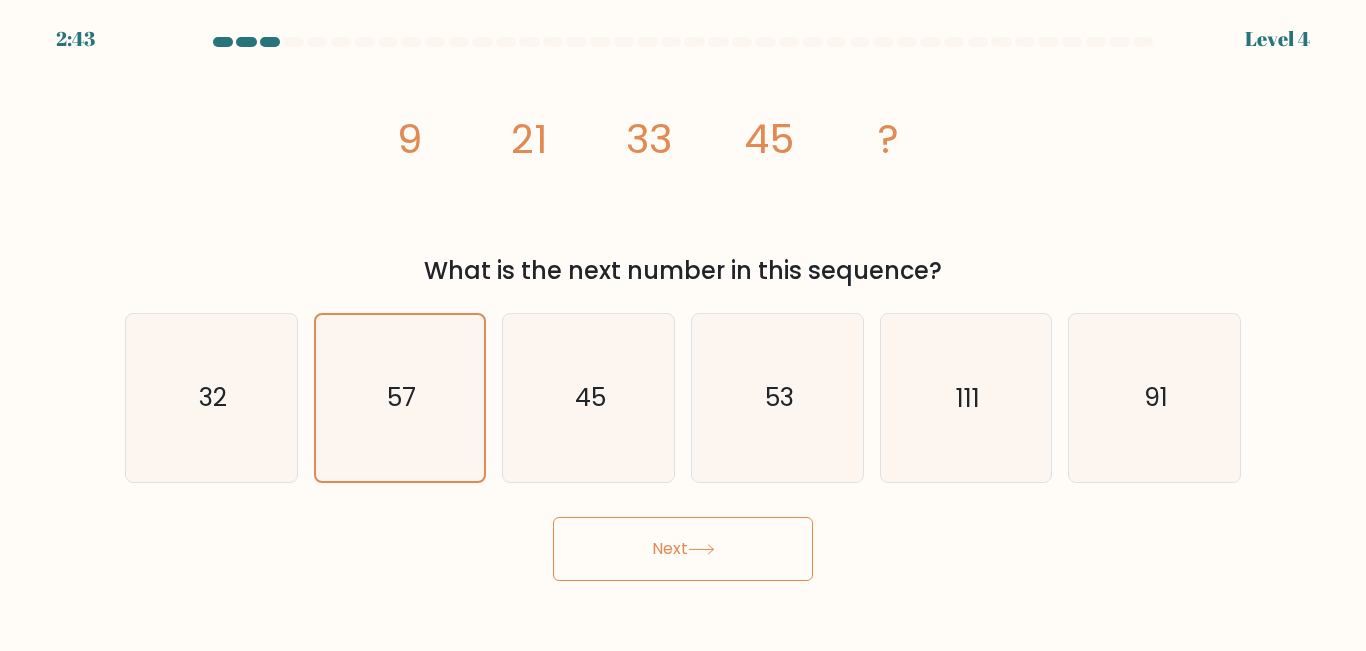 click on "Next" at bounding box center (683, 549) 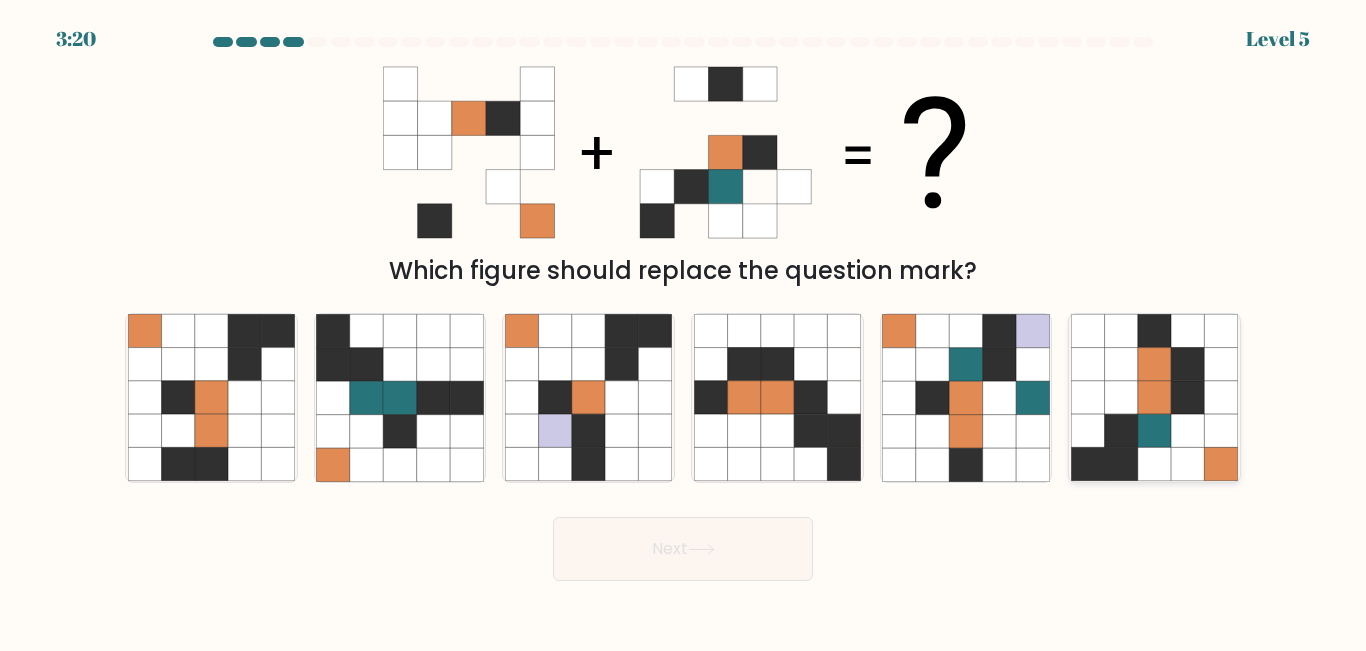 click at bounding box center [1121, 364] 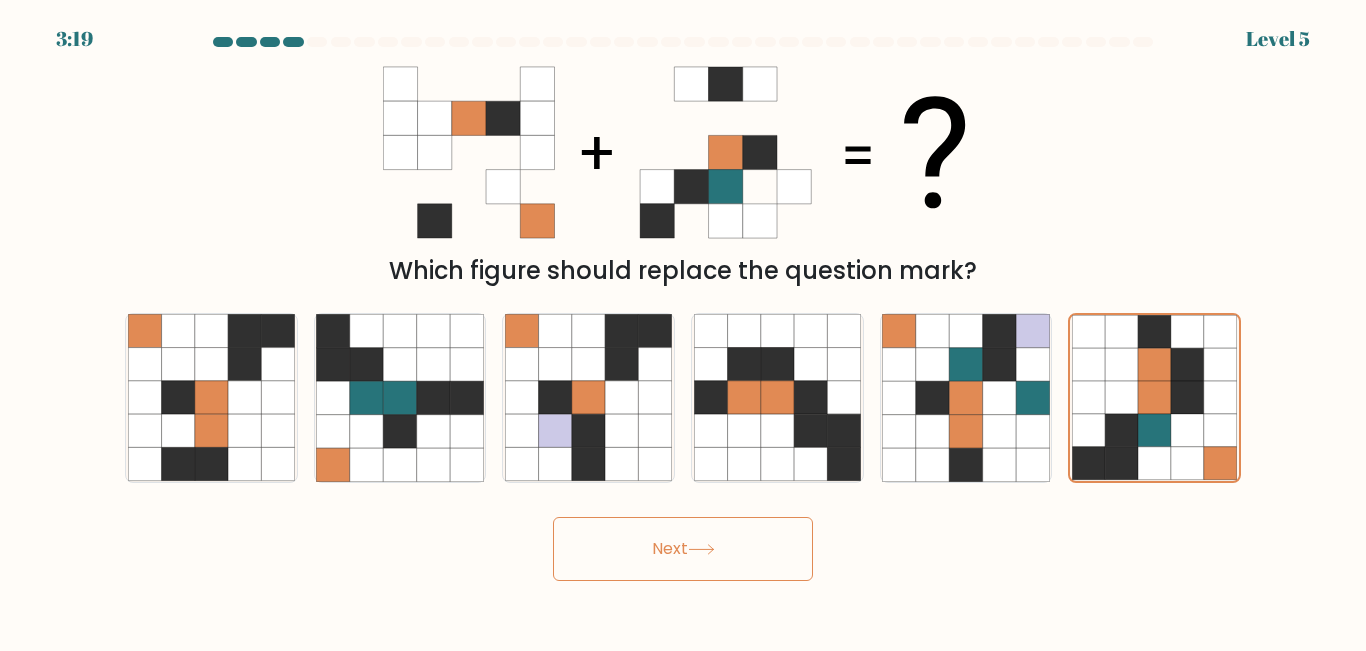 click on "Next" at bounding box center [683, 549] 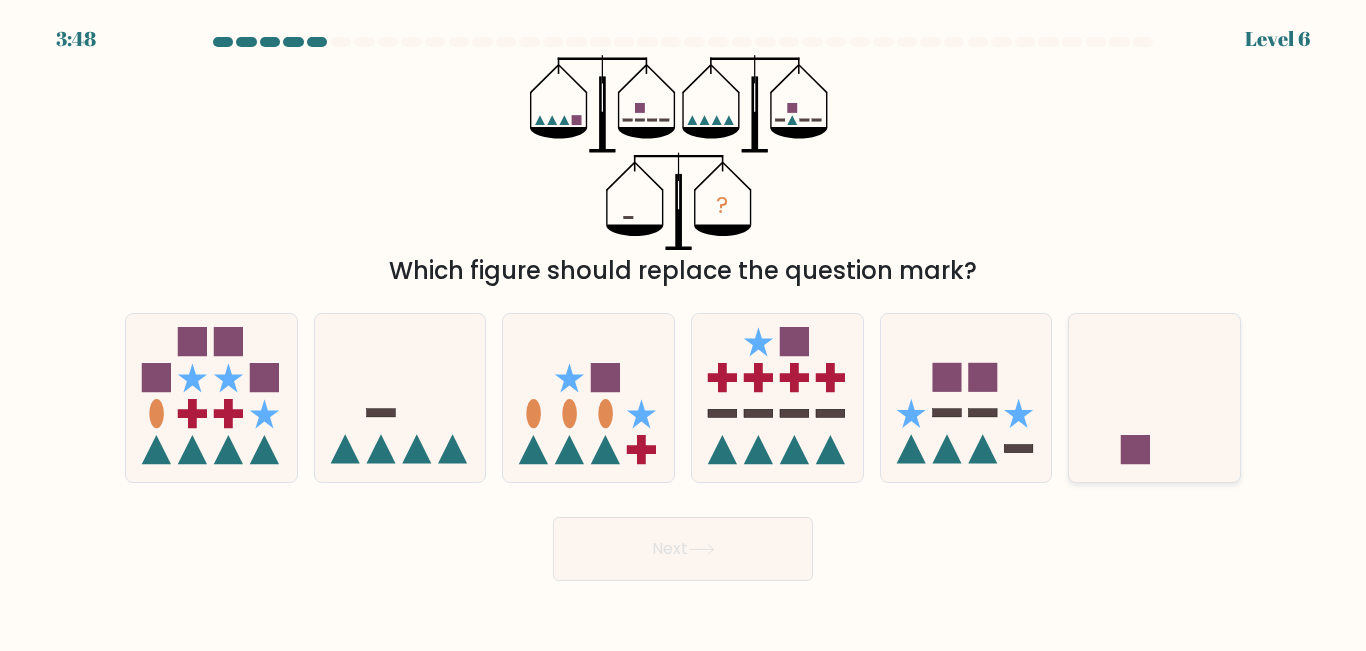 click at bounding box center (1154, 397) 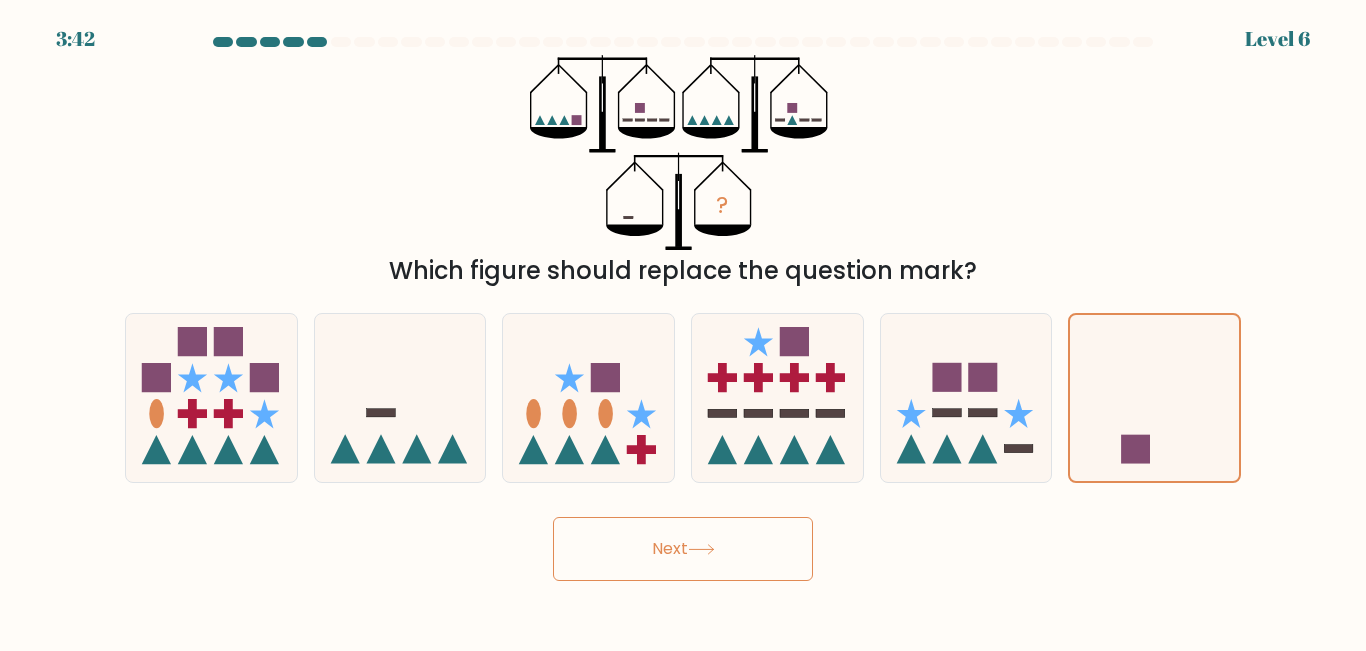 click on "Next" at bounding box center (683, 549) 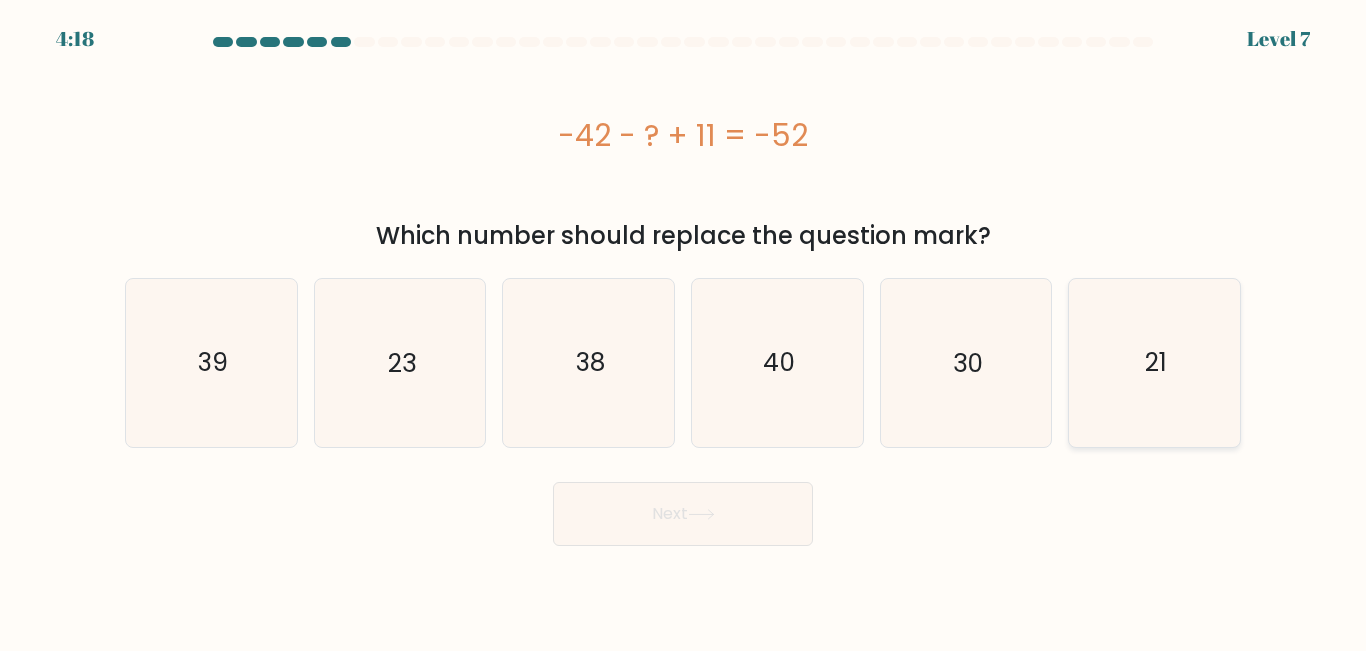 click on "21" at bounding box center [1154, 362] 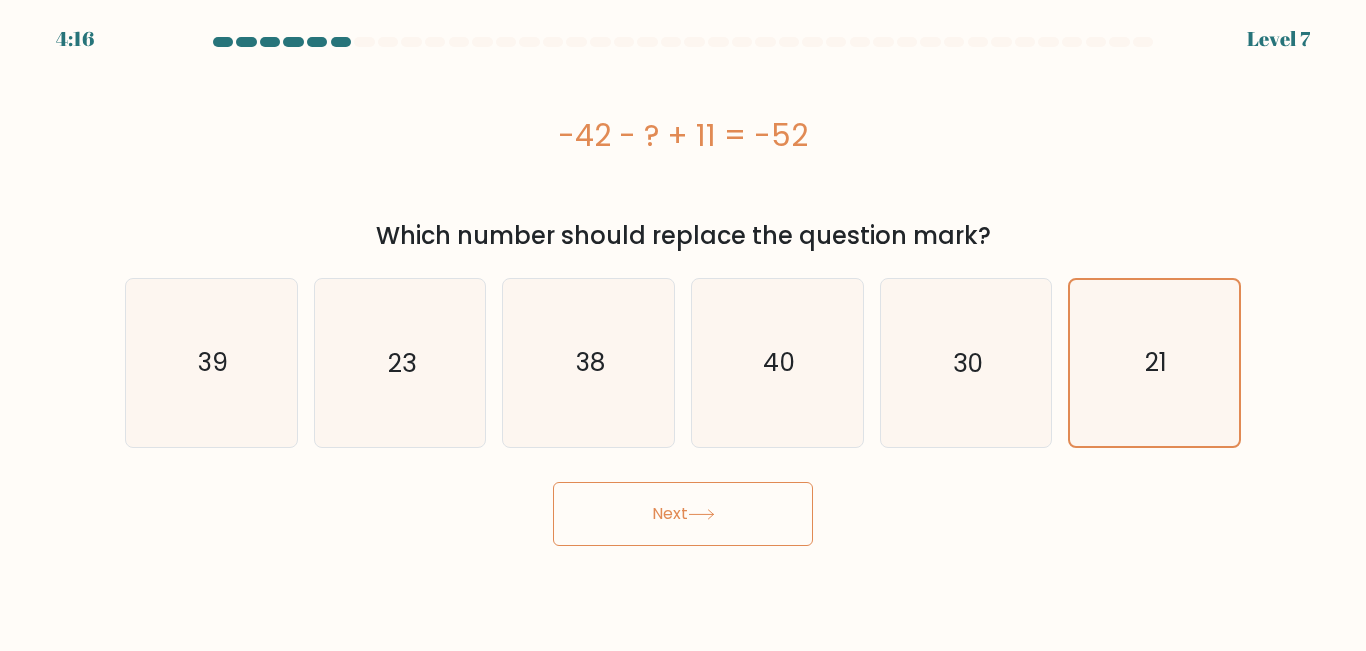 click on "Next" at bounding box center (683, 514) 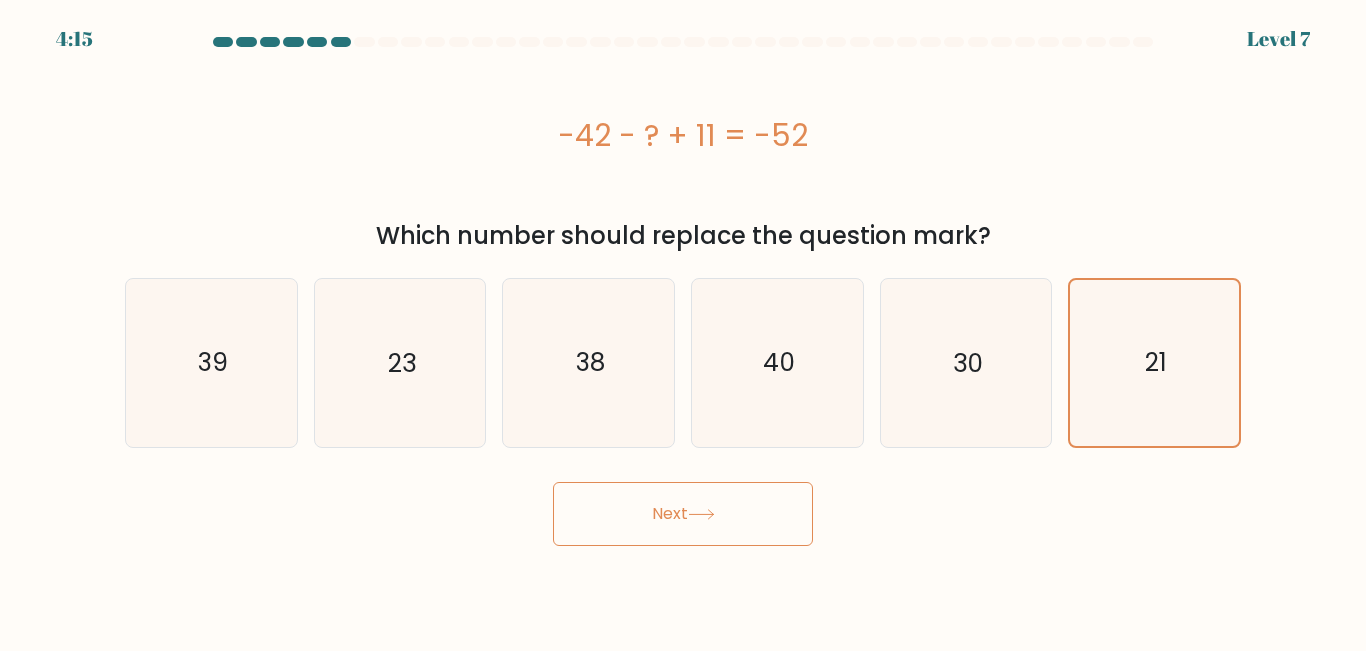 click on "Next" at bounding box center (683, 514) 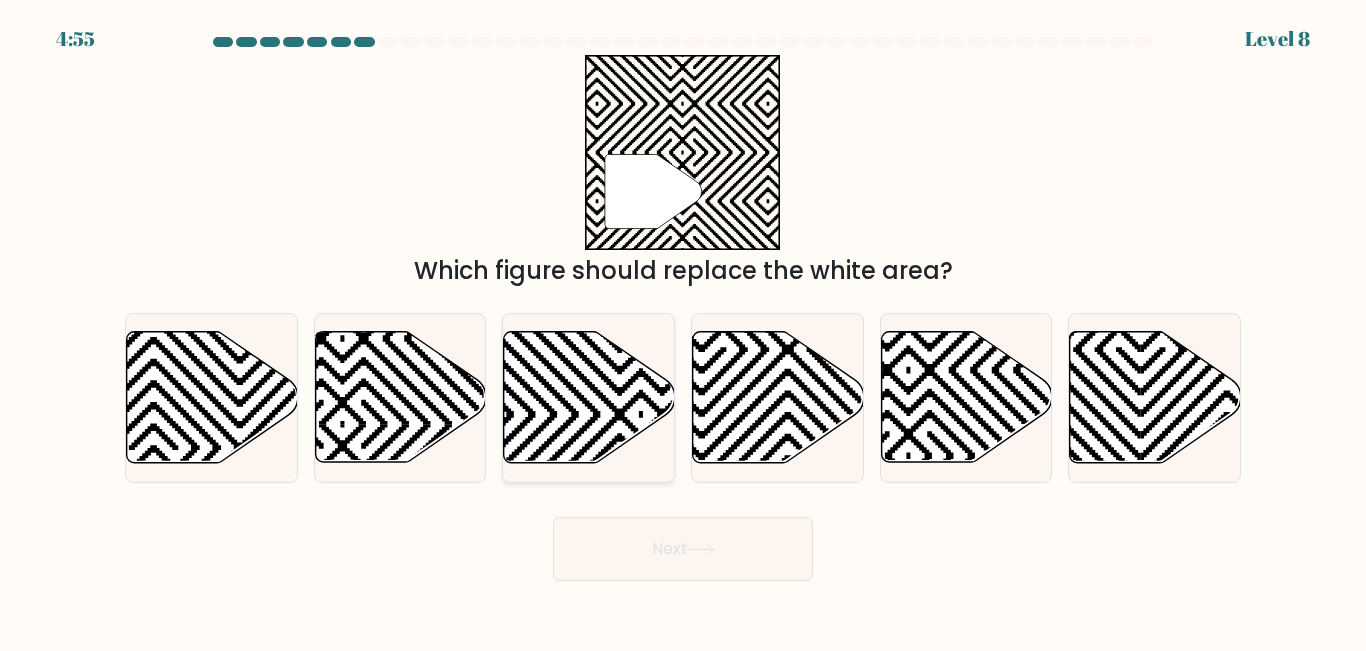 click at bounding box center (589, 397) 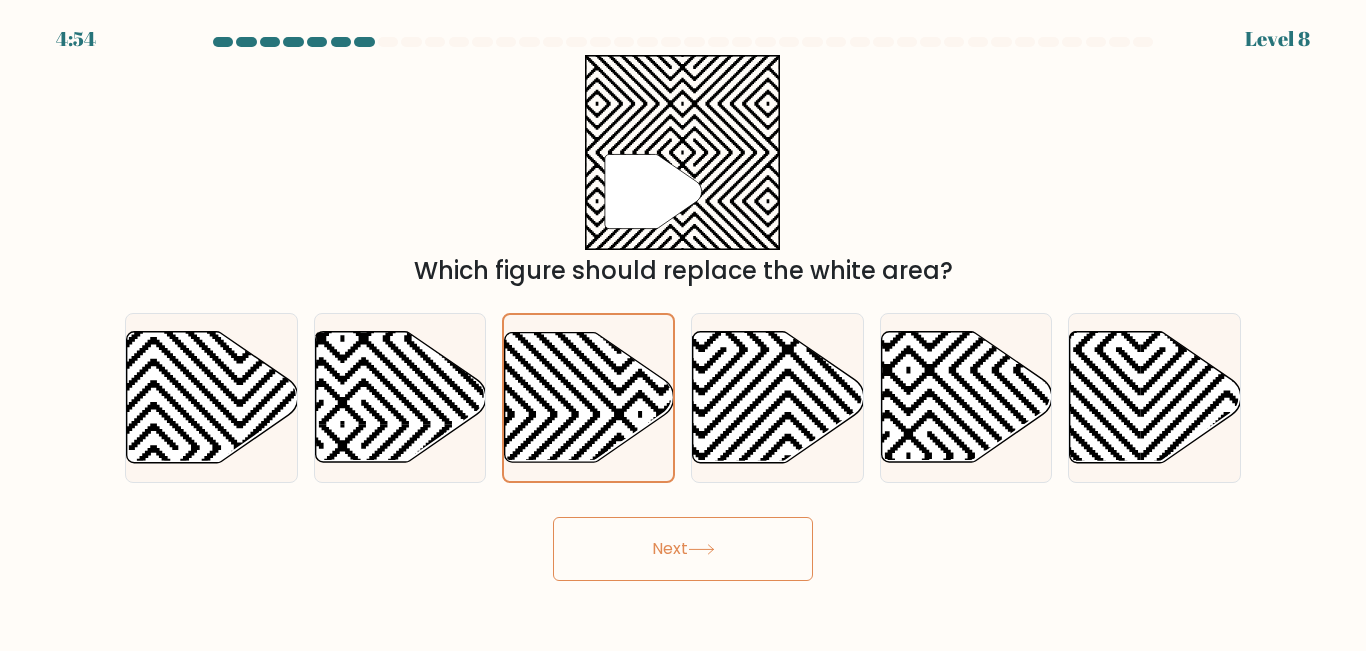 click on "Next" at bounding box center [683, 549] 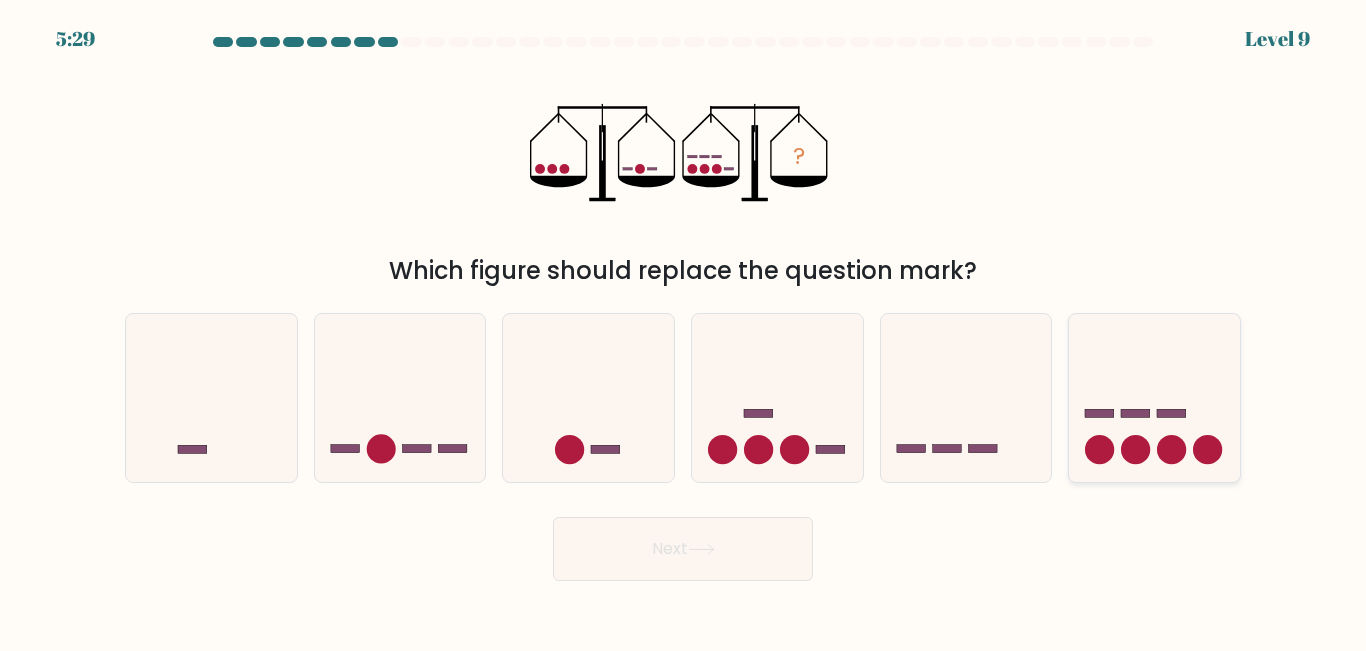 click at bounding box center (1135, 449) 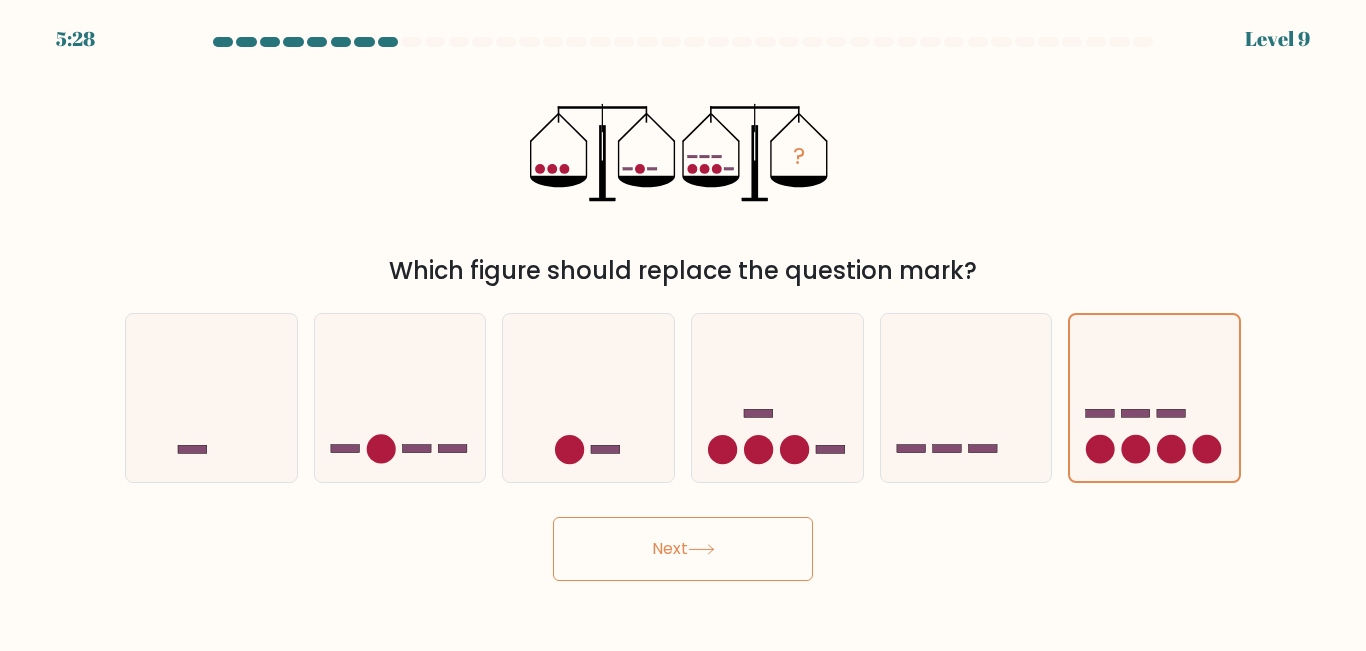 click on "Next" at bounding box center (683, 549) 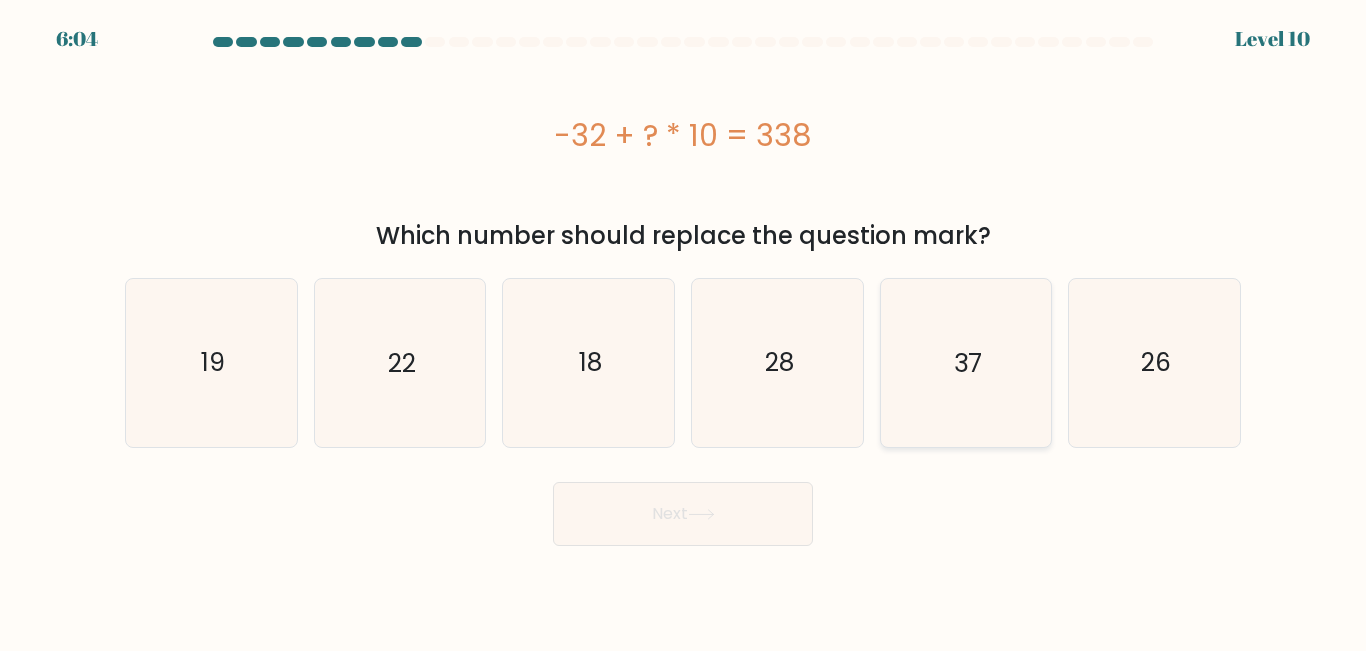 click on "37" at bounding box center [968, 362] 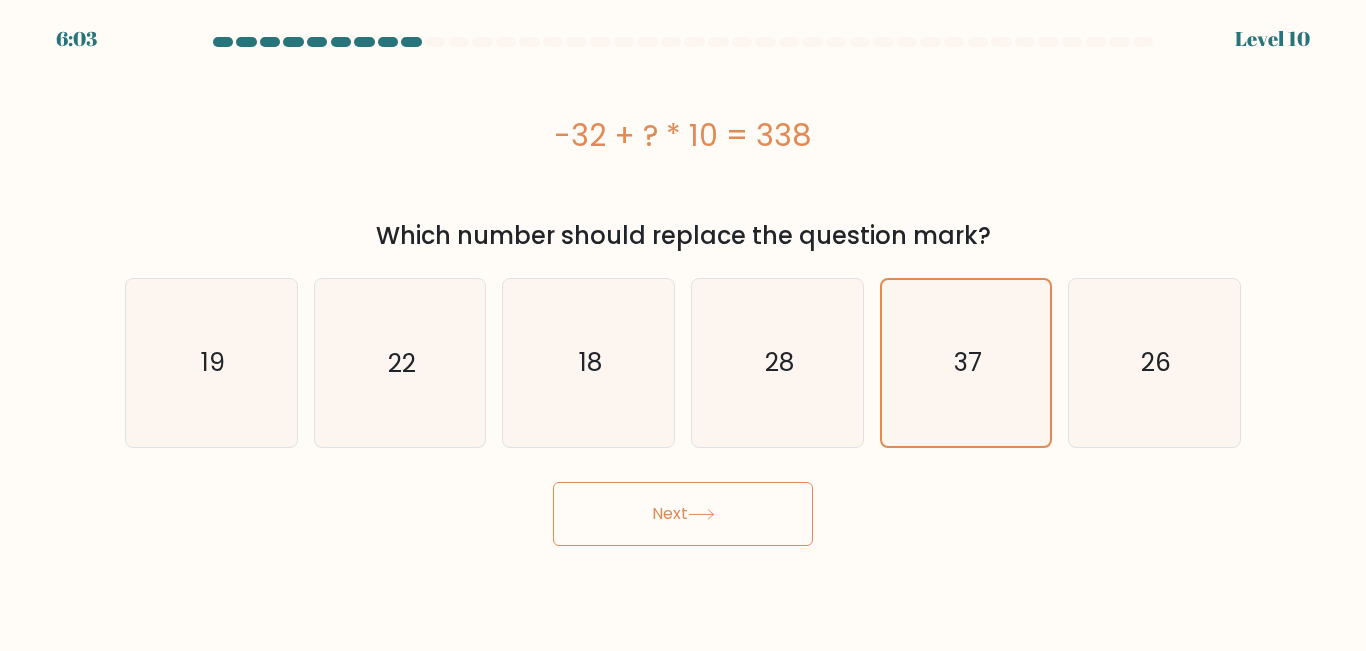click on "Next" at bounding box center [683, 514] 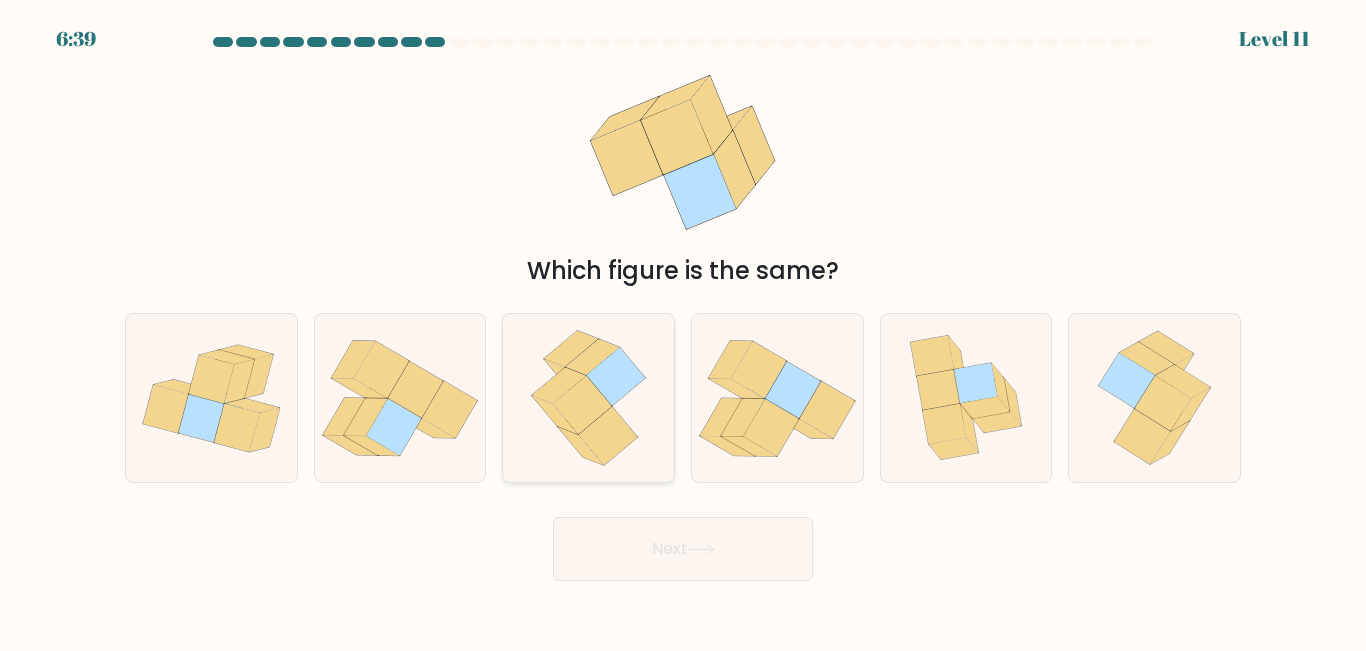 click at bounding box center (608, 436) 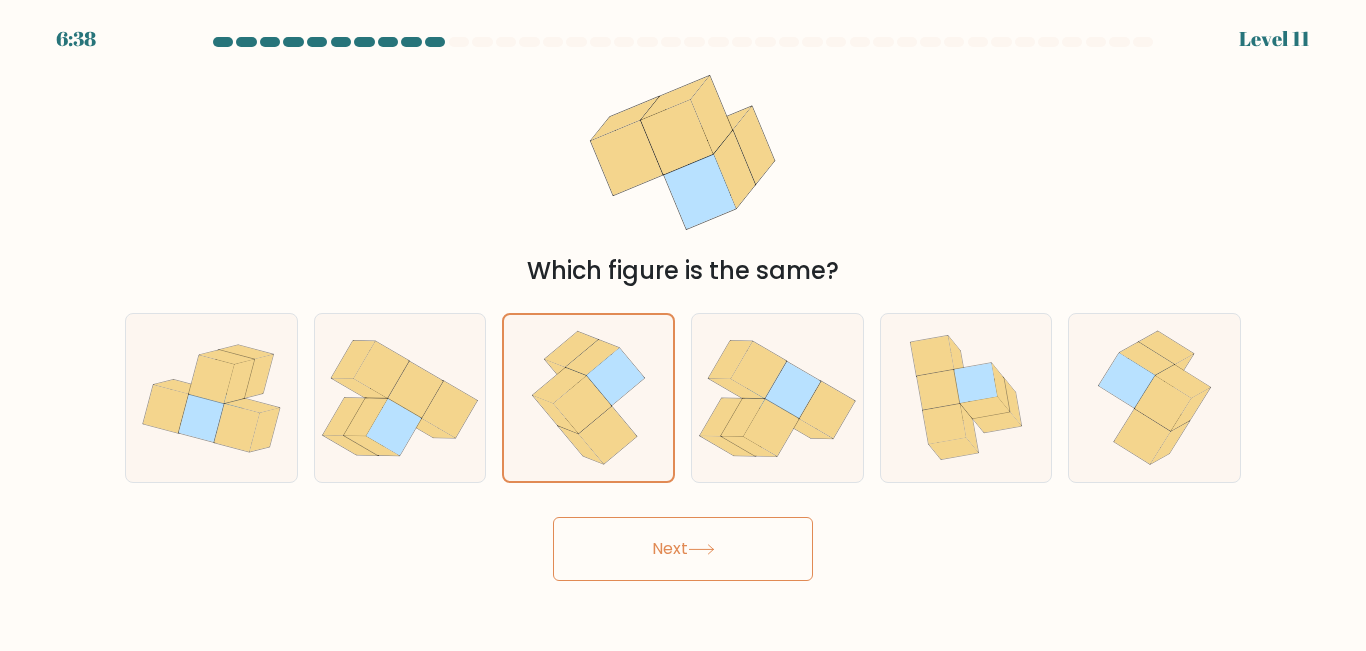 click on "Next" at bounding box center [683, 549] 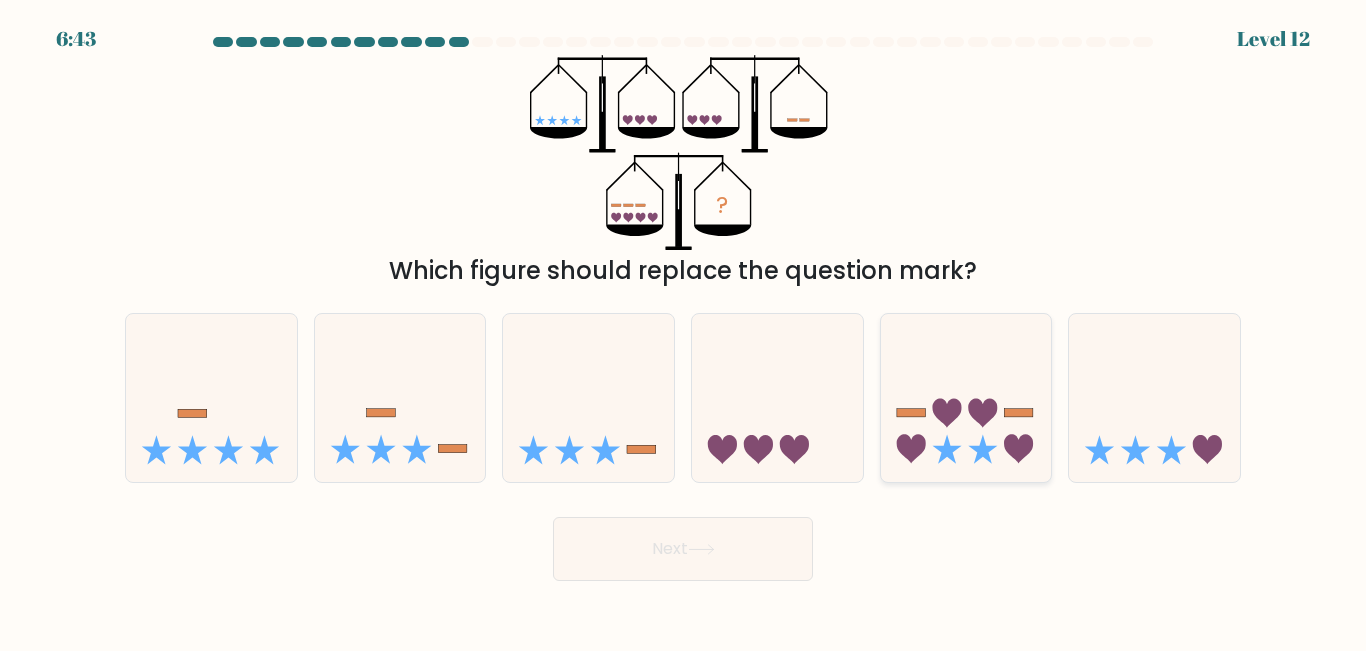click at bounding box center [966, 397] 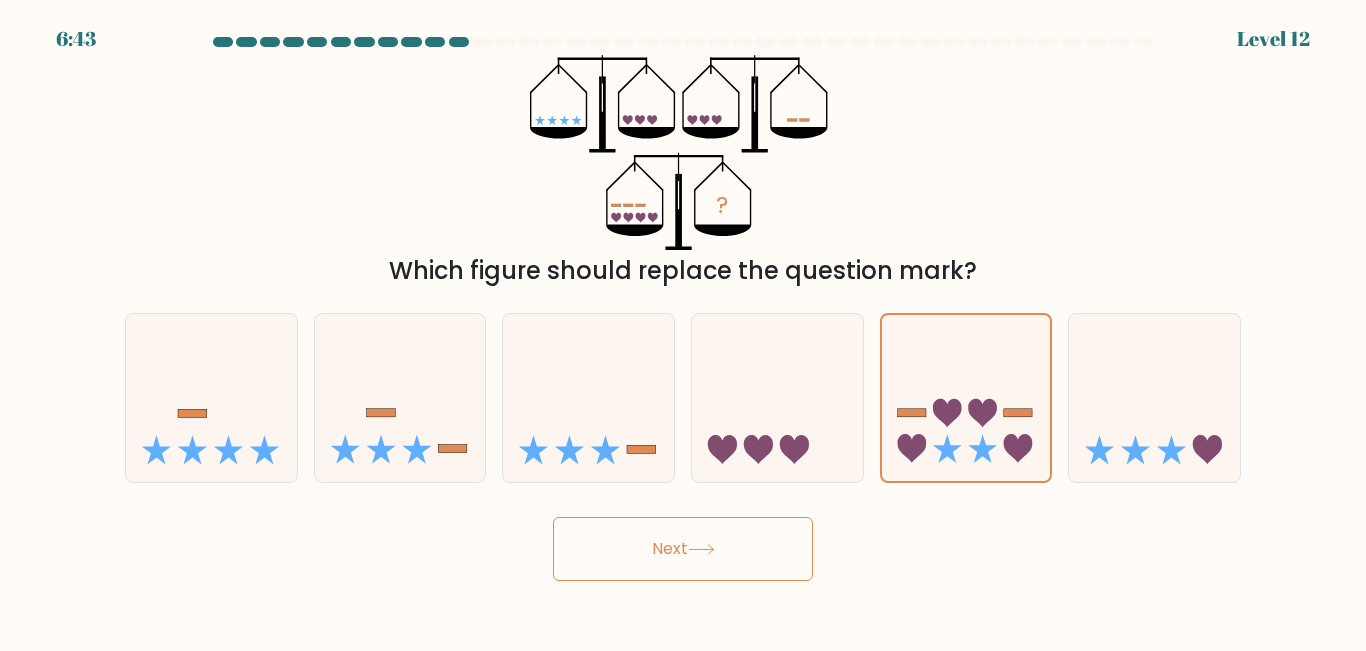 click on "Next" at bounding box center (683, 549) 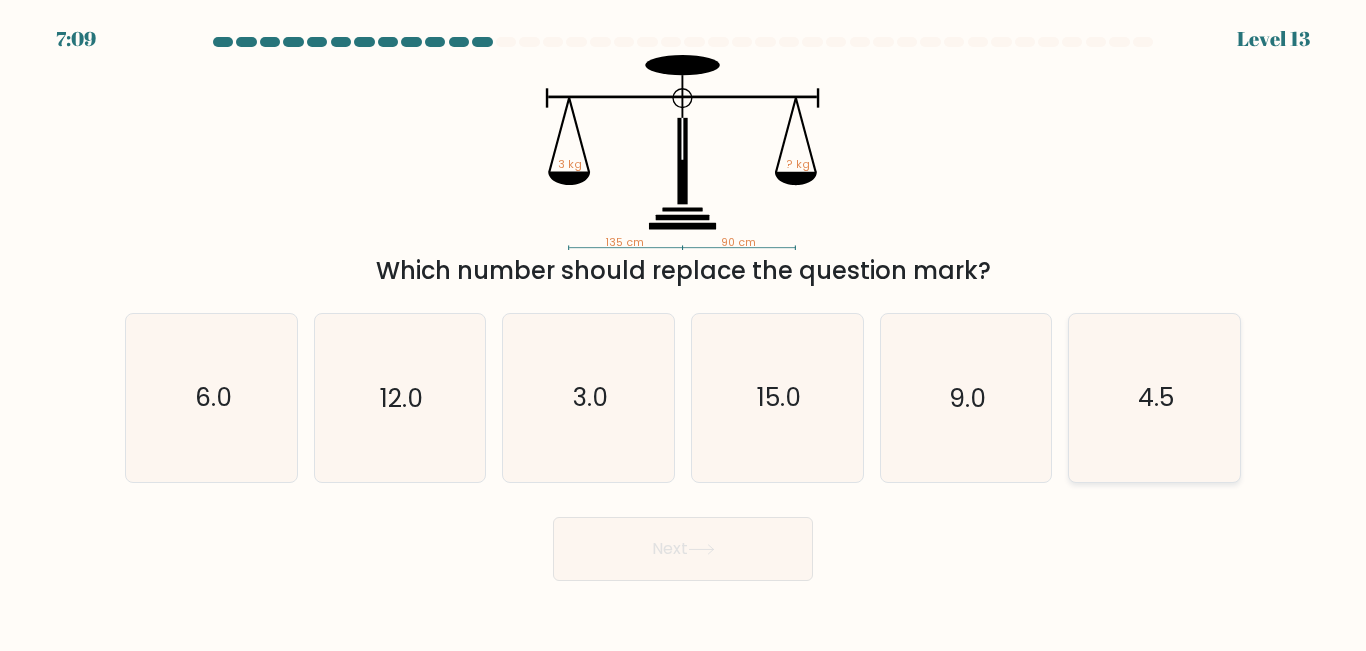 click on "4.5" at bounding box center [1154, 397] 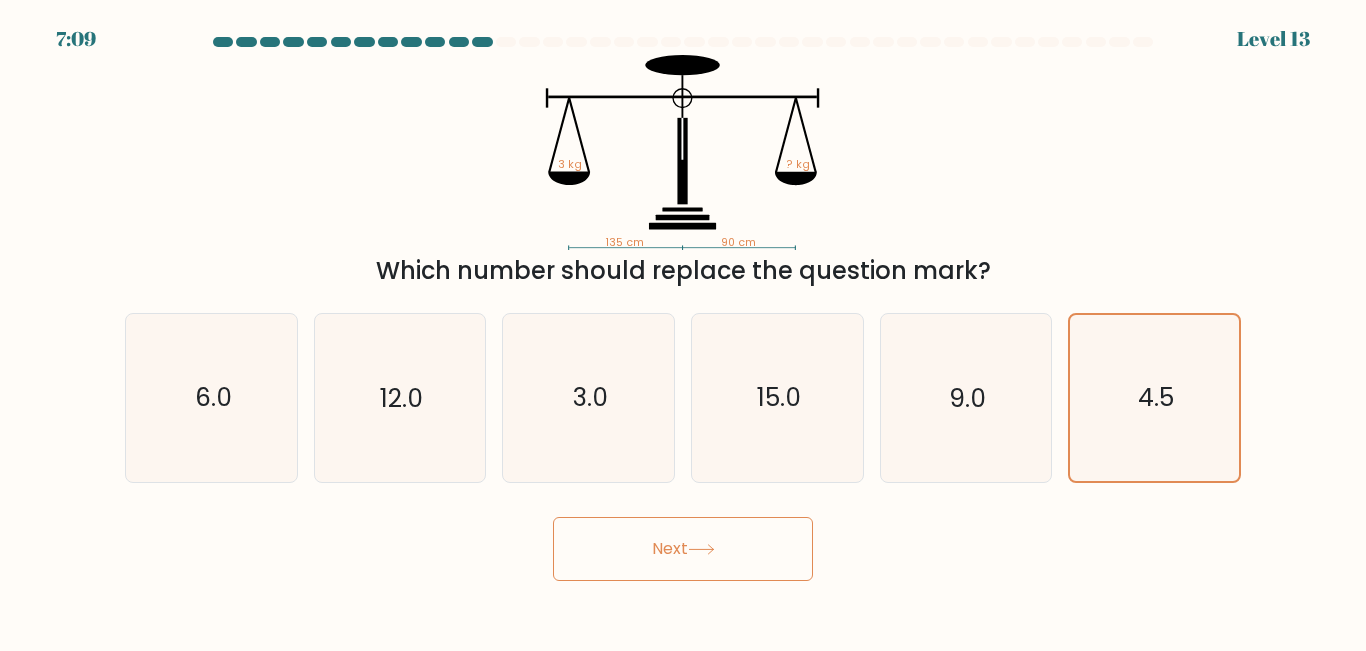 click on "Next" at bounding box center [683, 549] 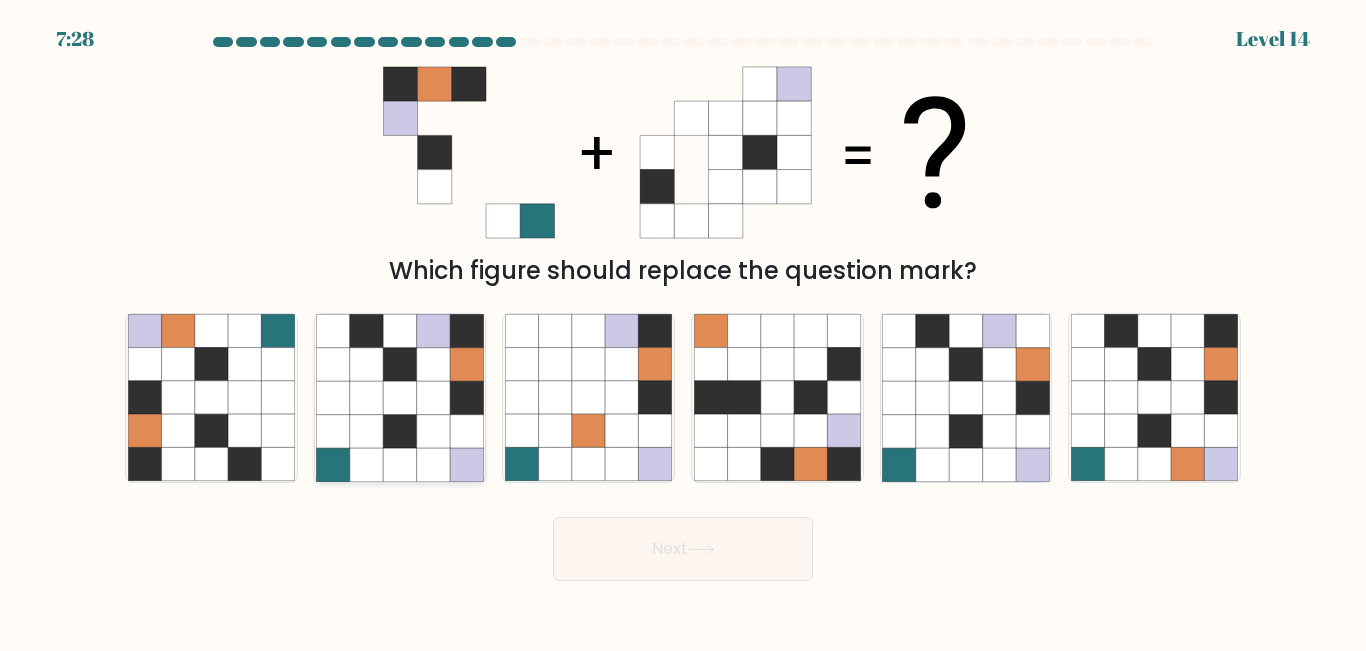 click at bounding box center [466, 431] 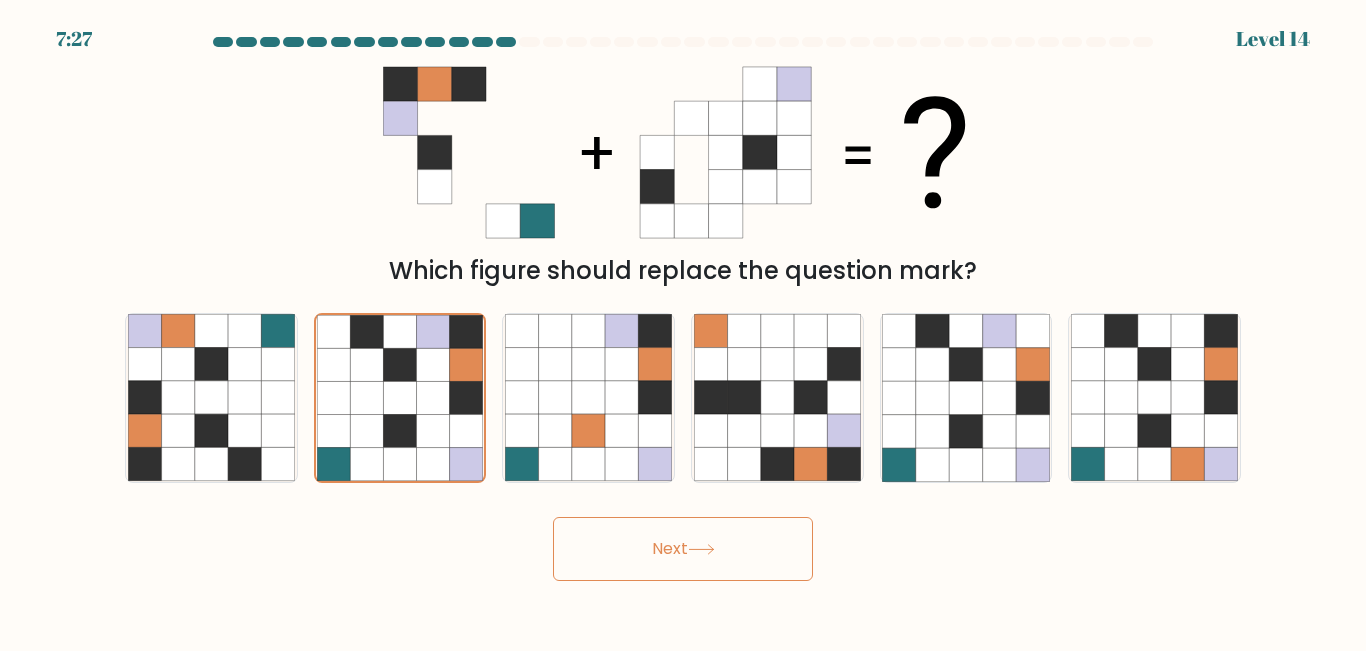 click on "Next" at bounding box center (683, 549) 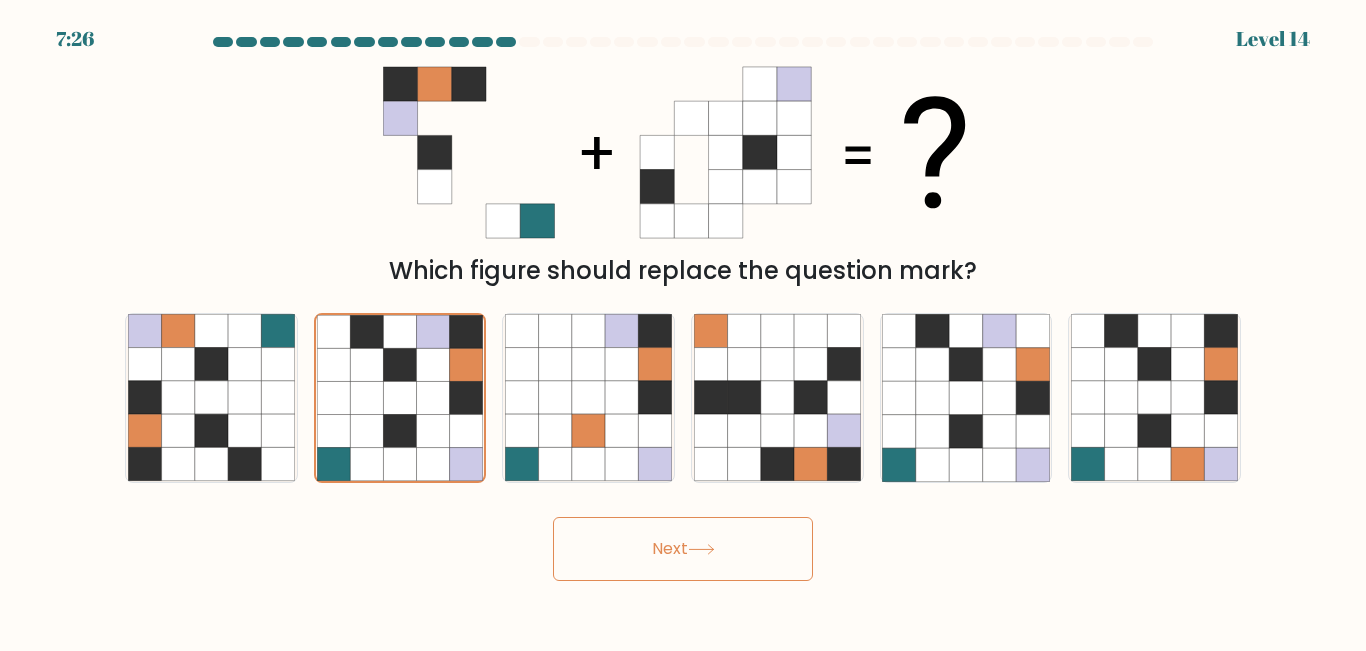 click on "Next" at bounding box center [683, 549] 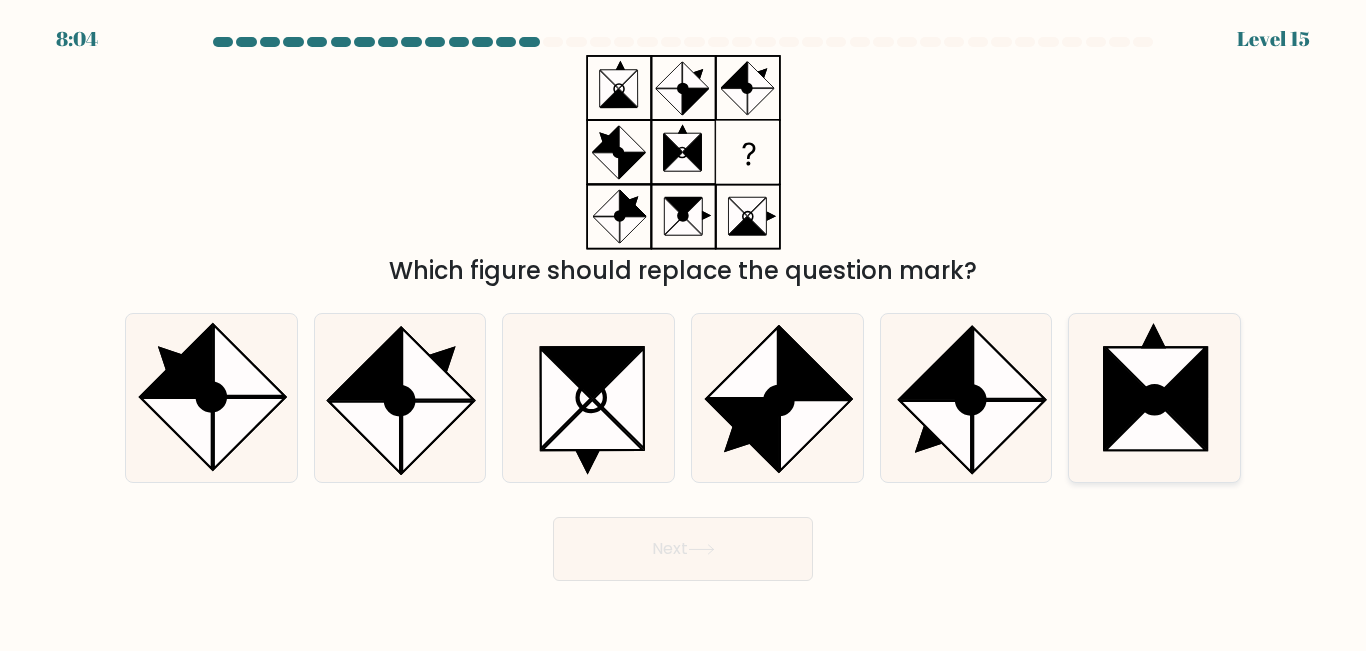 click at bounding box center [1182, 399] 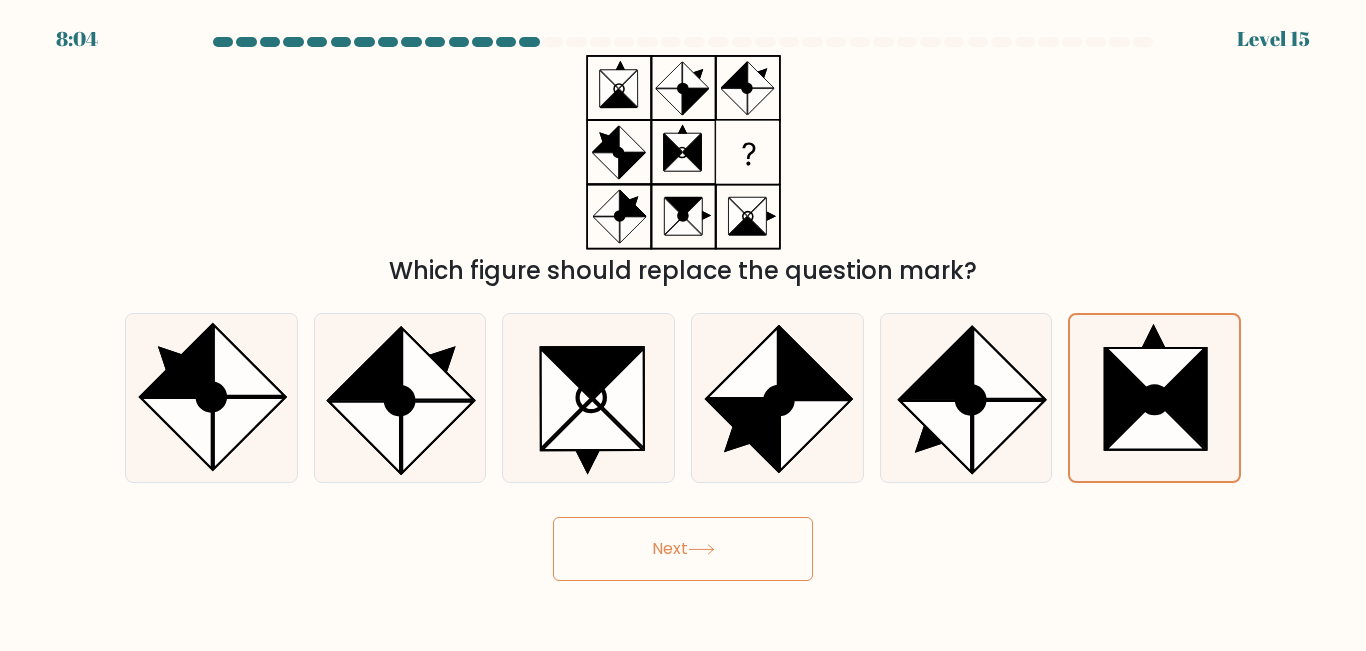 click on "Next" at bounding box center [683, 549] 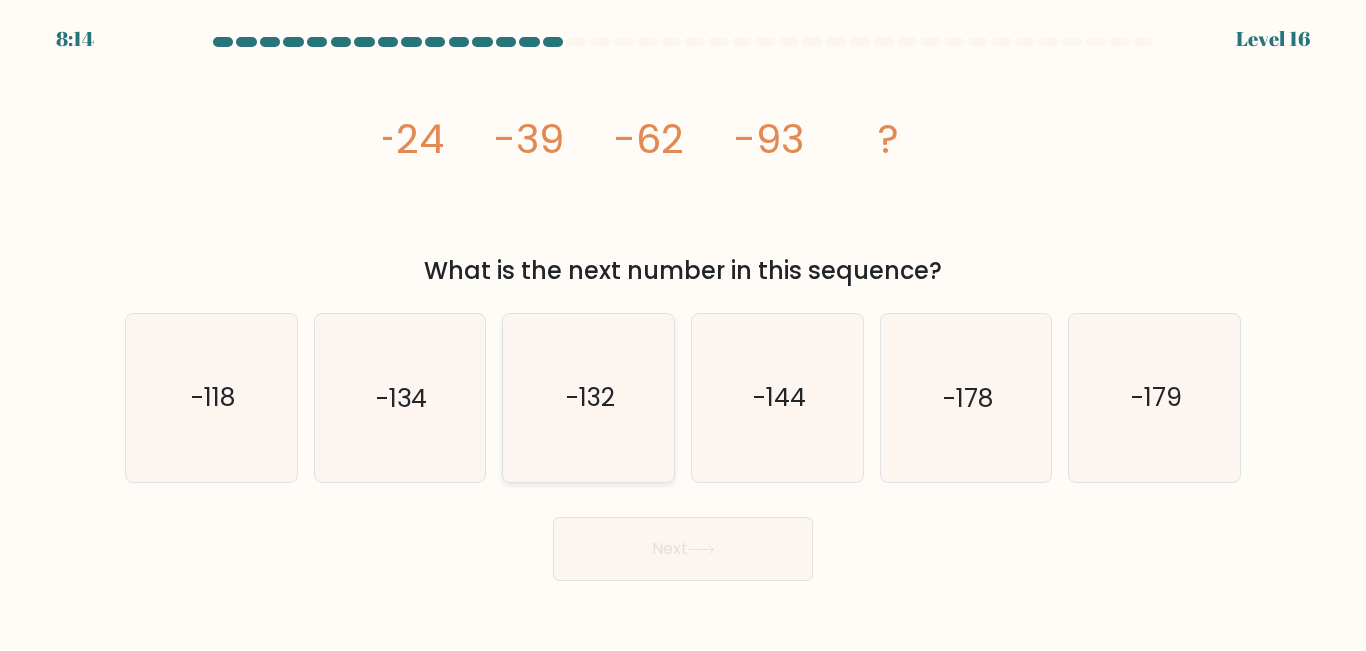 click on "-132" at bounding box center [588, 397] 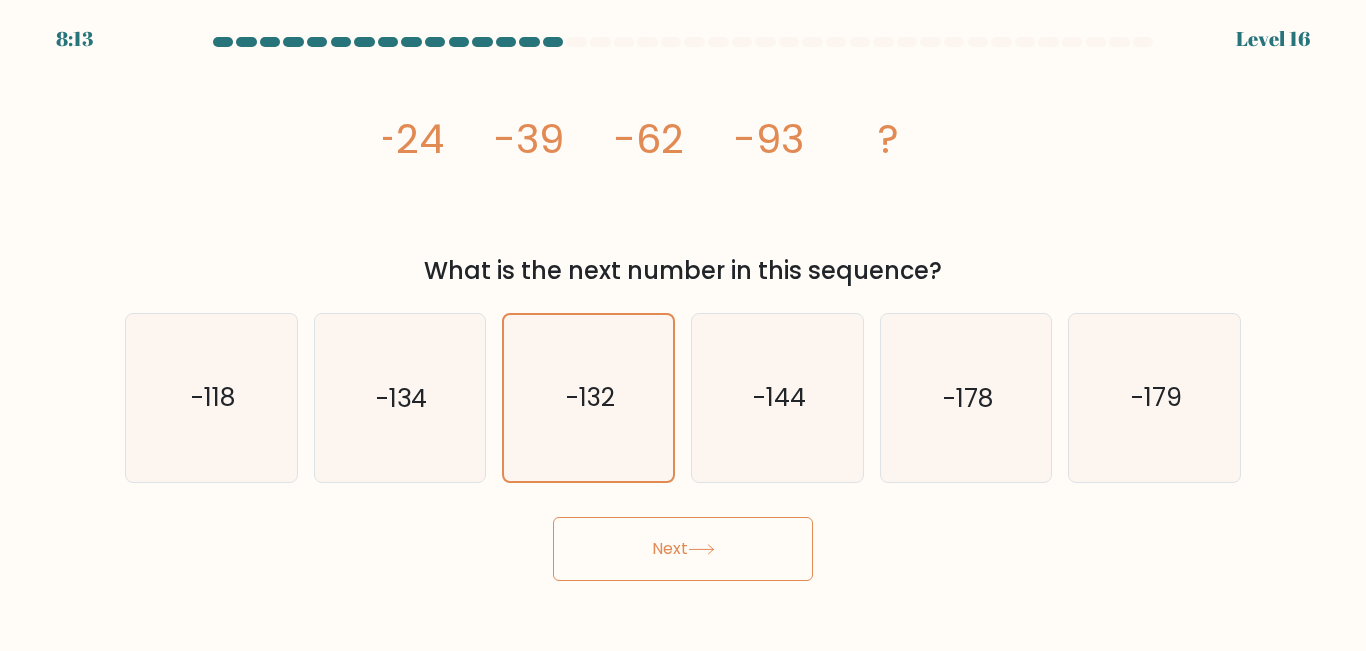 click on "Next" at bounding box center [683, 549] 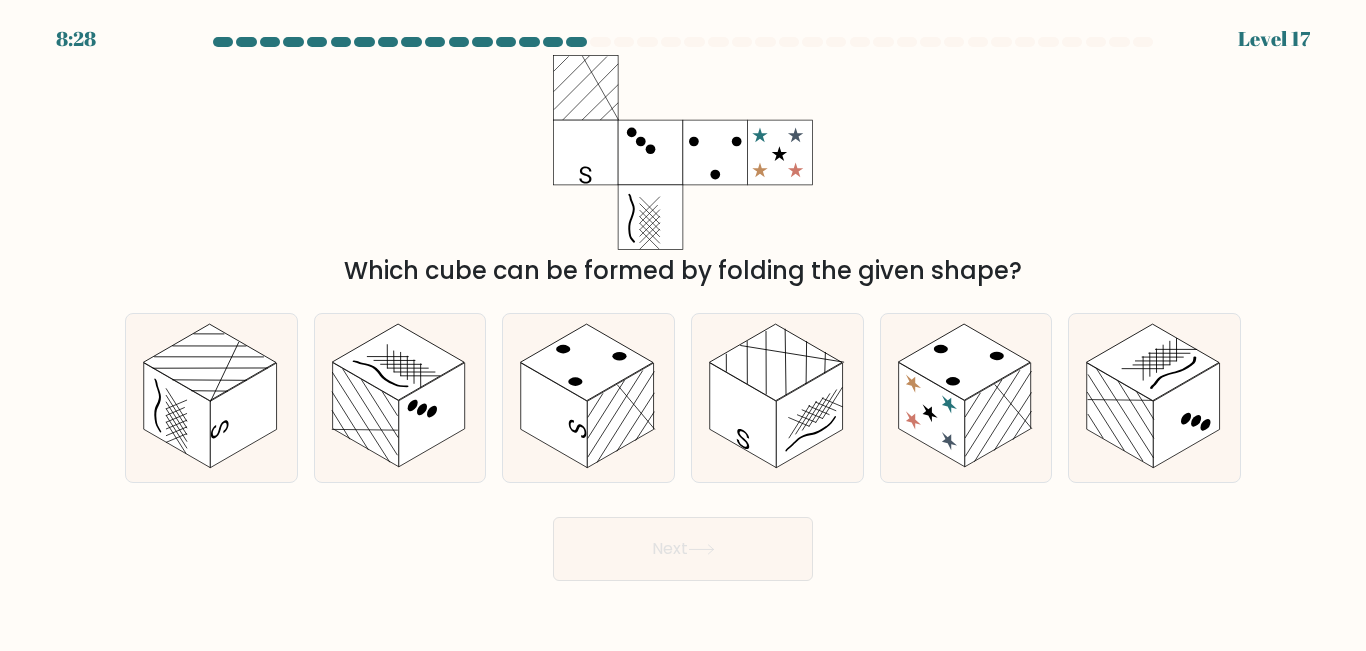 type 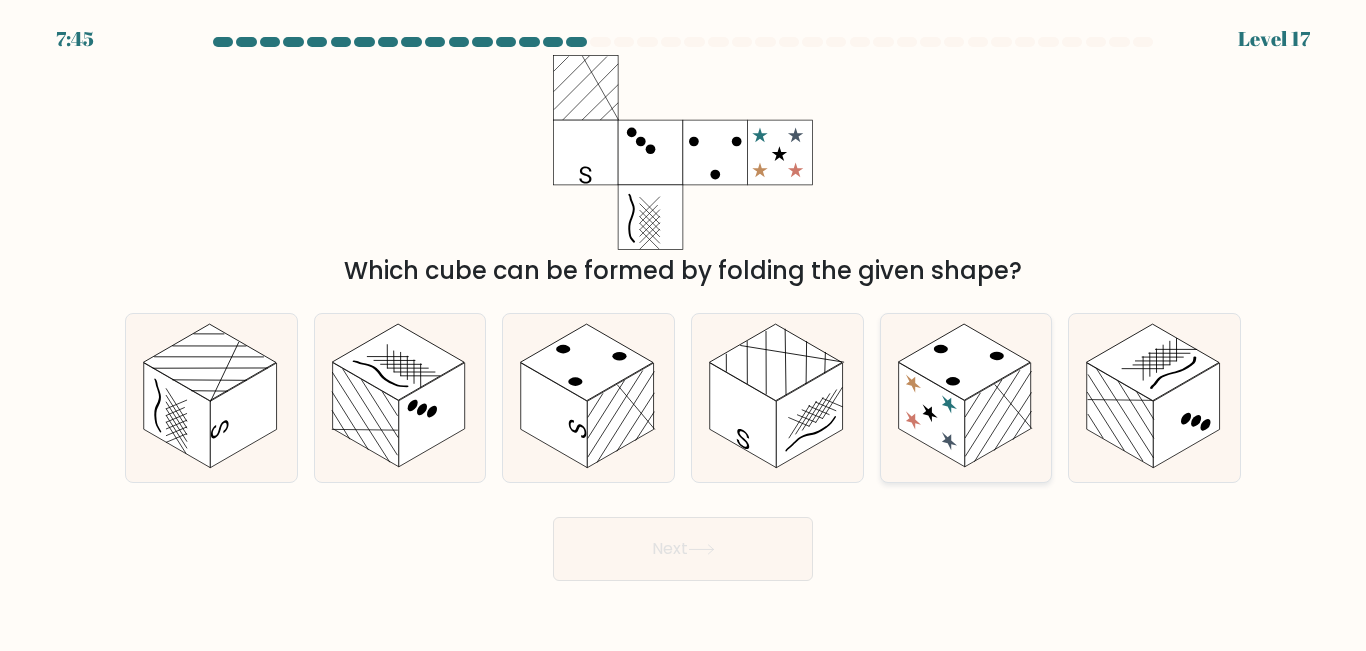 click at bounding box center [966, 397] 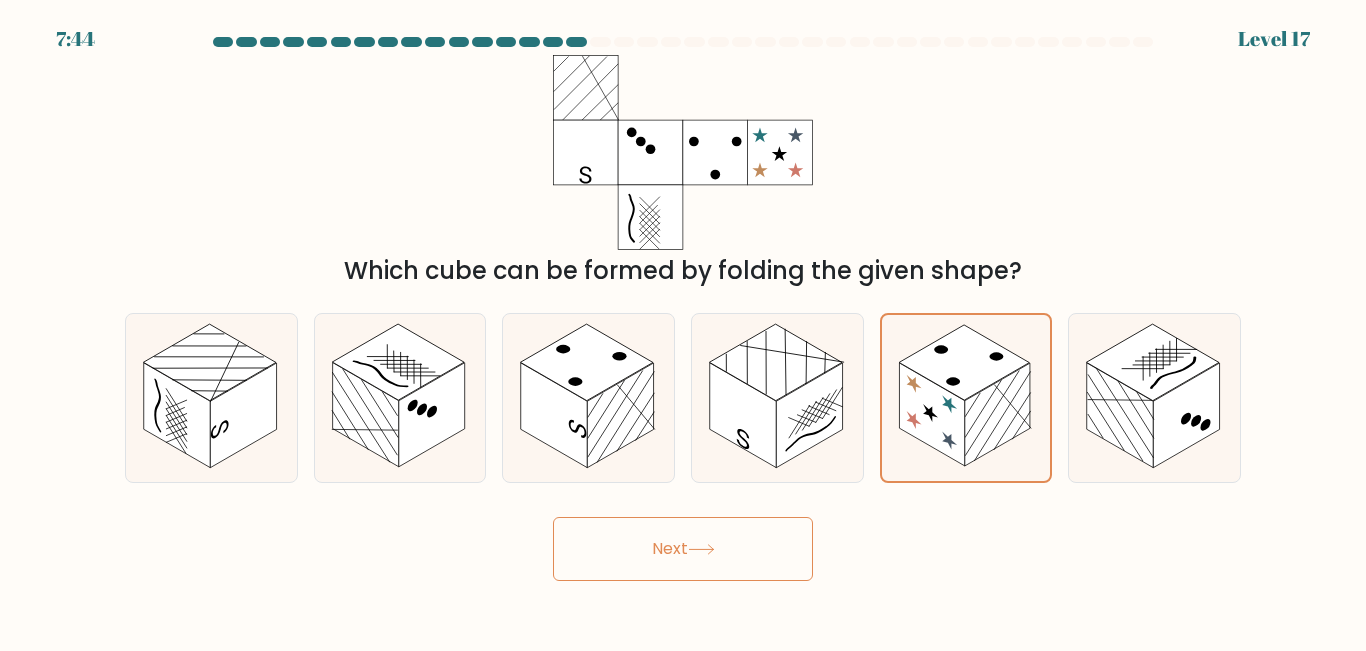 click on "Next" at bounding box center (683, 549) 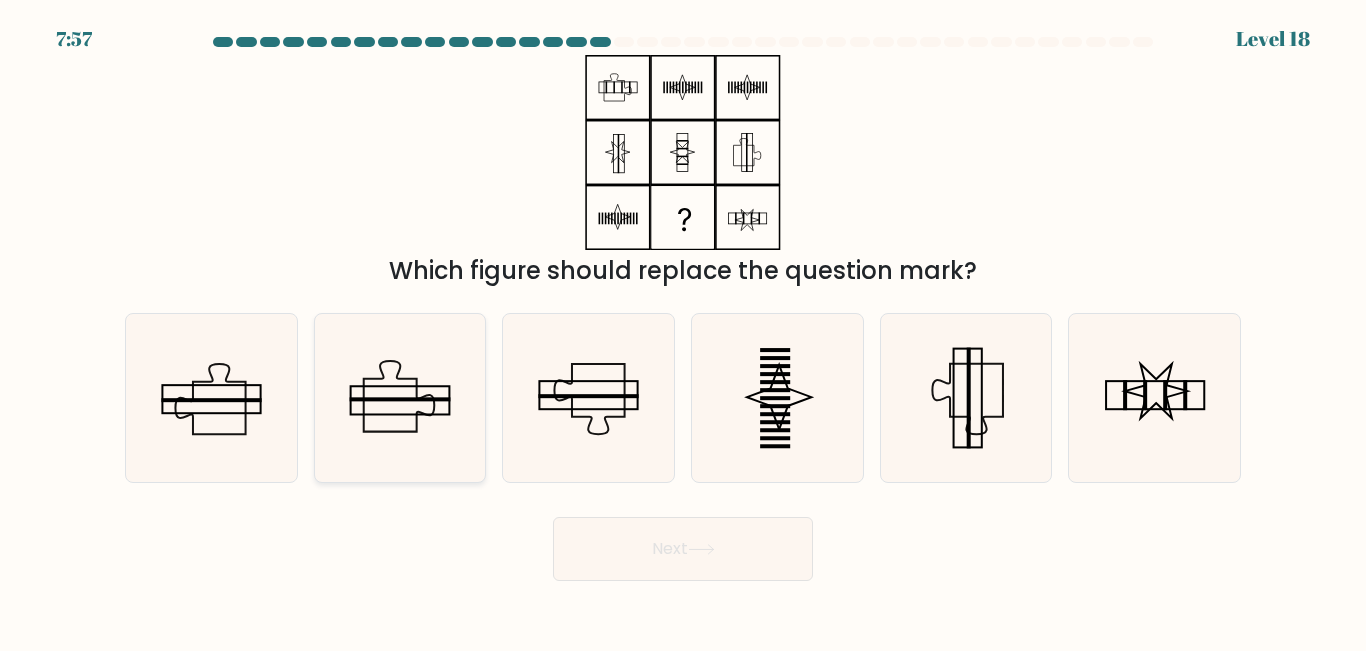 click at bounding box center (399, 397) 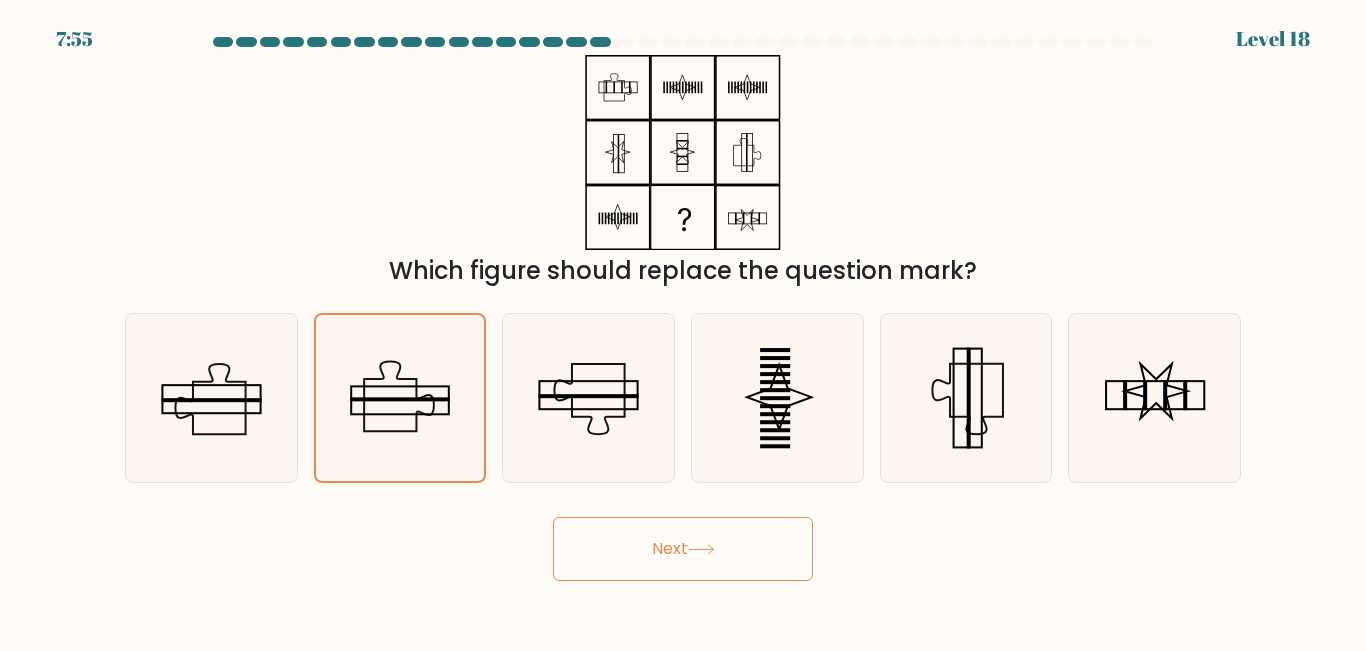 click on "Next" at bounding box center (683, 549) 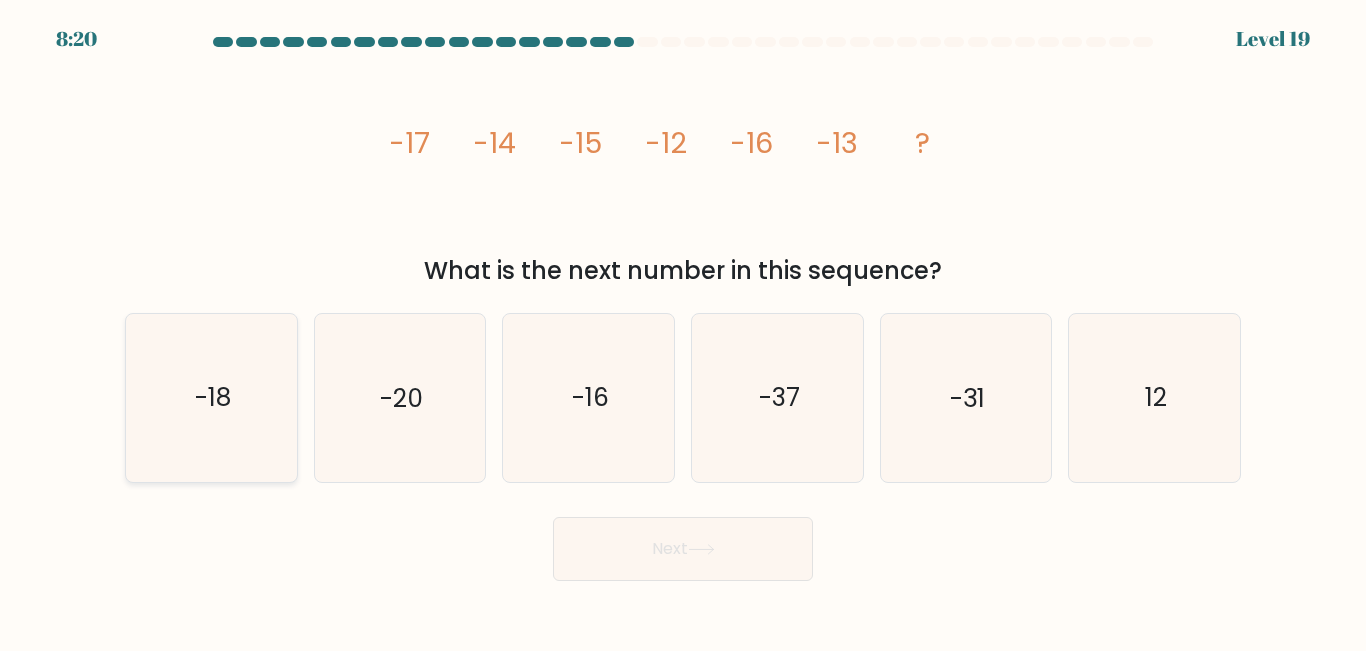 click on "-18" at bounding box center [211, 397] 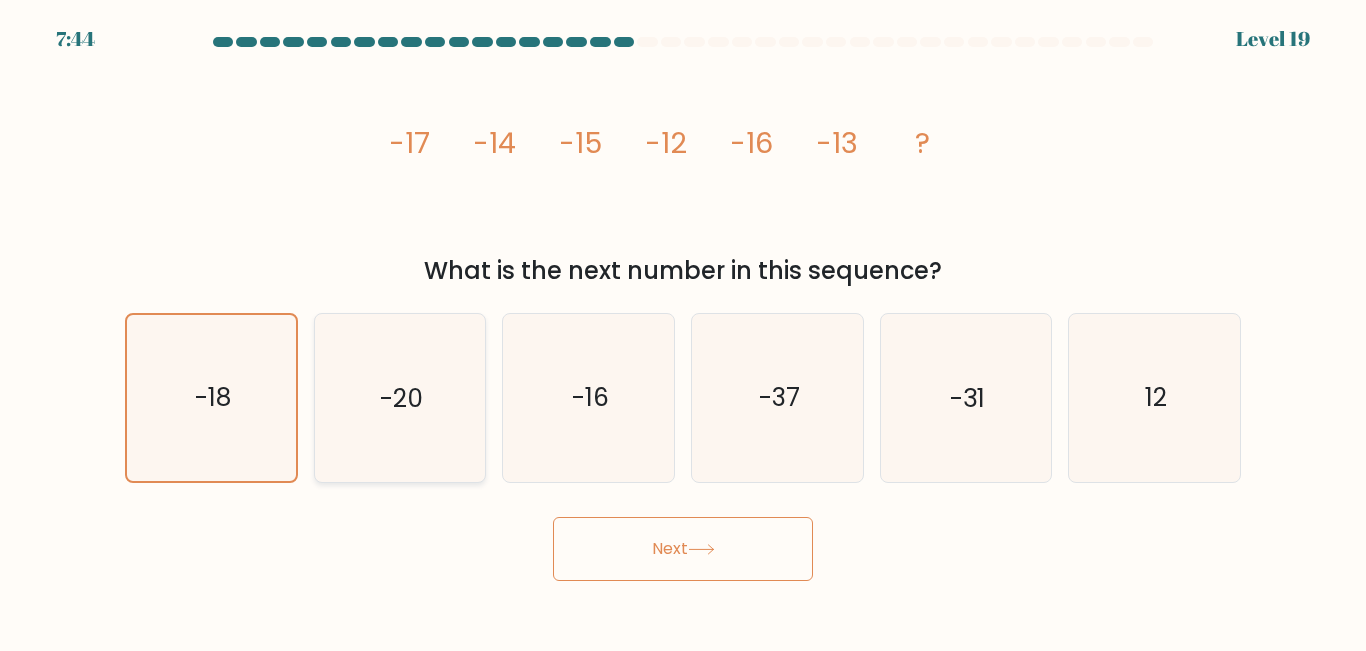 click on "-20" at bounding box center (401, 398) 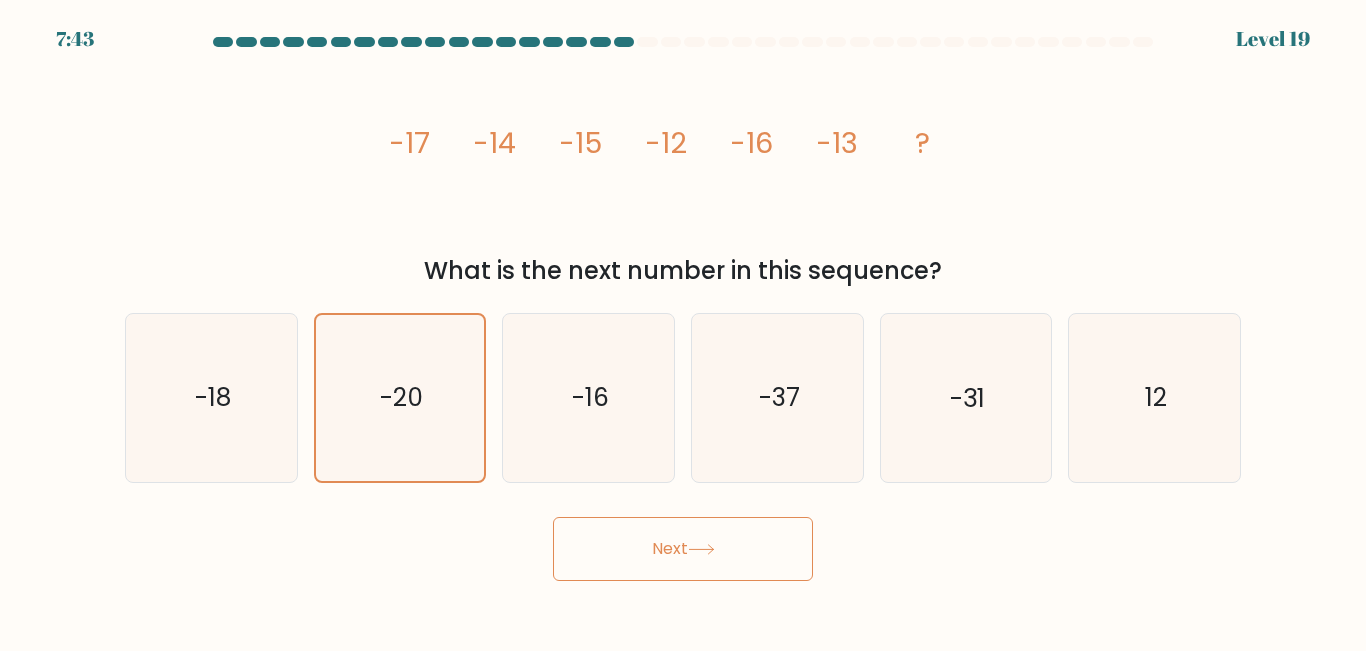 click on "Next" at bounding box center [683, 549] 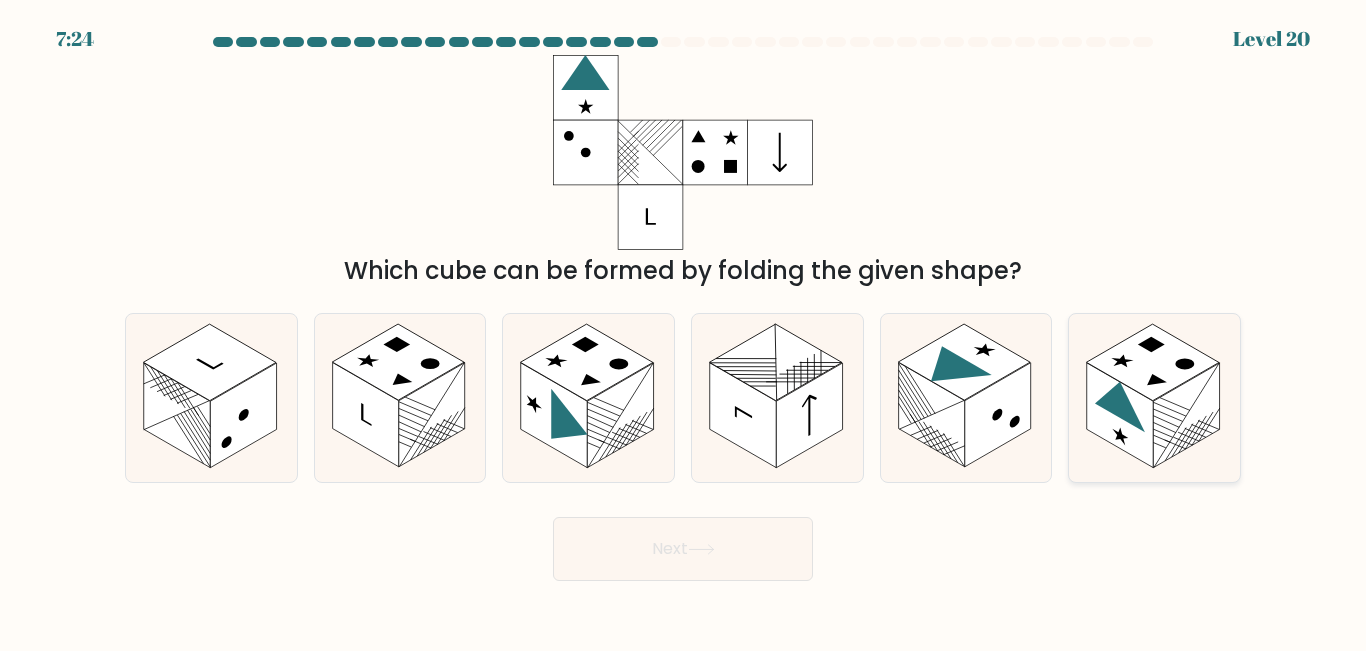 click at bounding box center (1120, 415) 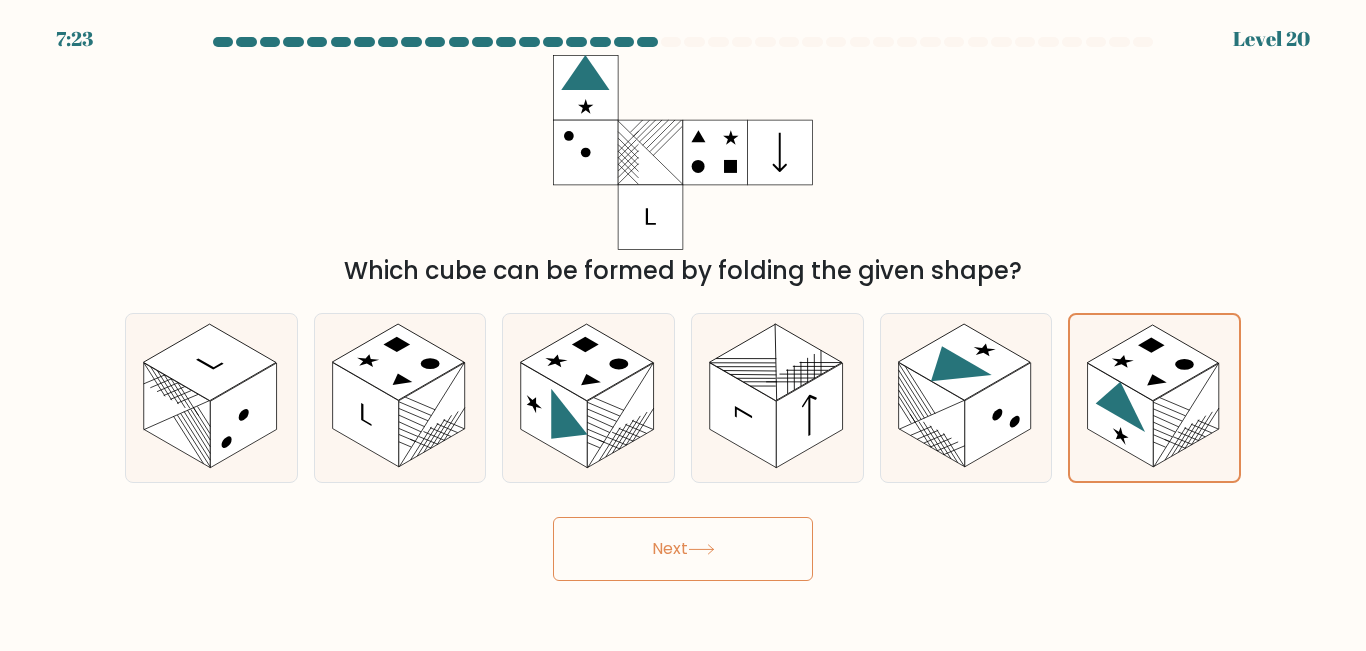 click on "Next" at bounding box center [683, 549] 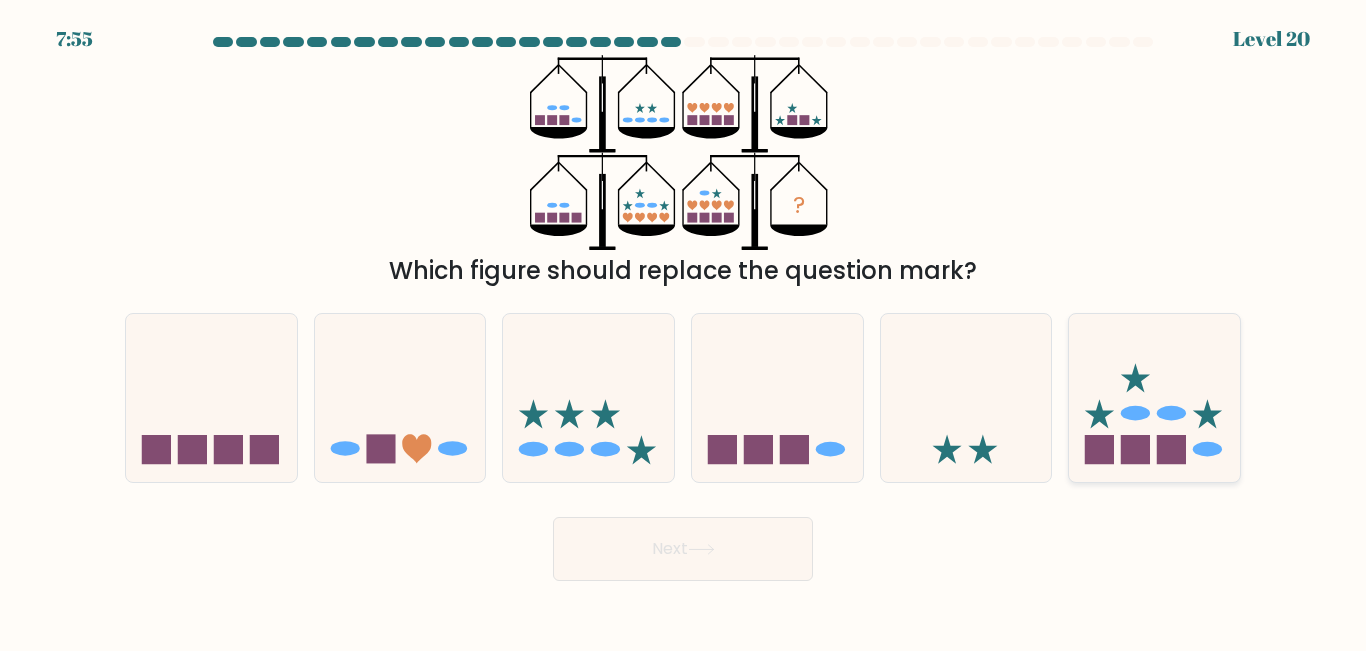 click at bounding box center (1154, 397) 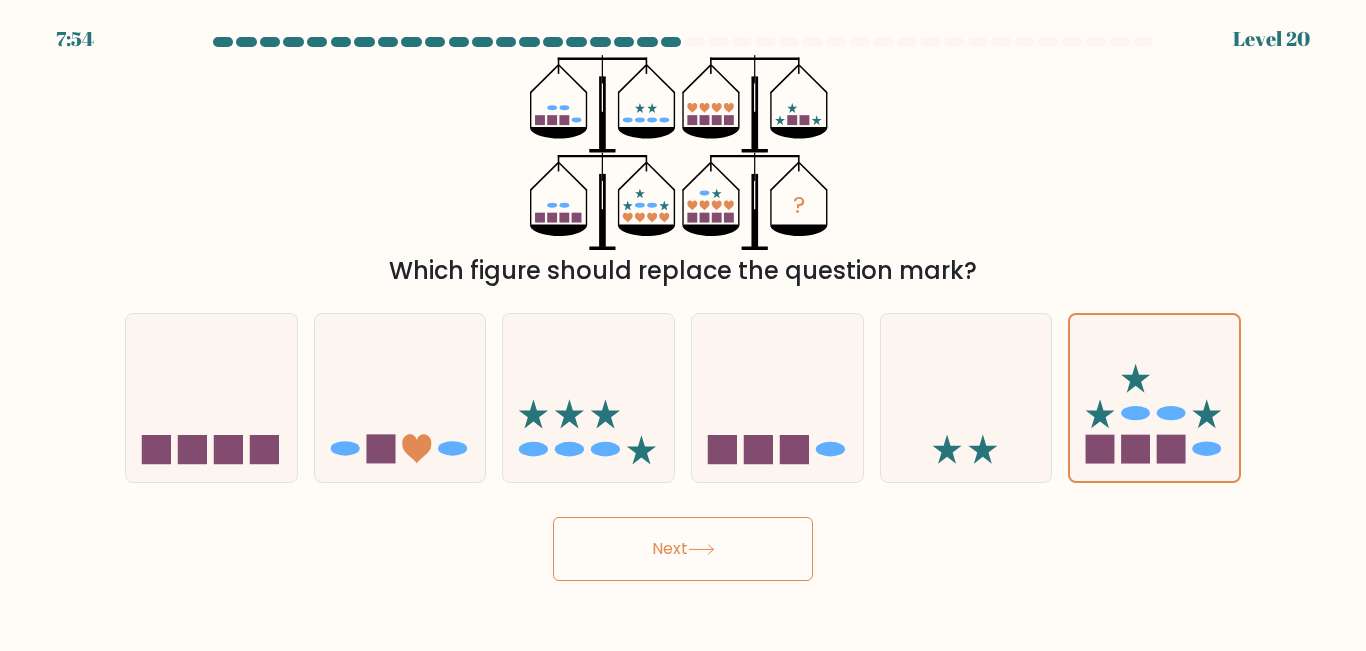 click on "Next" at bounding box center (683, 549) 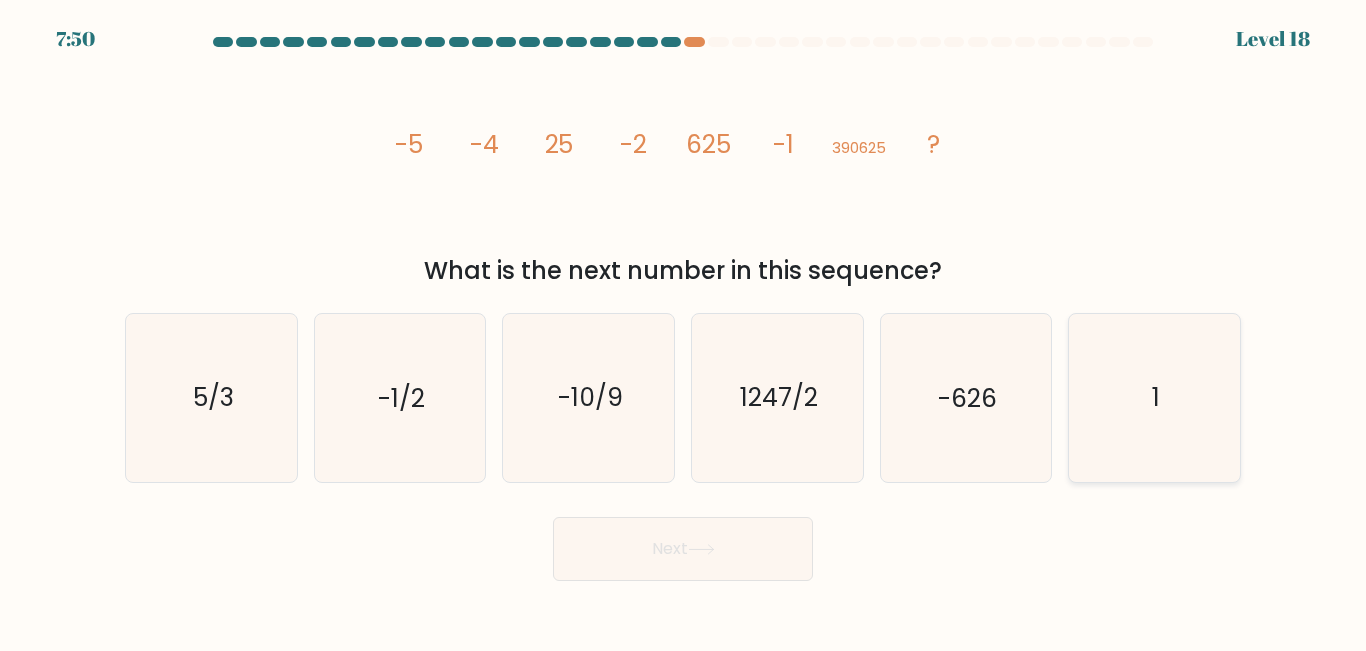 click on "1" at bounding box center (1154, 397) 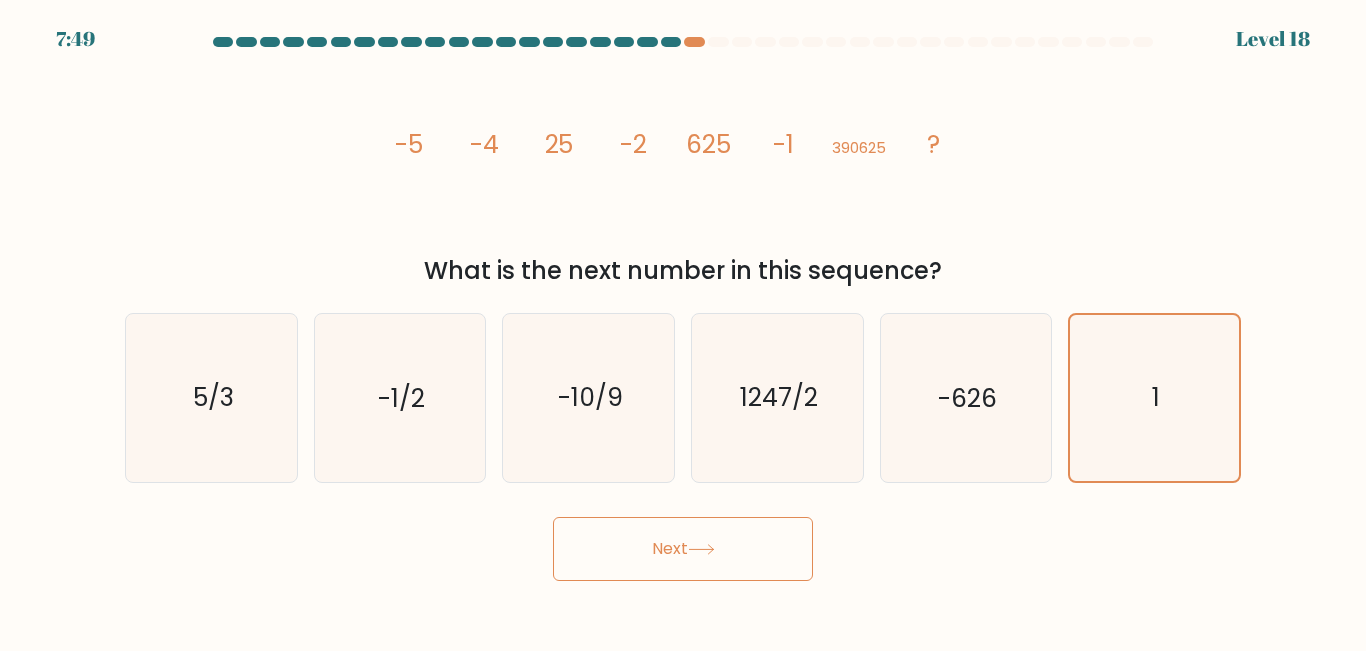 click on "Next" at bounding box center (683, 549) 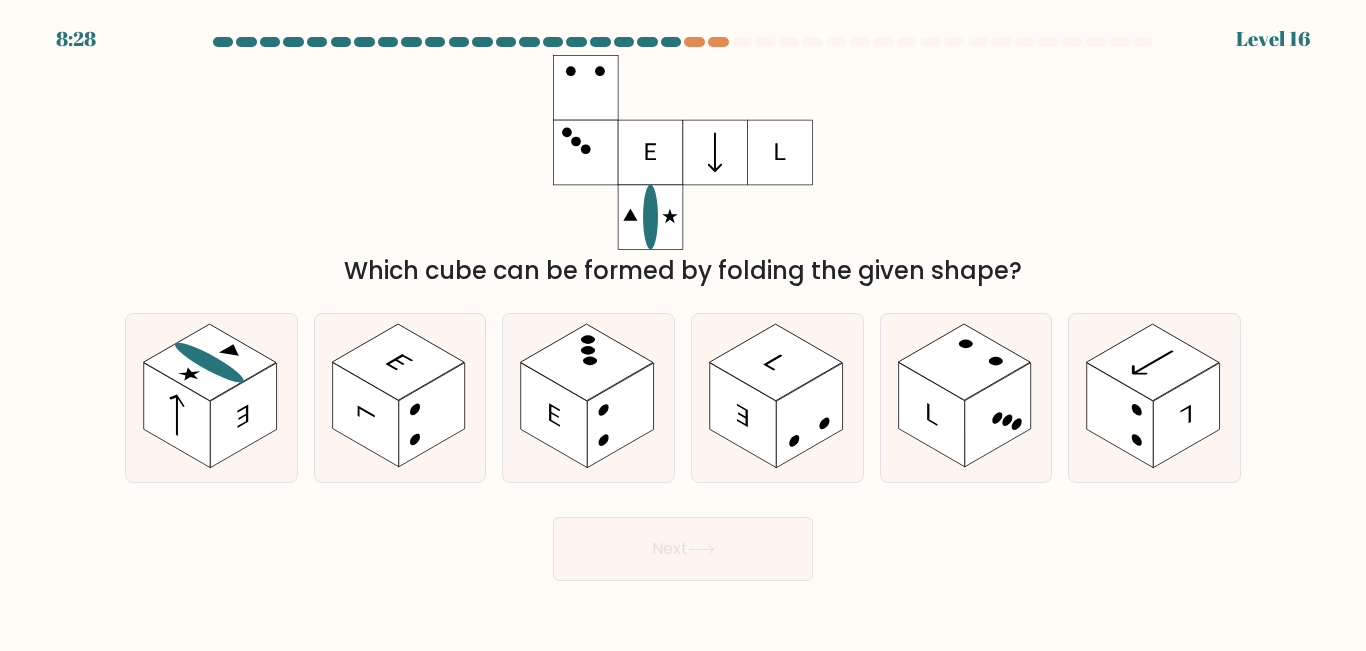 type 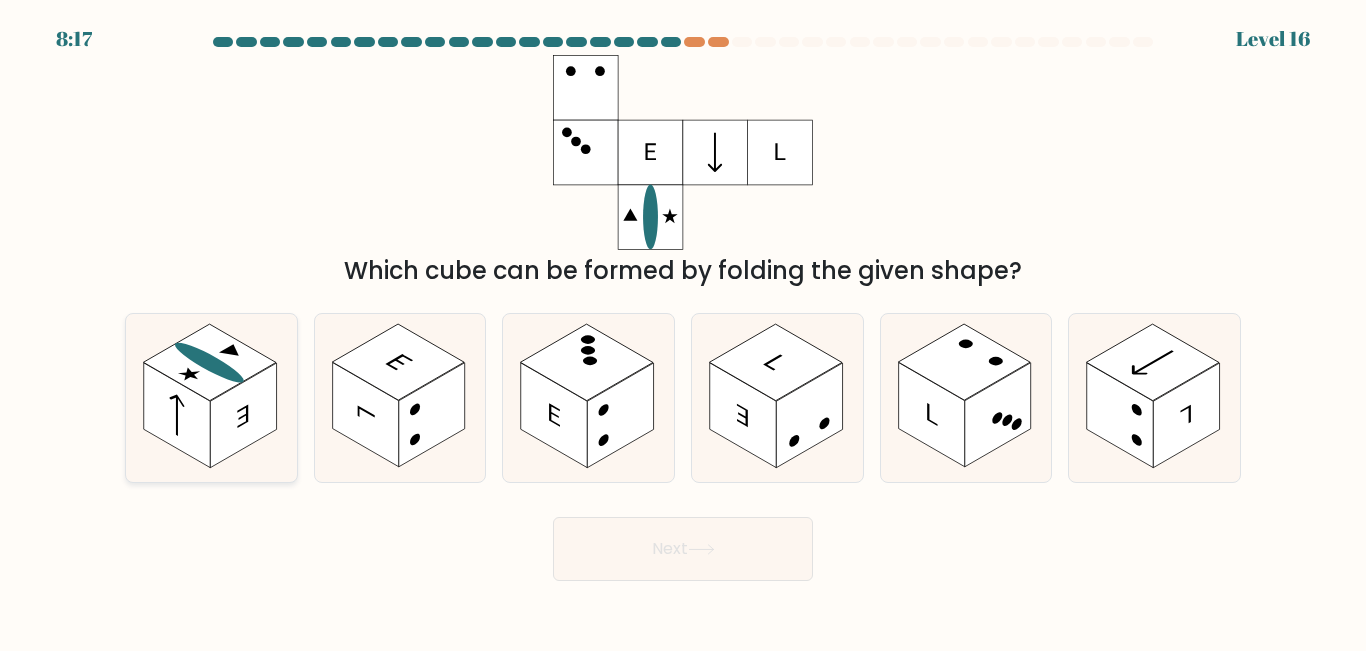 click at bounding box center [177, 415] 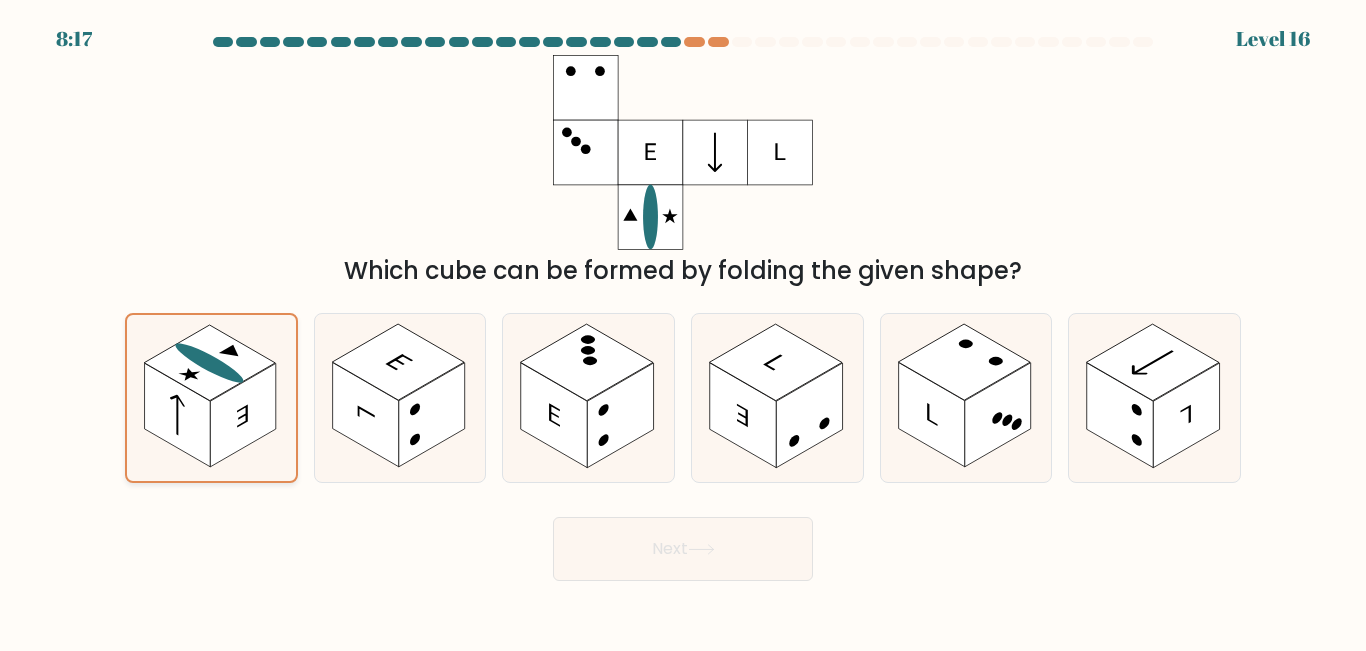 click at bounding box center [177, 415] 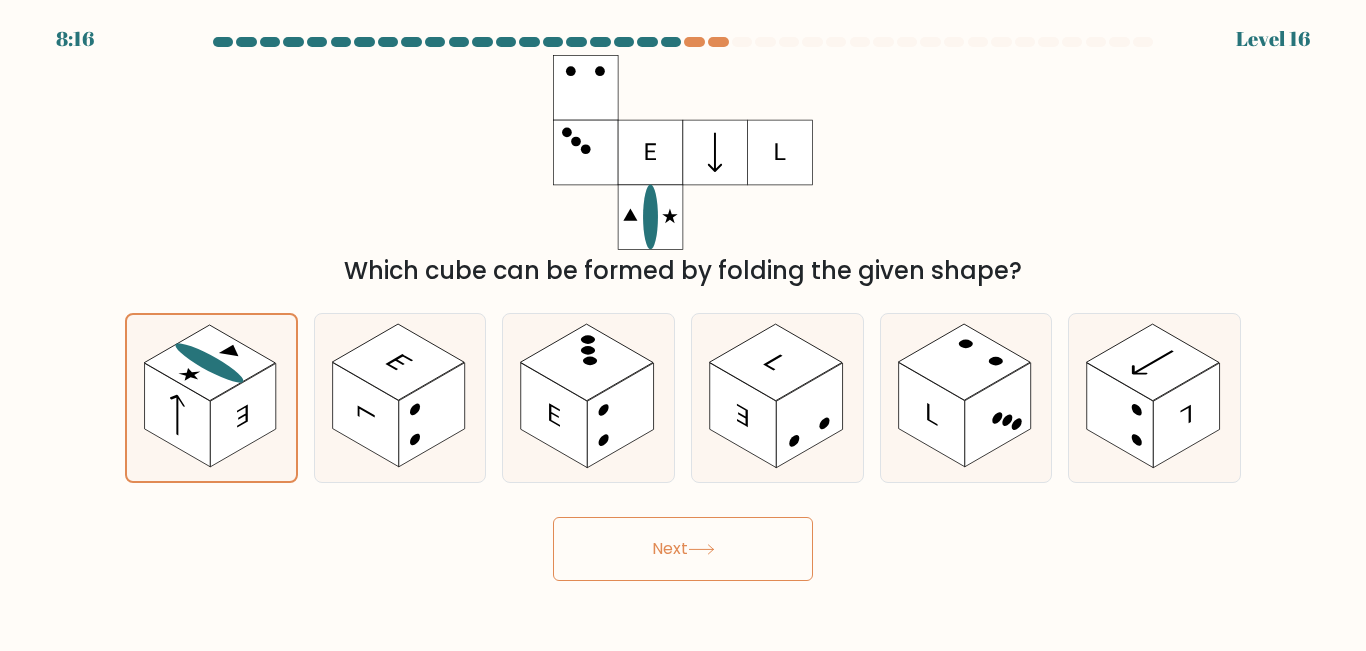 click on "Next" at bounding box center [683, 549] 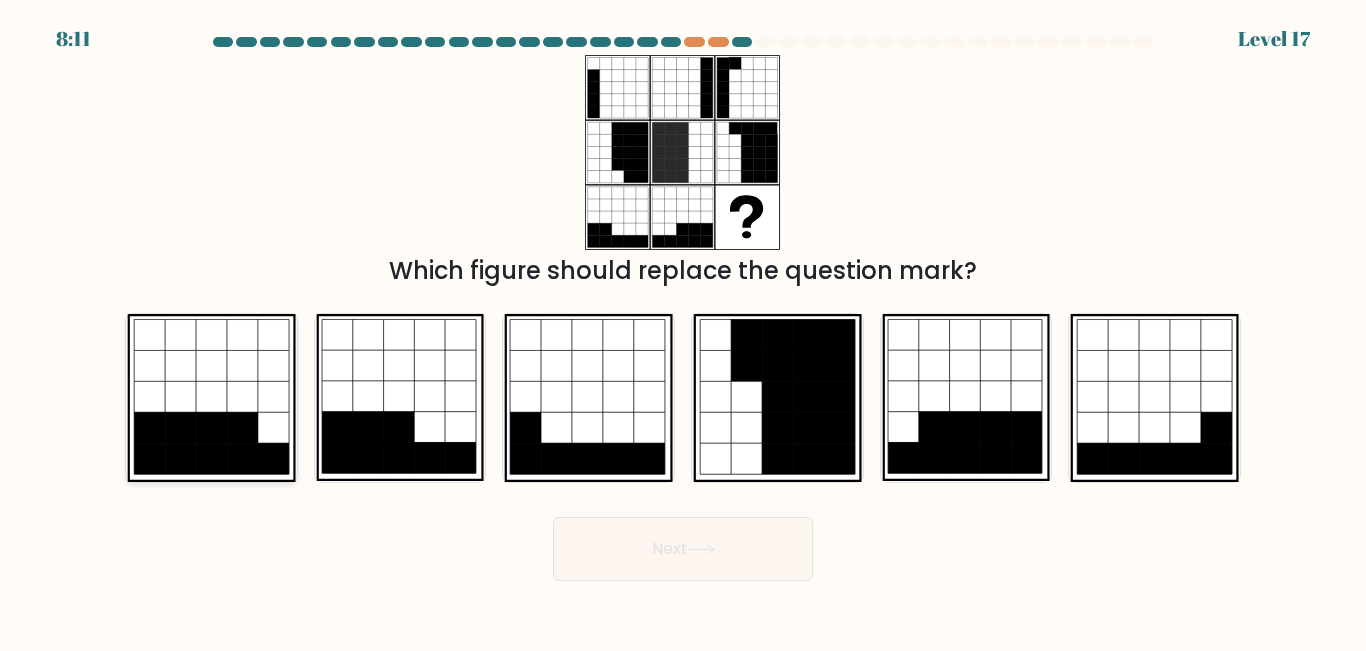 click at bounding box center (242, 335) 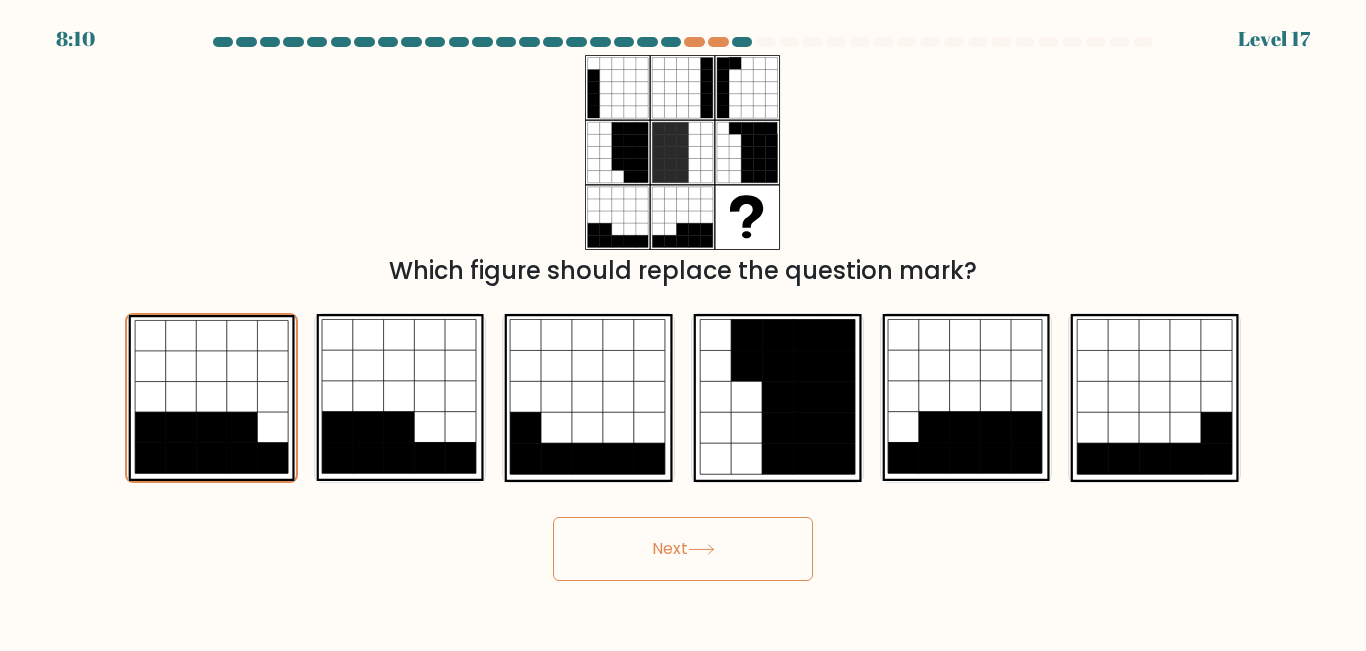 click on "Next" at bounding box center (683, 549) 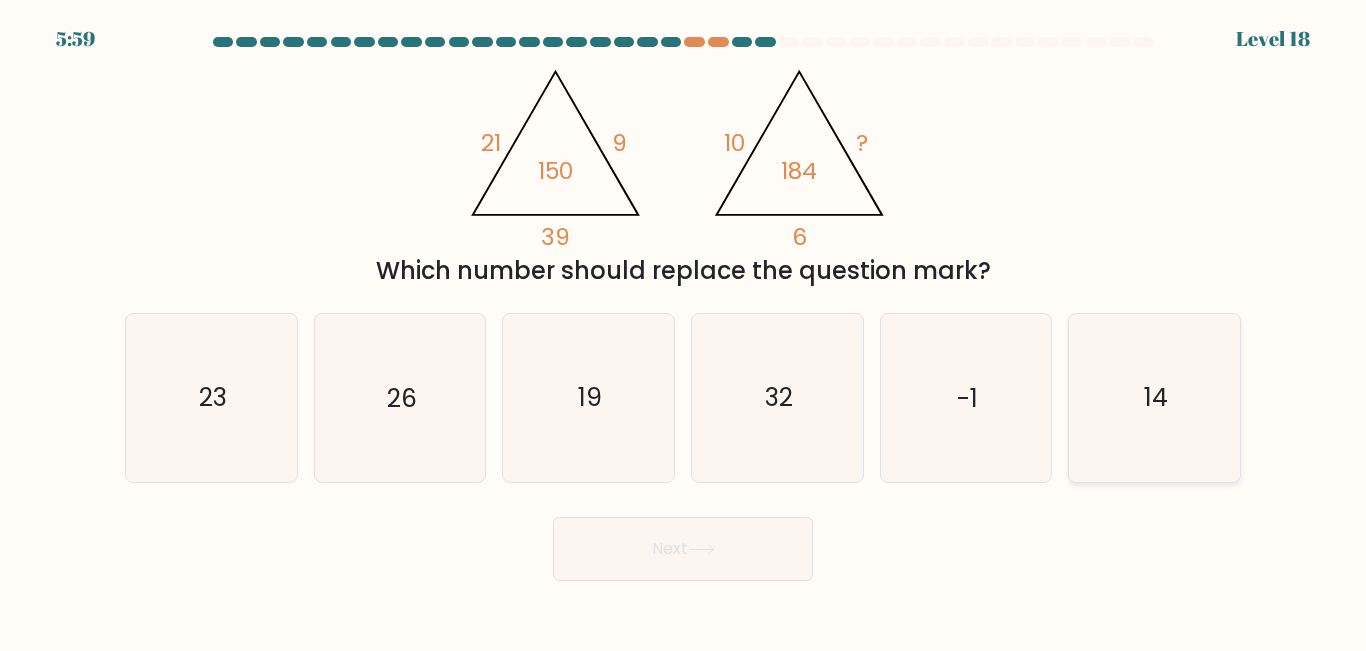 click on "14" at bounding box center [1154, 397] 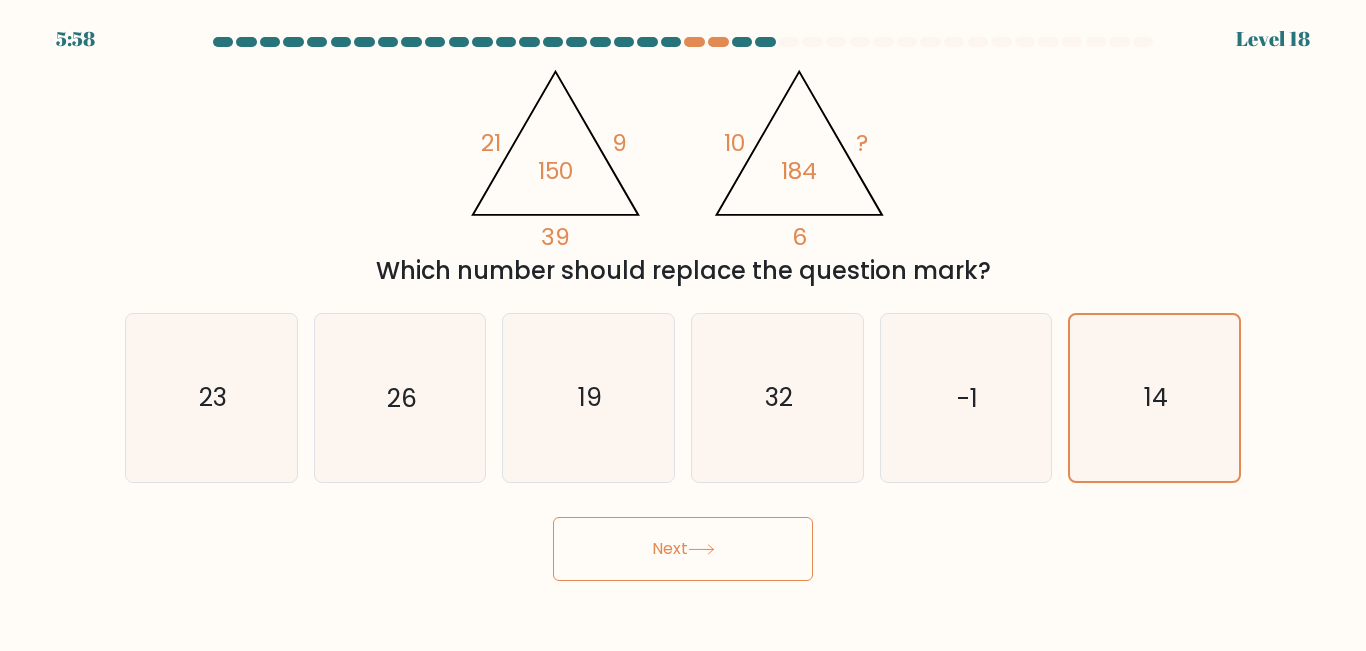 click on "Next" at bounding box center (683, 549) 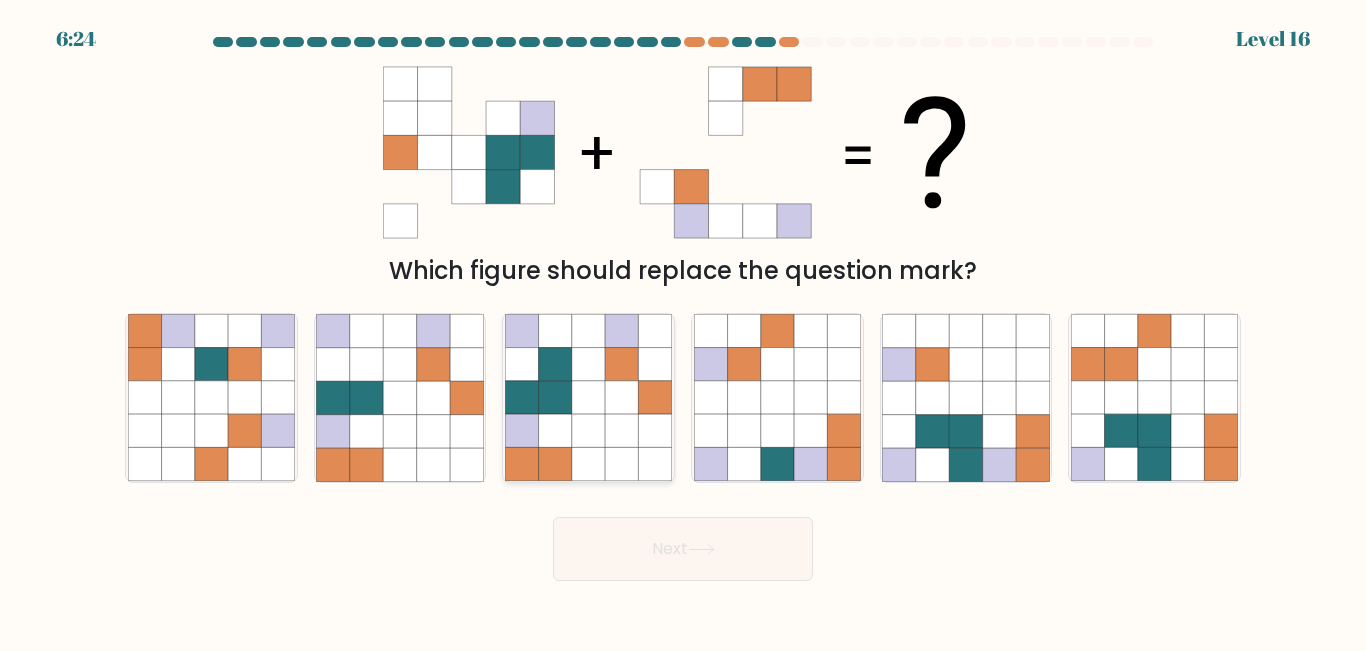 click at bounding box center (588, 398) 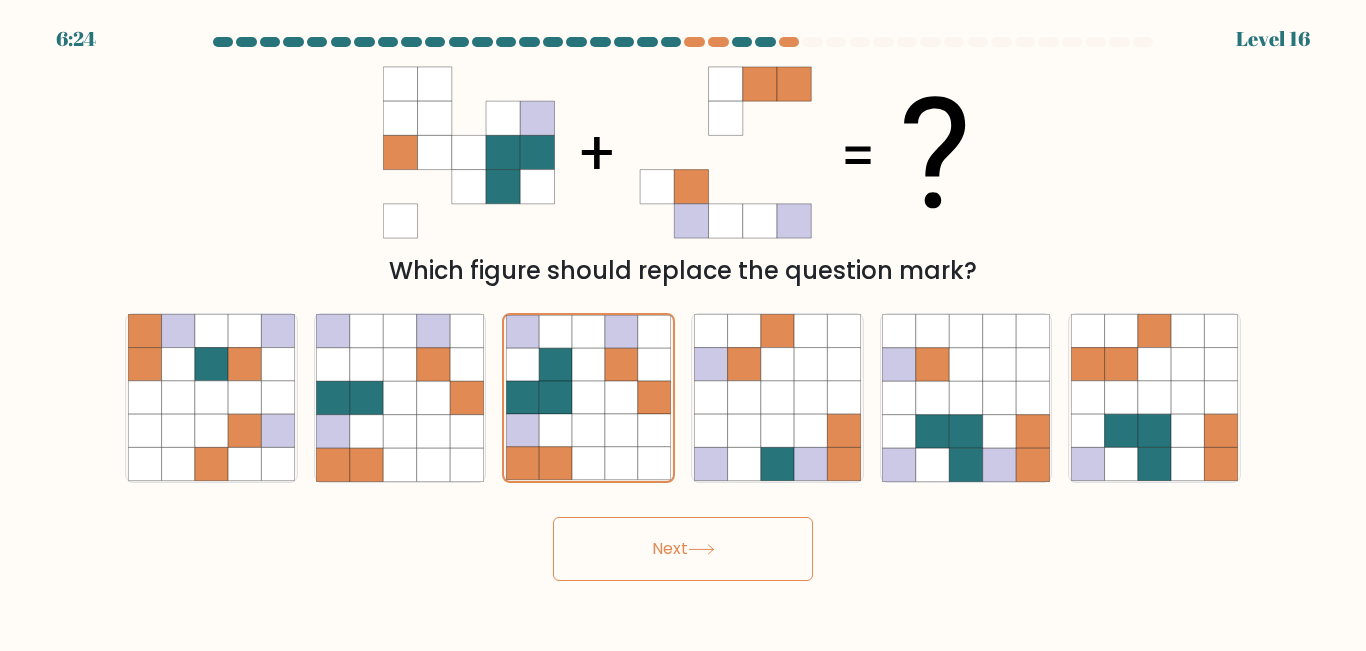 click on "Next" at bounding box center (683, 549) 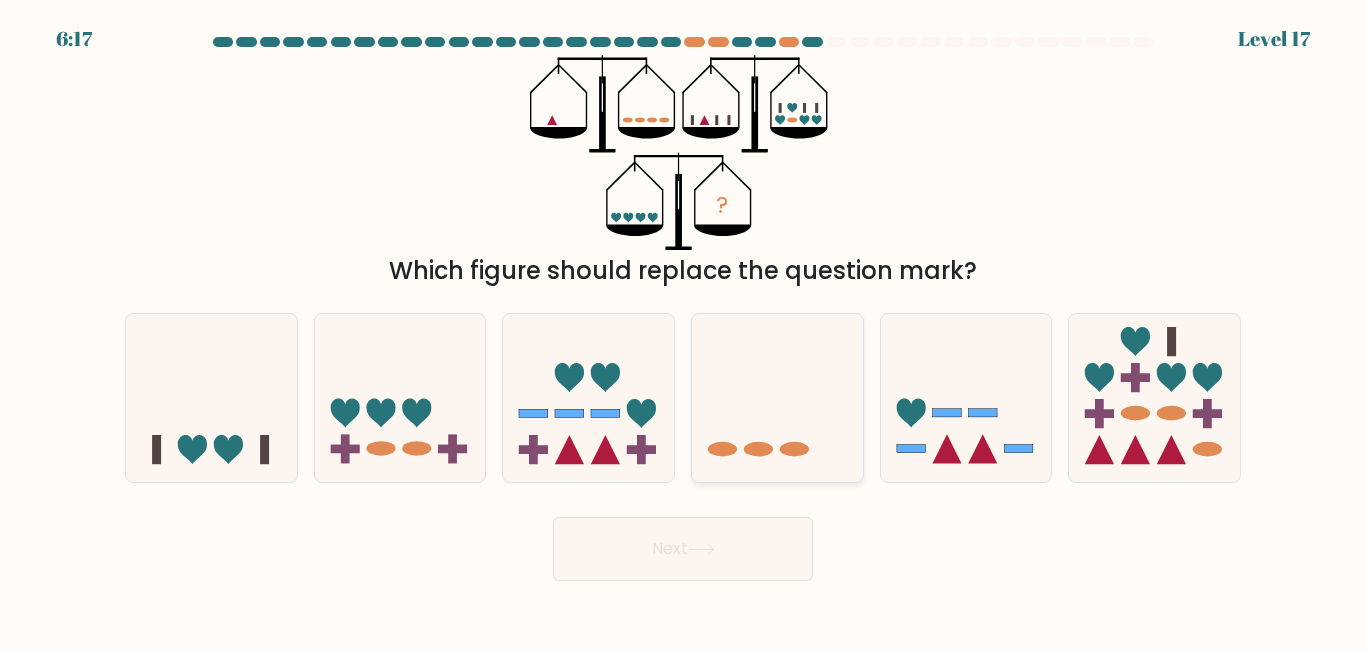 click at bounding box center [777, 397] 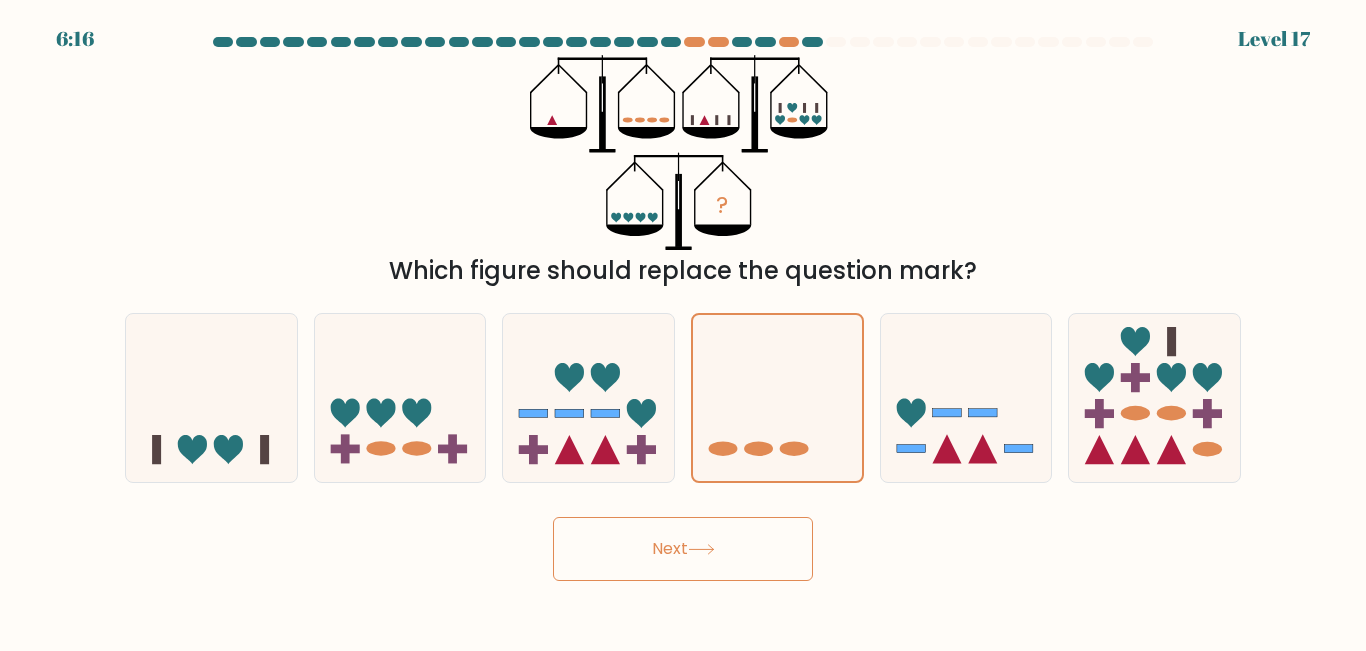 click on "Next" at bounding box center (683, 549) 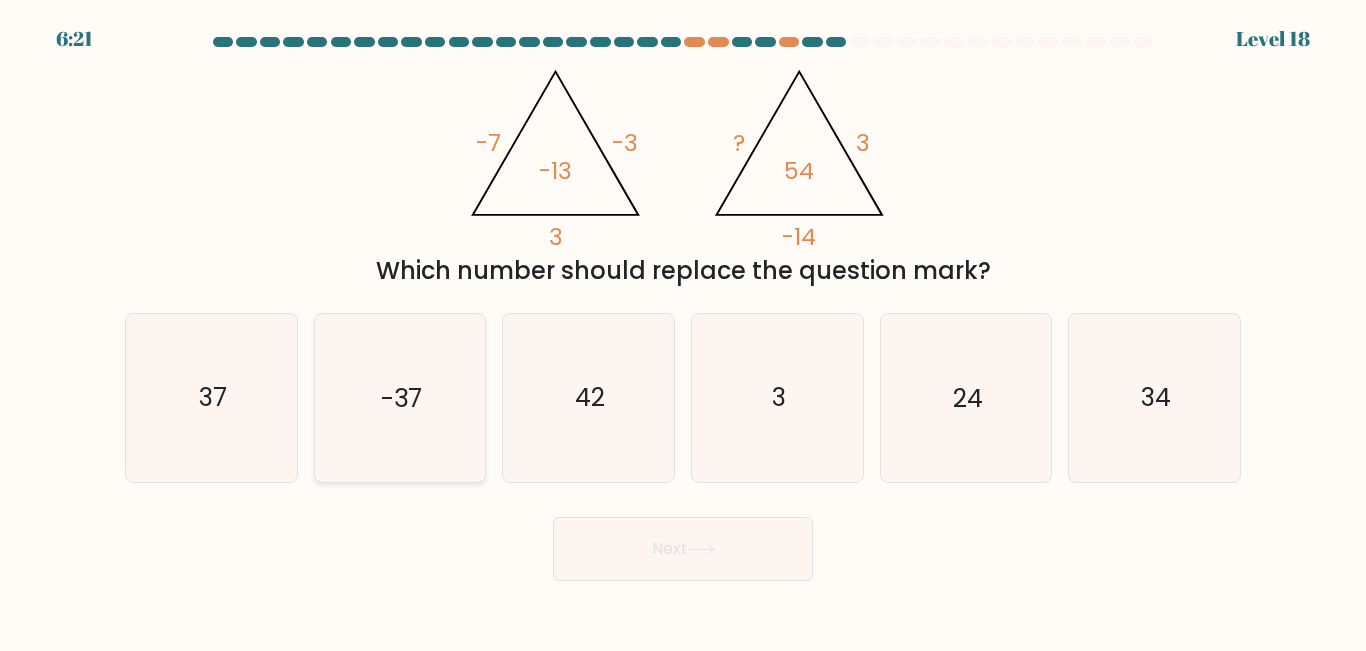 click on "-37" at bounding box center [399, 397] 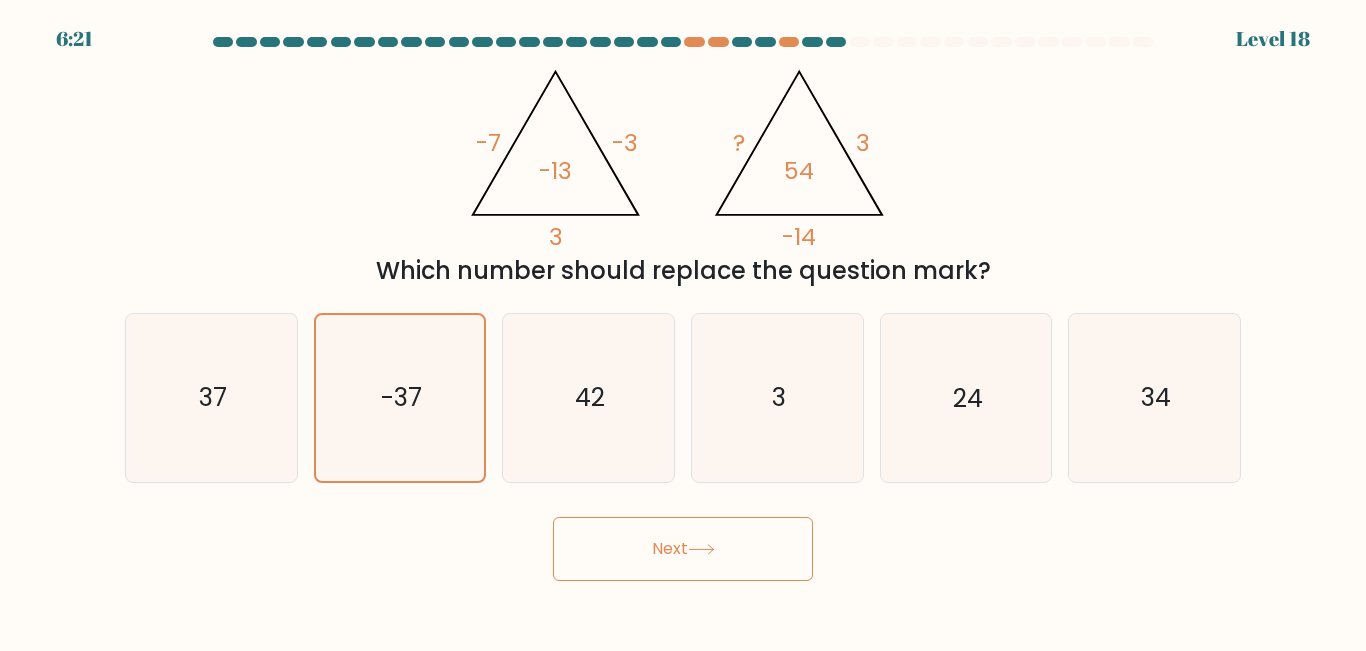 click on "Next" at bounding box center [683, 549] 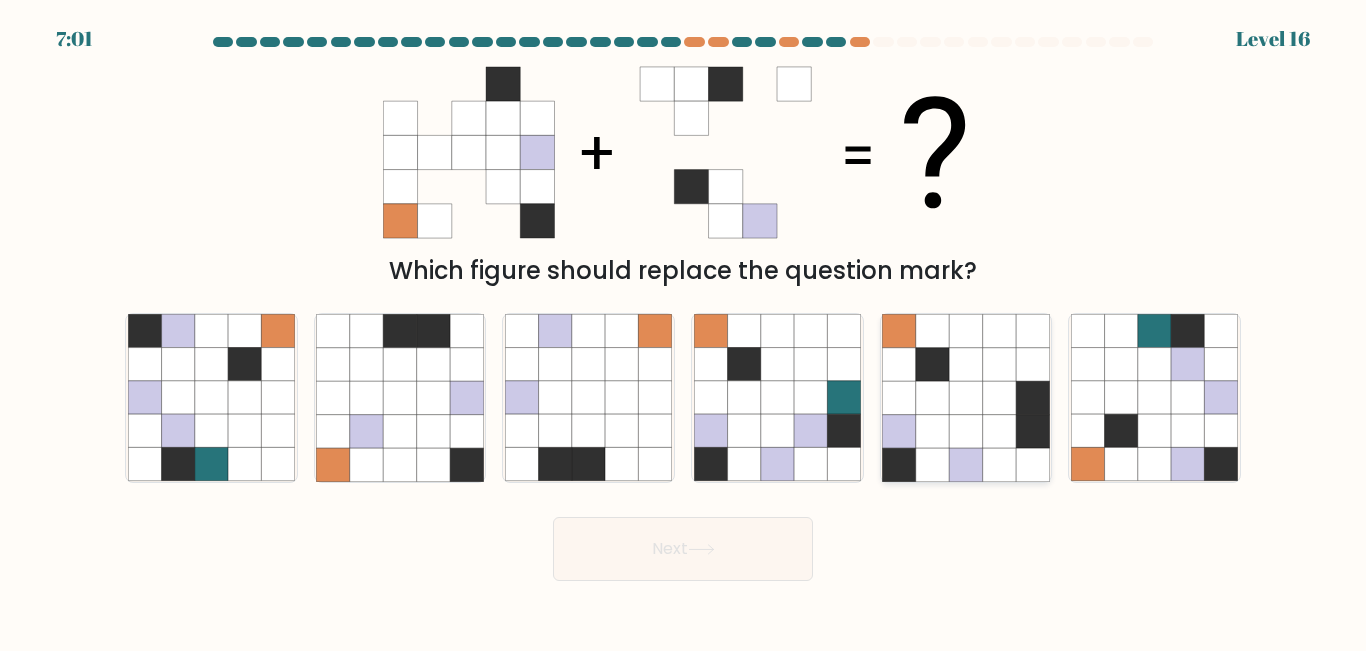 click at bounding box center (1032, 431) 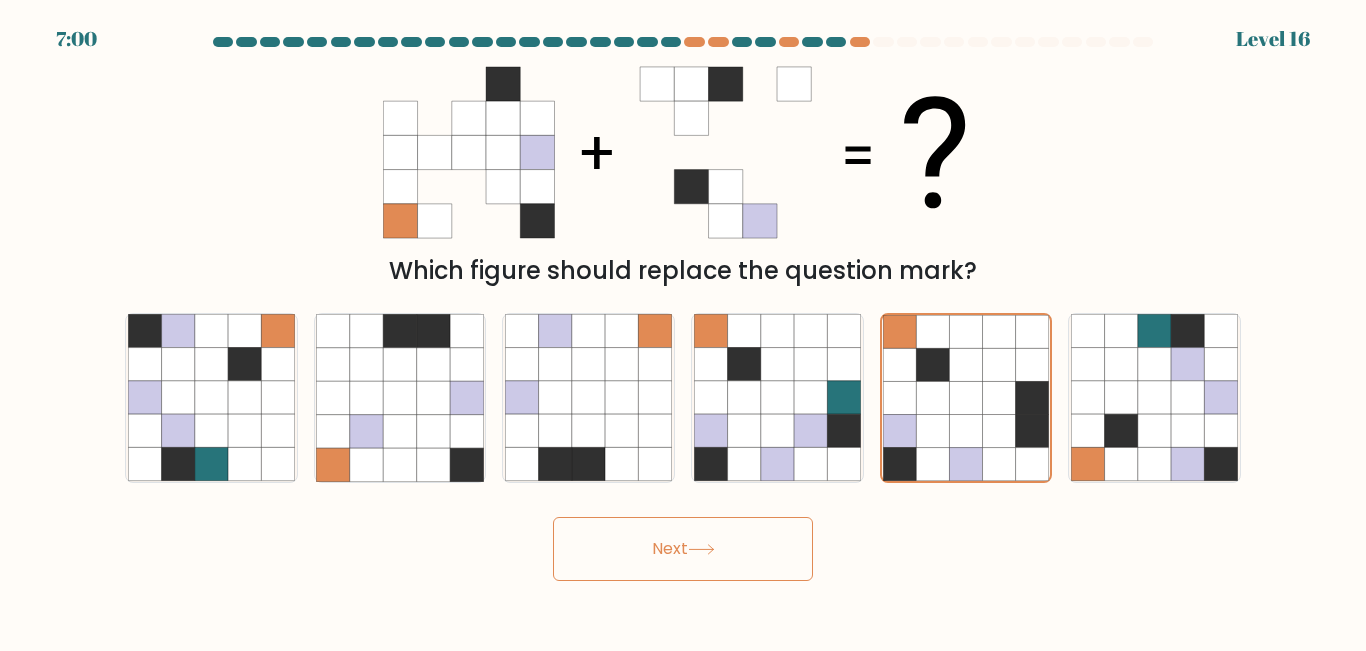click on "Next" at bounding box center (683, 549) 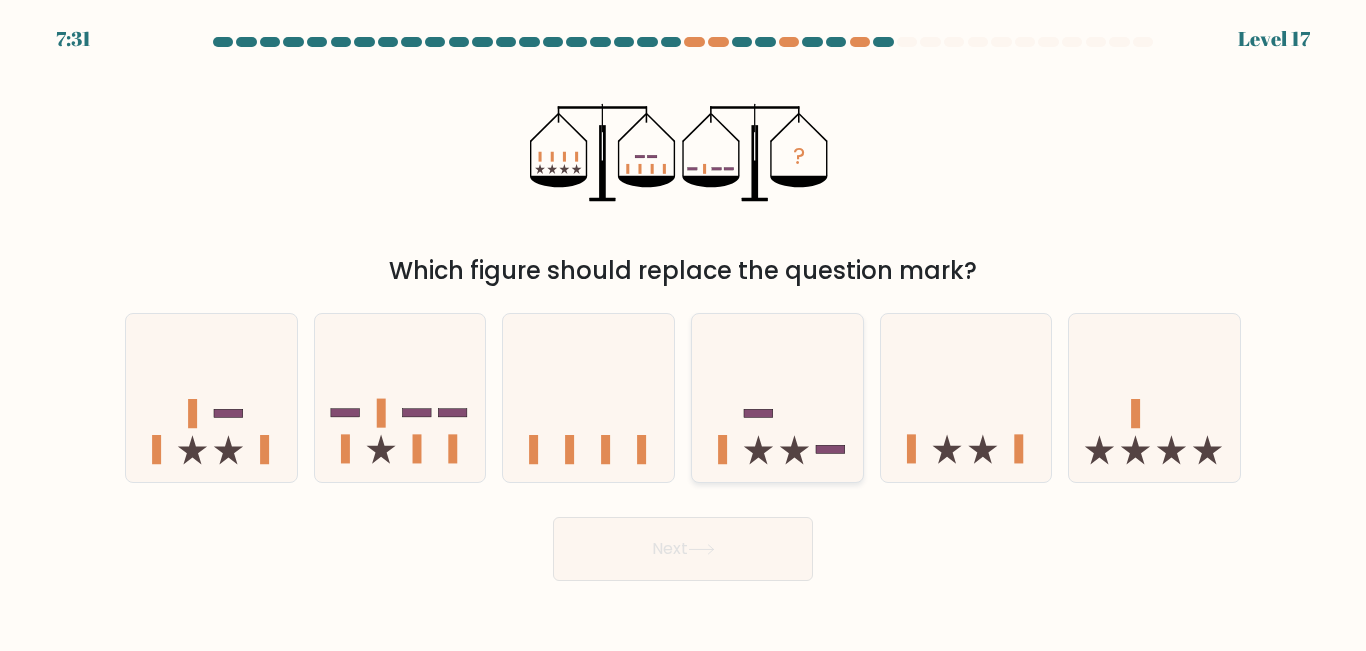 click at bounding box center [777, 397] 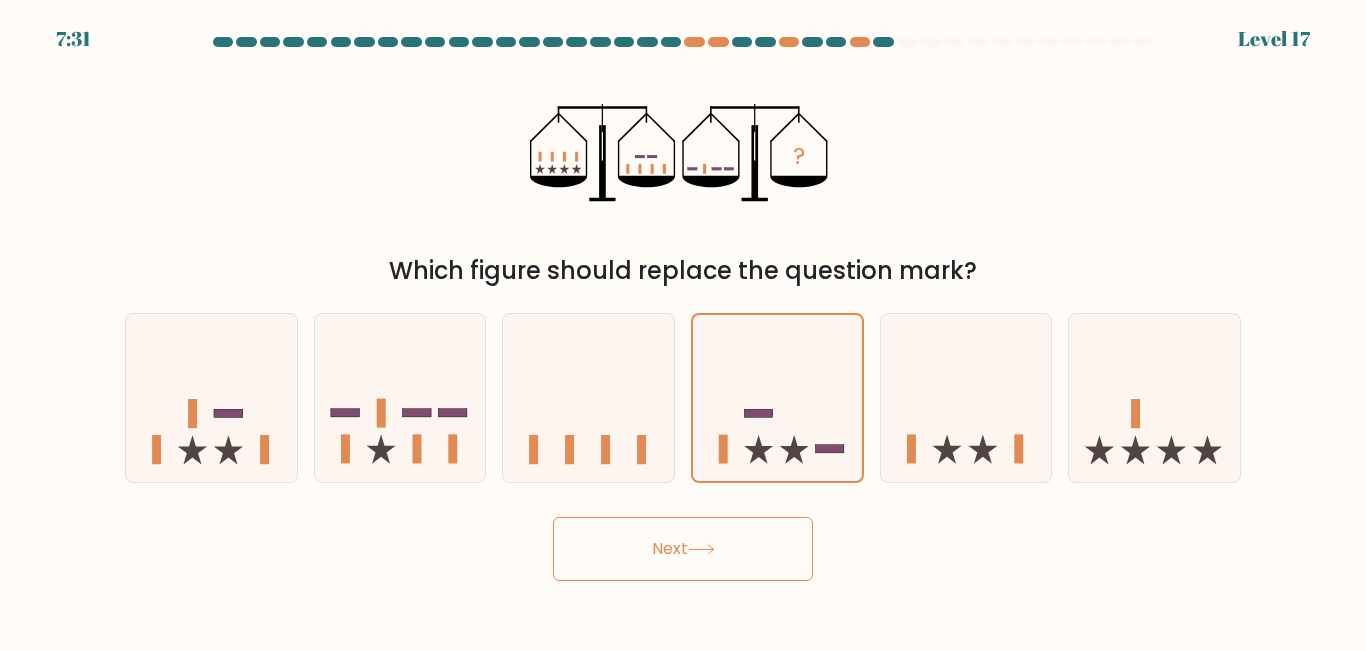 click on "7:31
Level 17" at bounding box center (683, 325) 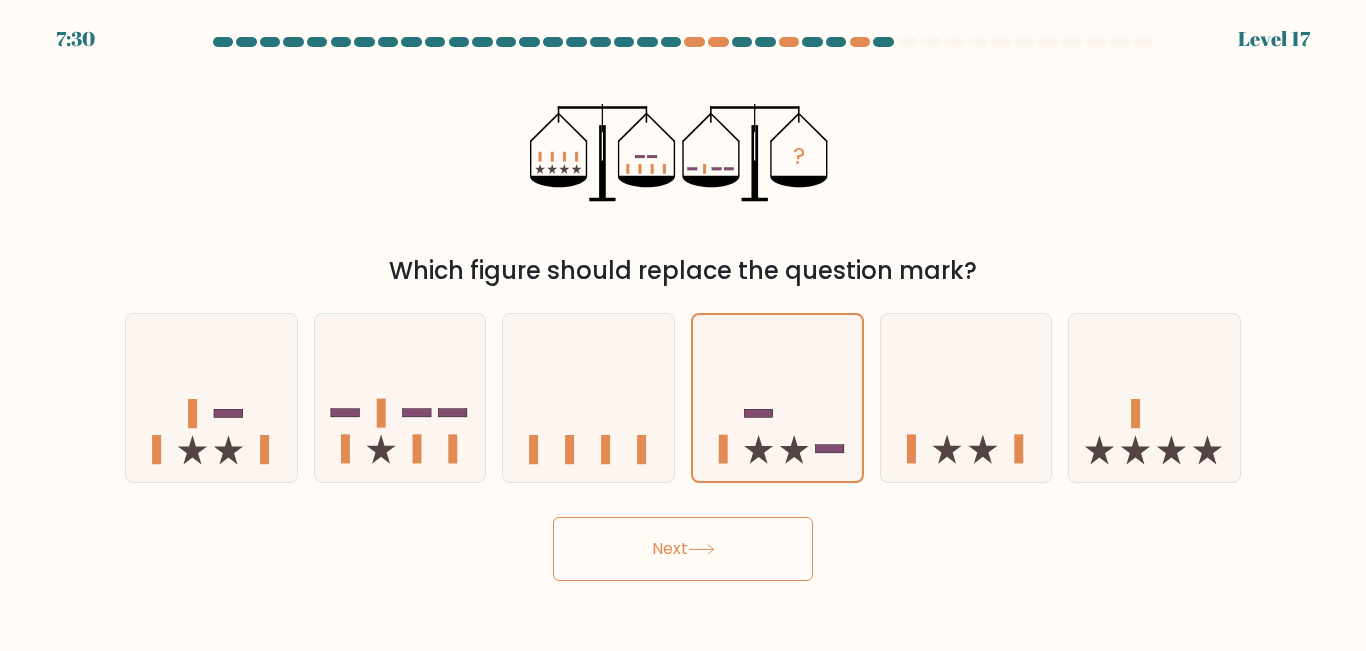click on "Next" at bounding box center [683, 549] 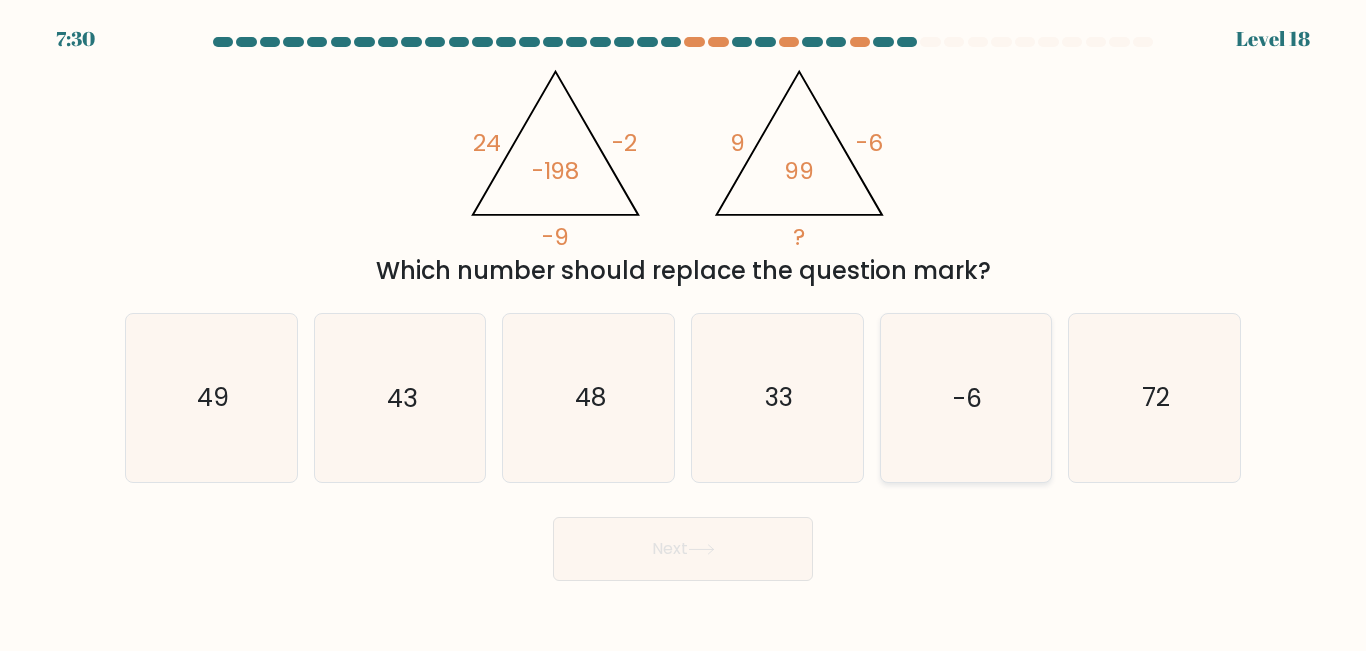 click on "-6" at bounding box center (965, 397) 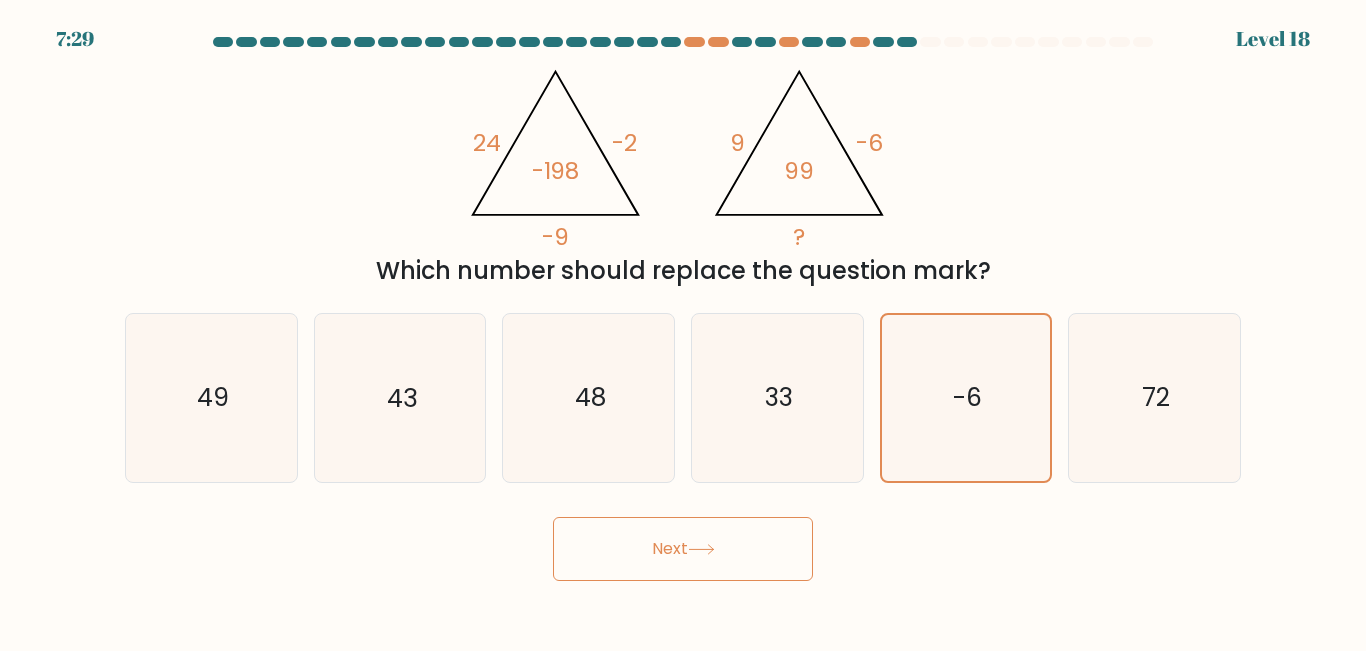 click on "Next" at bounding box center (683, 549) 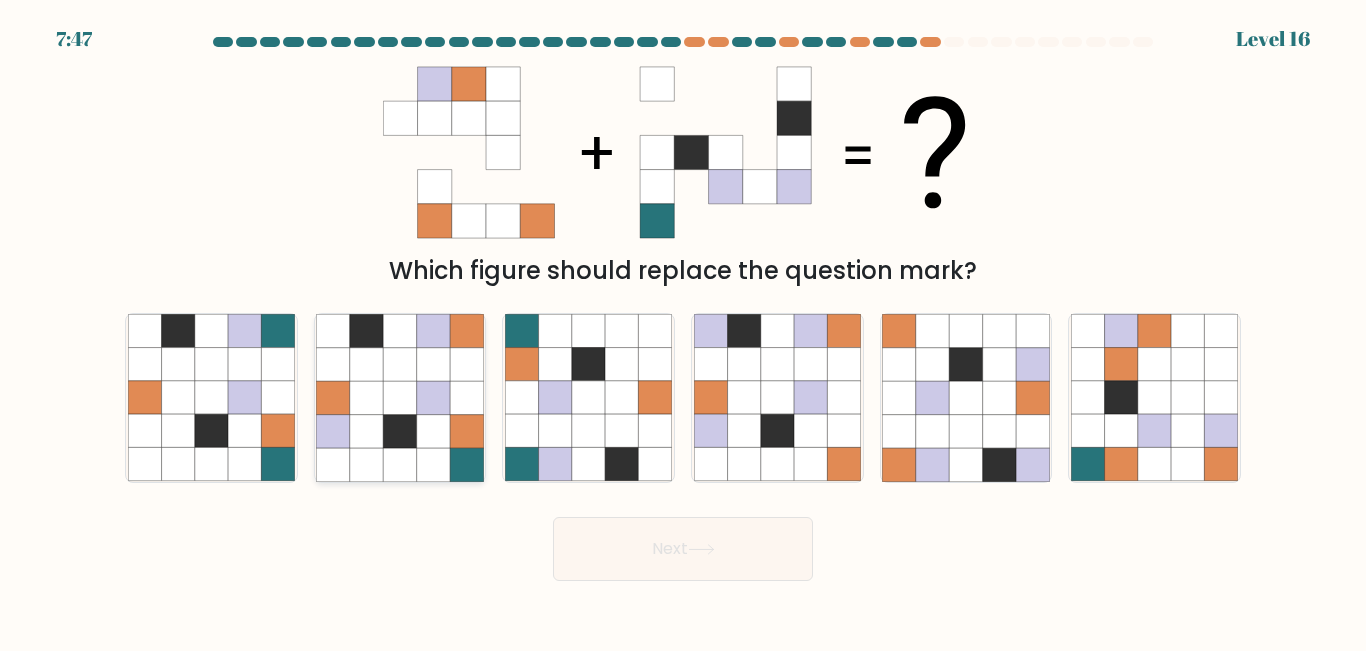 click at bounding box center [466, 364] 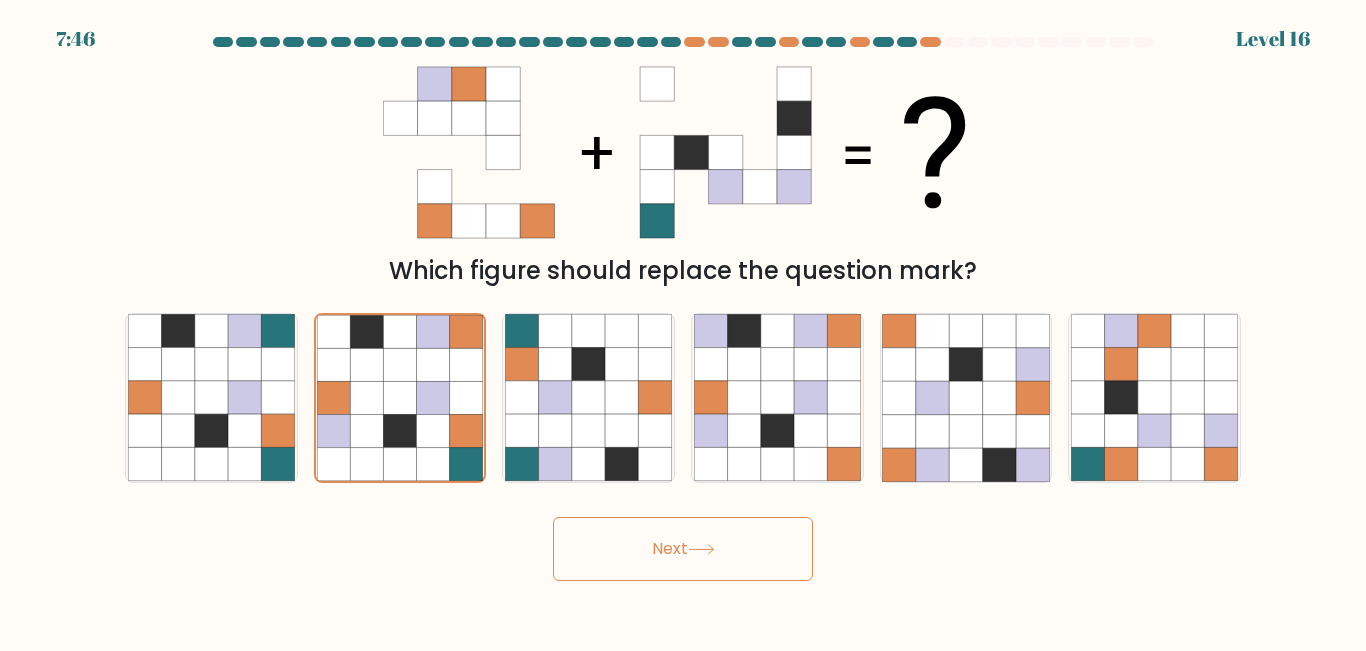 click on "Next" at bounding box center [683, 549] 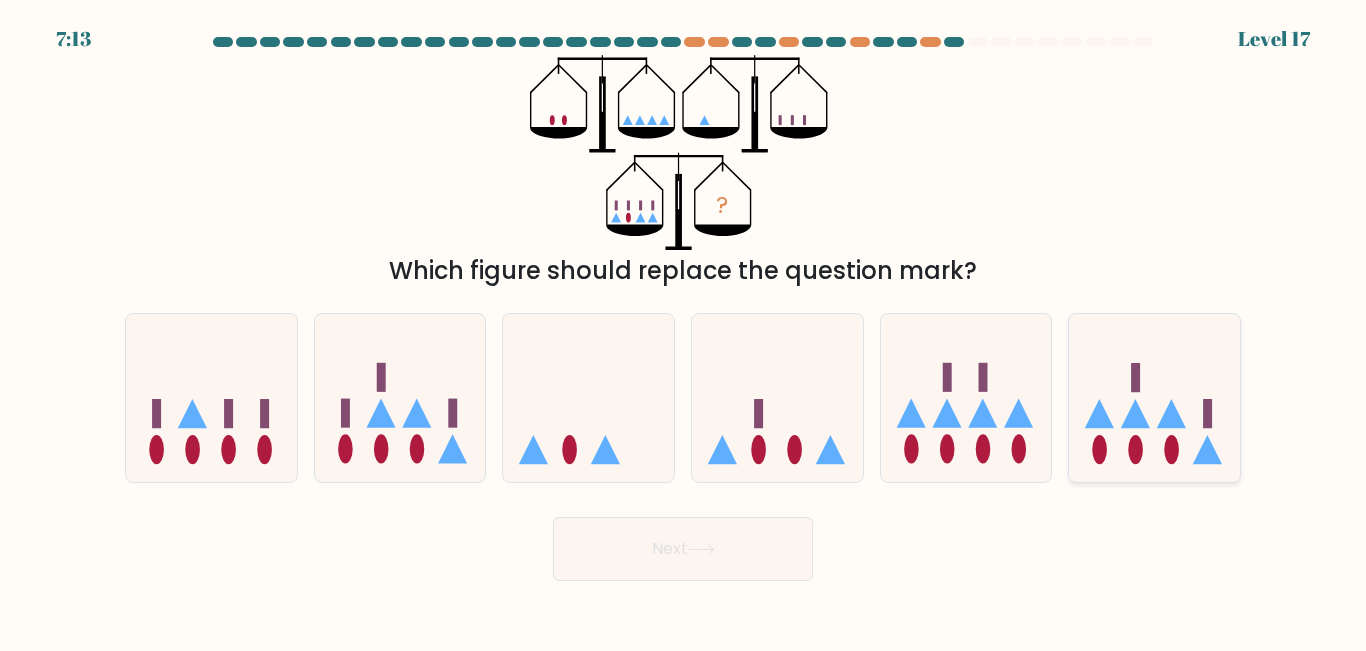 click at bounding box center [1207, 449] 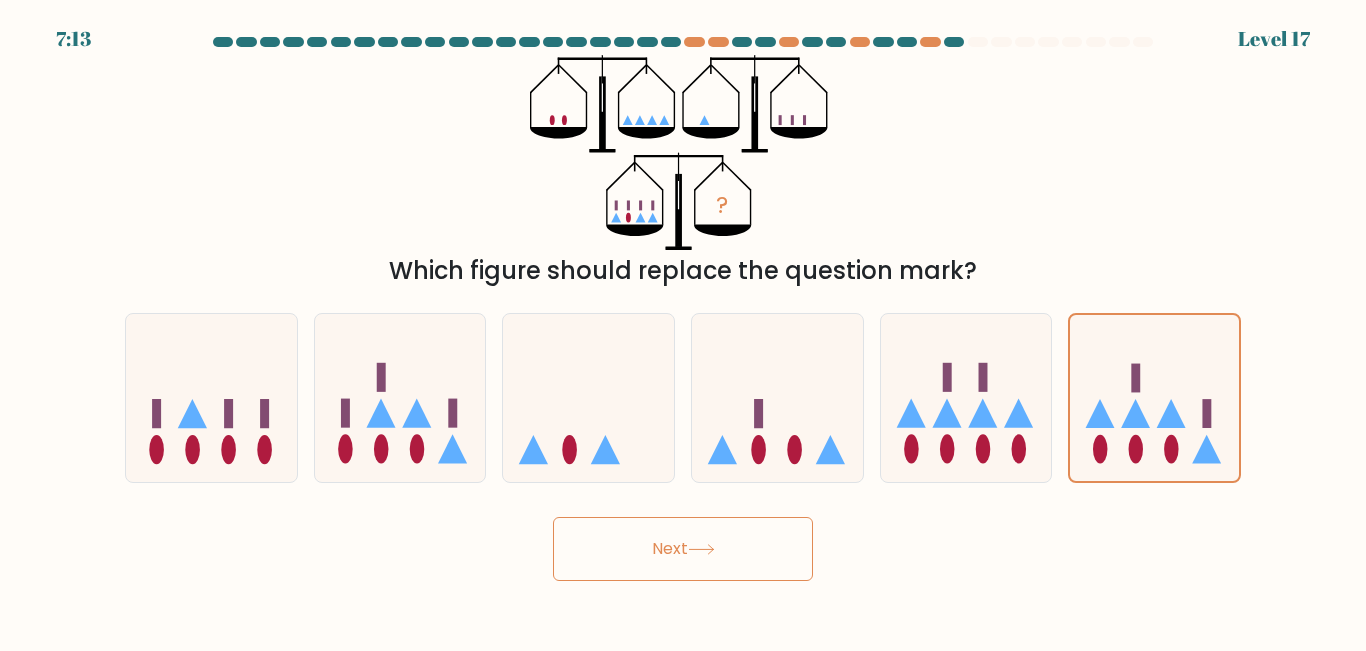 click at bounding box center [701, 549] 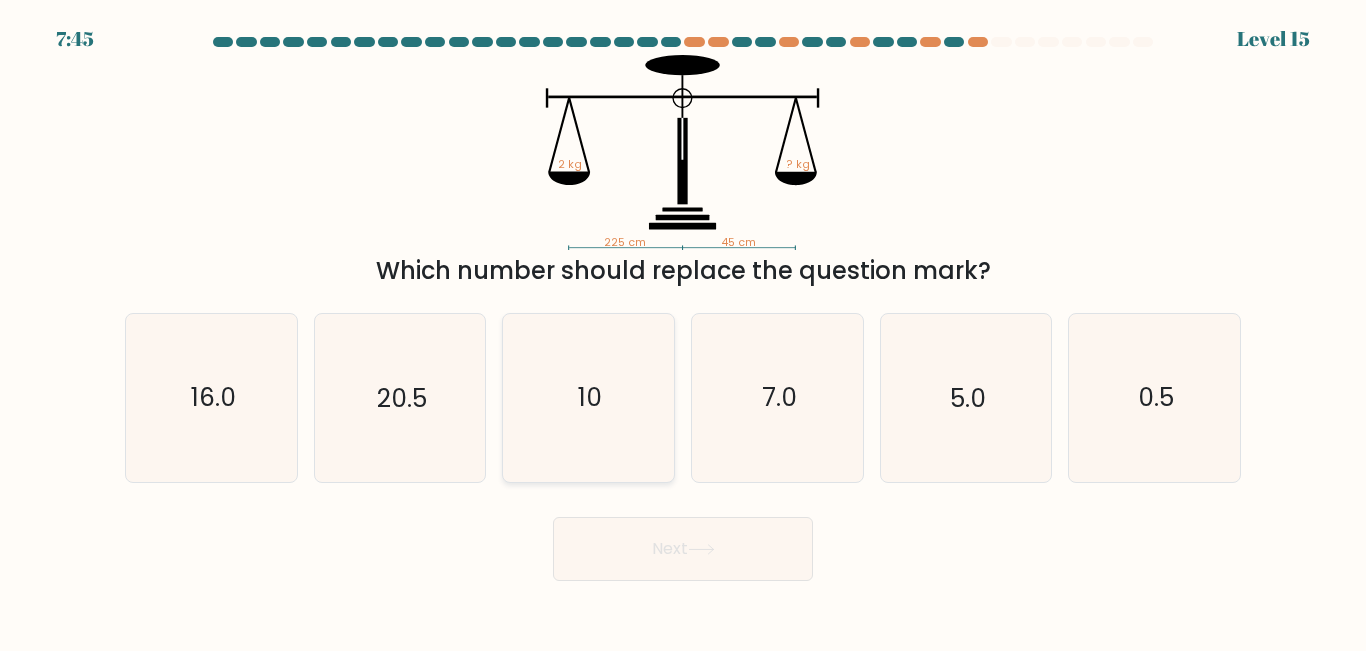 click on "10" at bounding box center [590, 398] 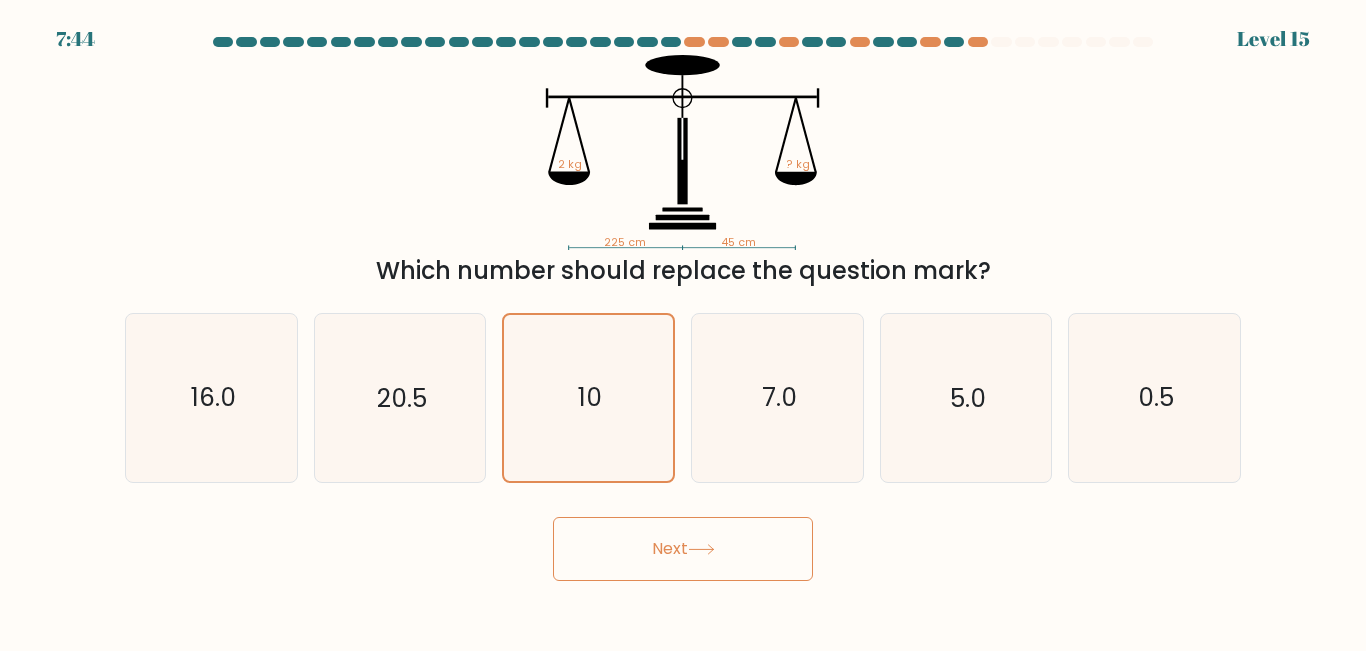 click on "Next" at bounding box center [683, 549] 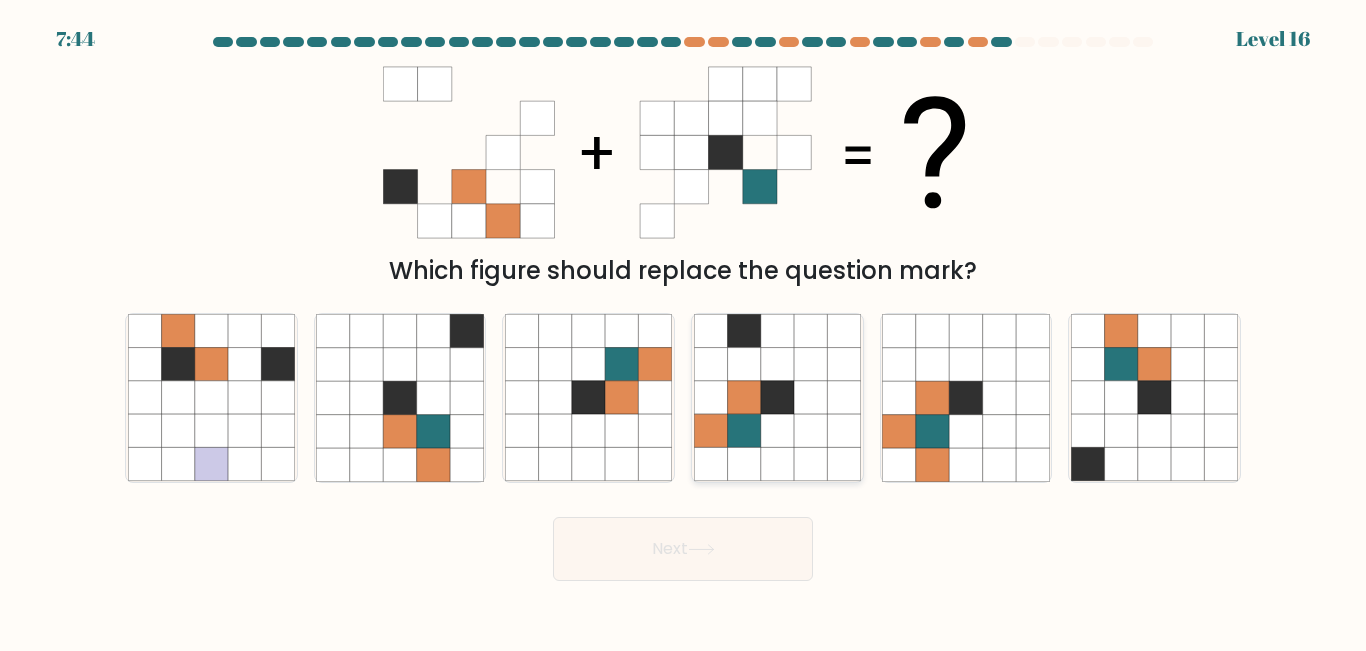click at bounding box center (777, 431) 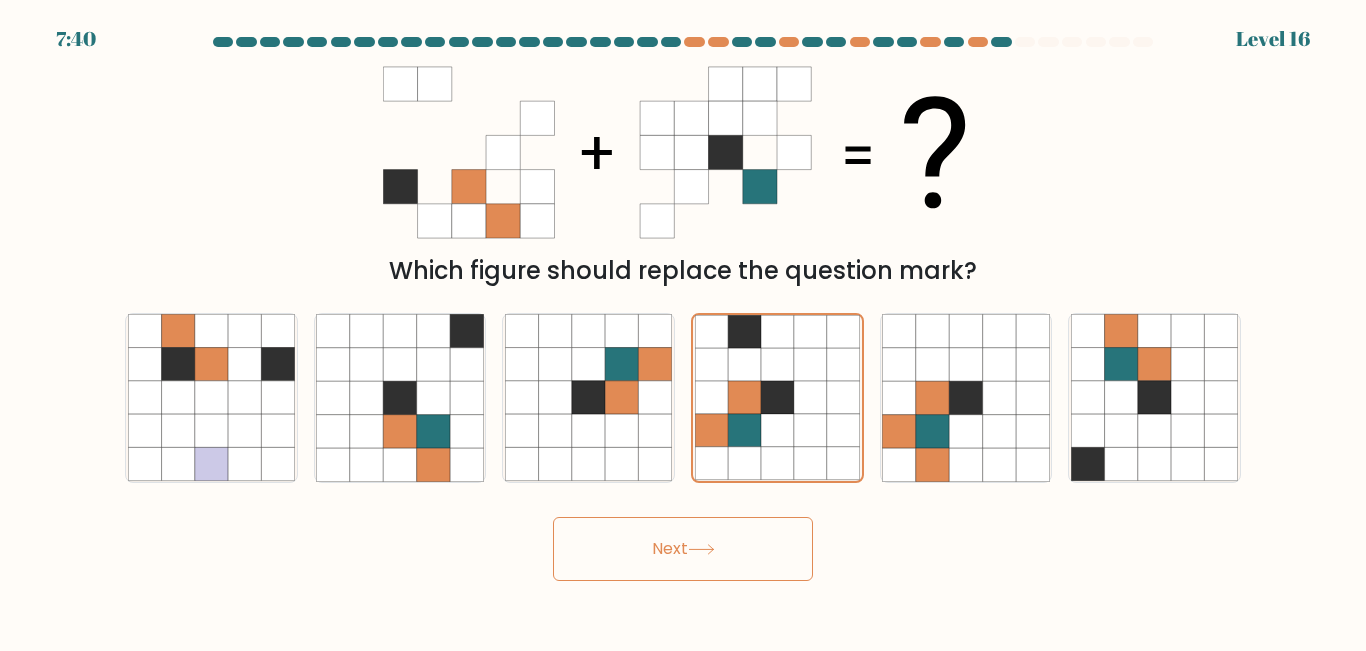 click on "Next" at bounding box center [683, 549] 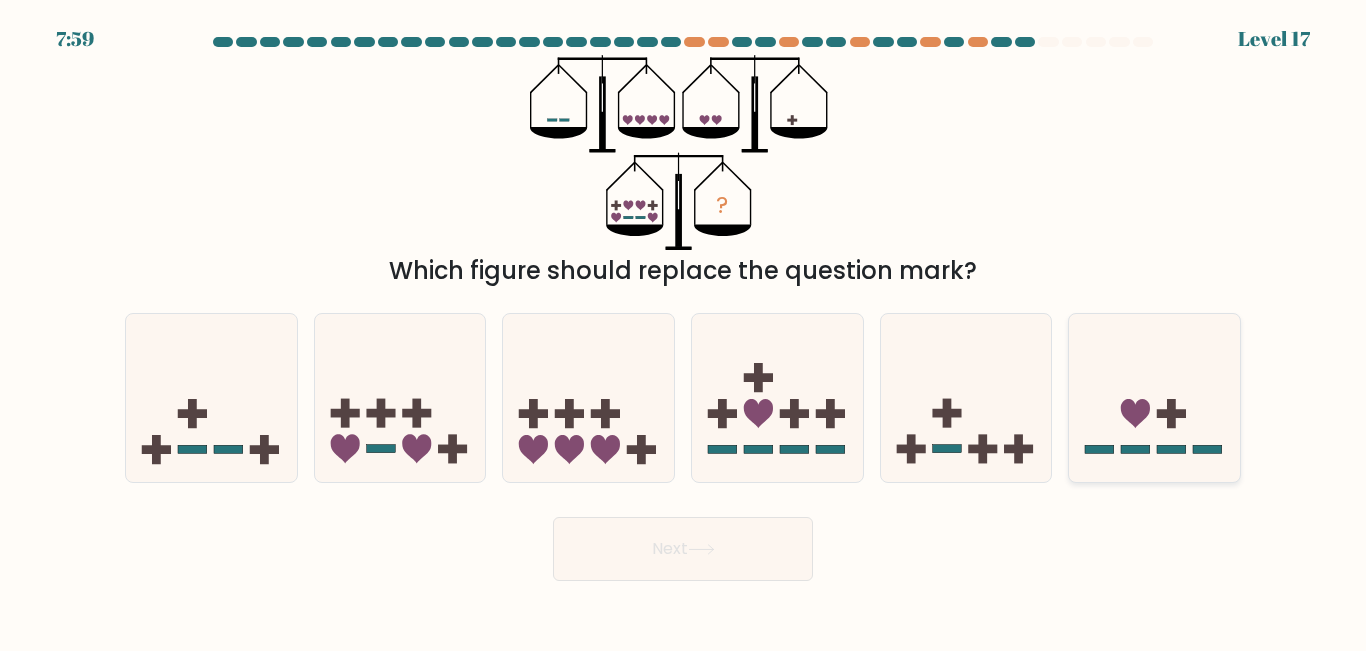 click at bounding box center (1154, 397) 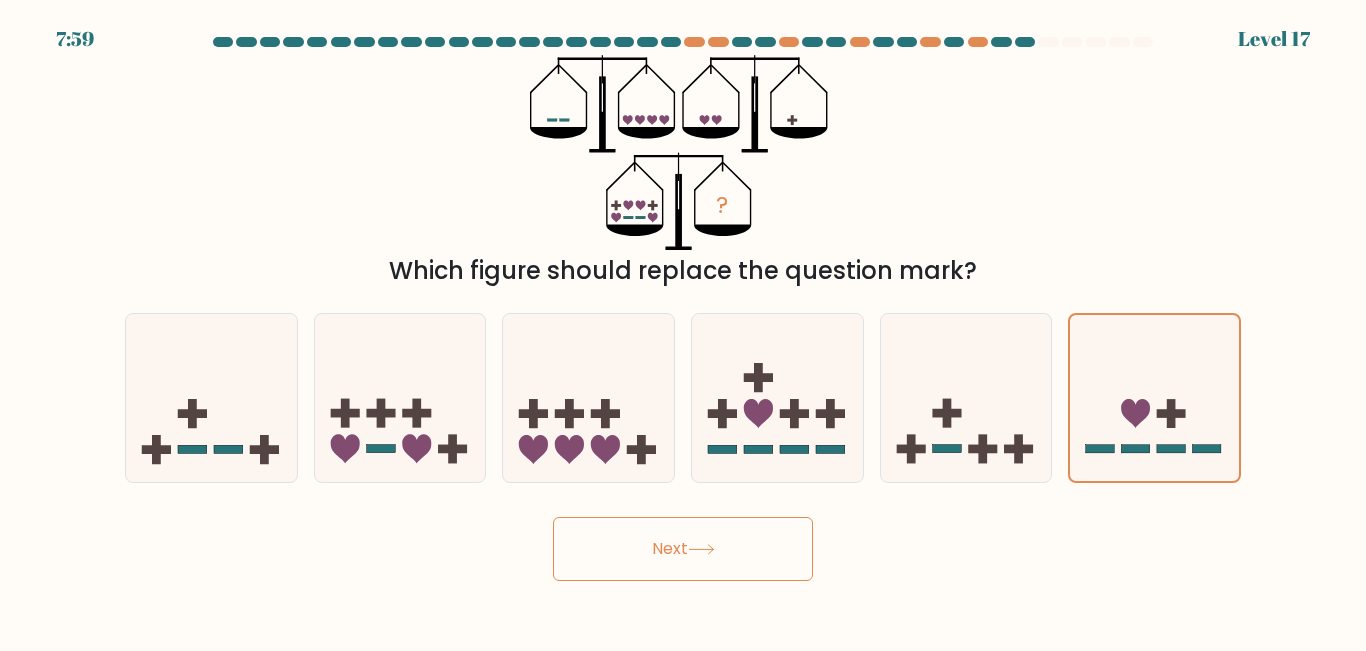 click on "Next" at bounding box center (683, 549) 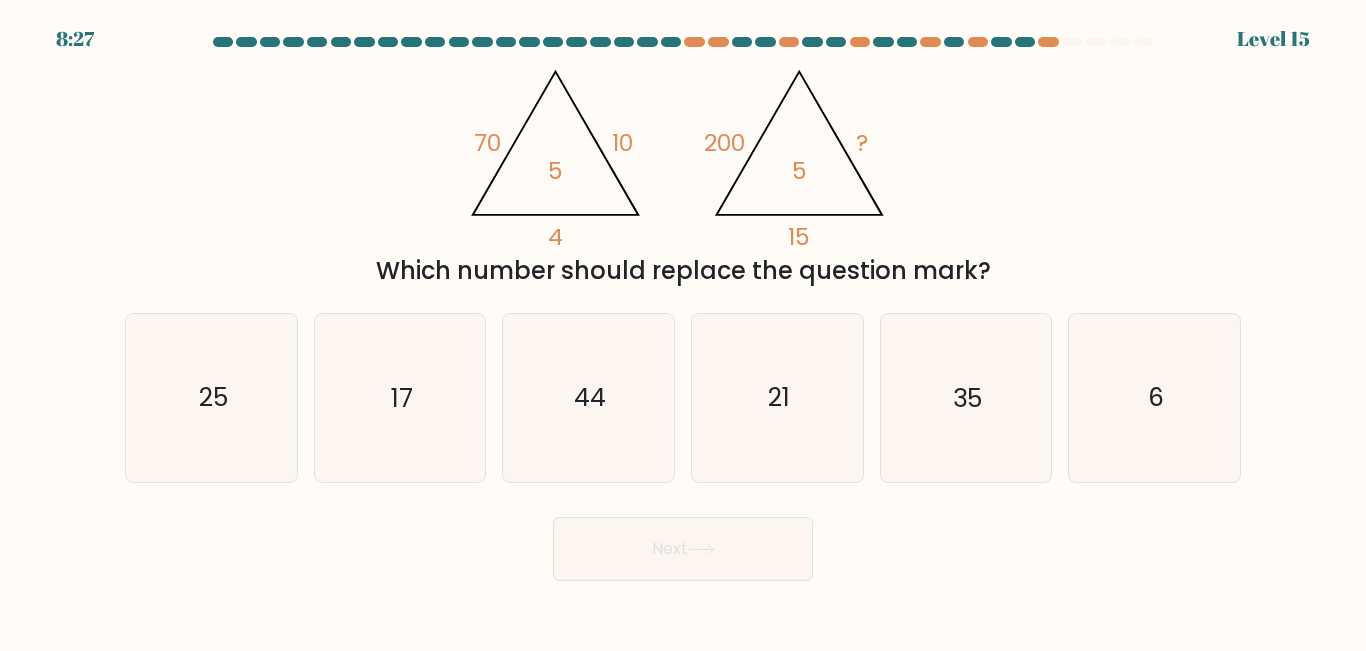 click on "a.
25" at bounding box center [211, 397] 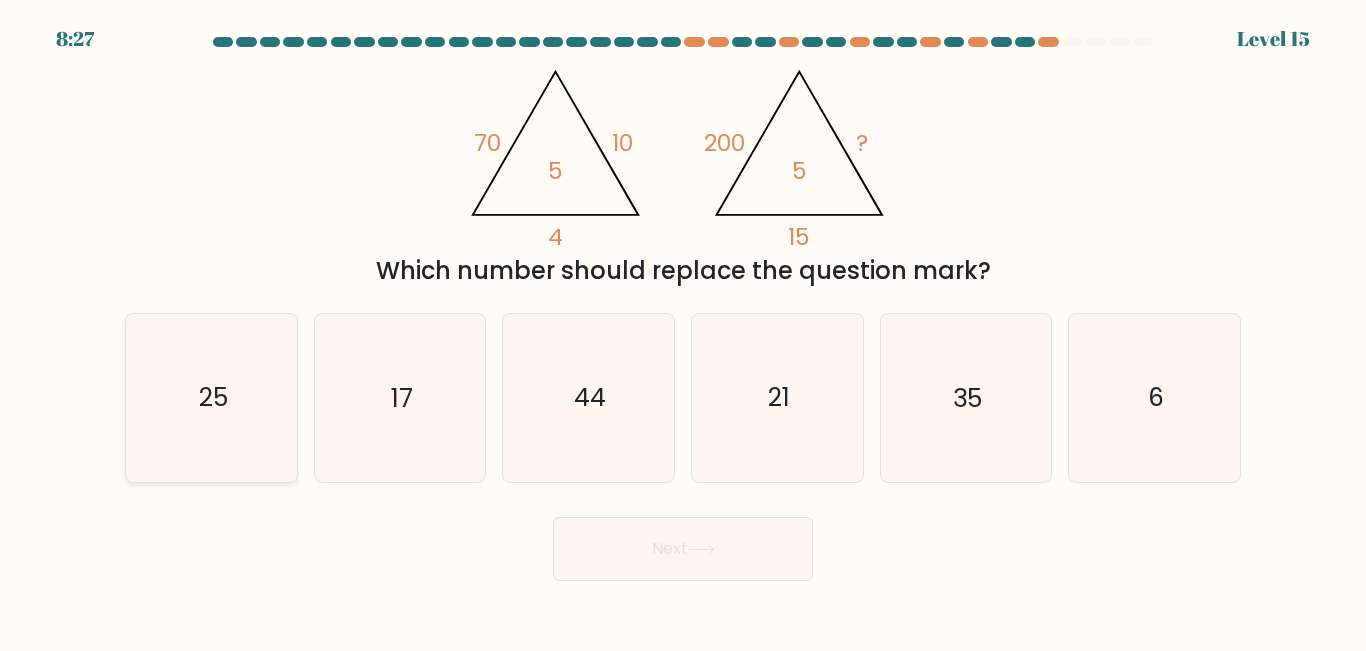 click on "25" at bounding box center (212, 398) 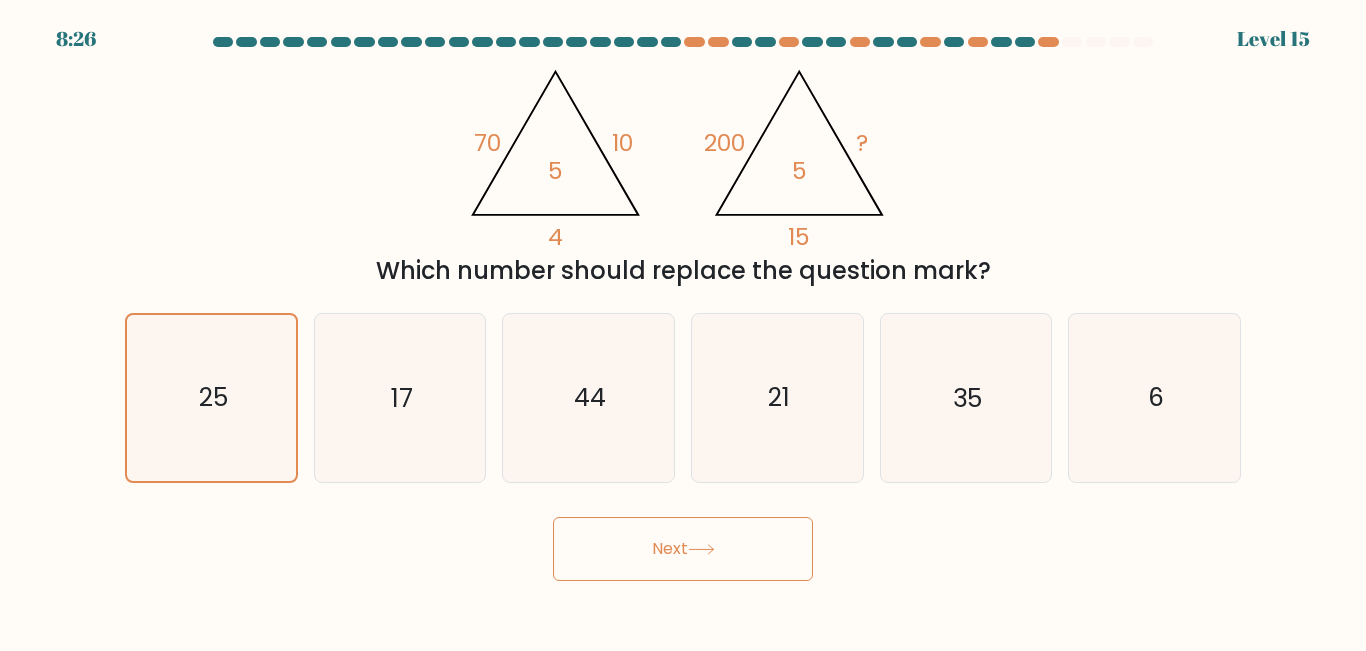 click on "Next" at bounding box center (683, 549) 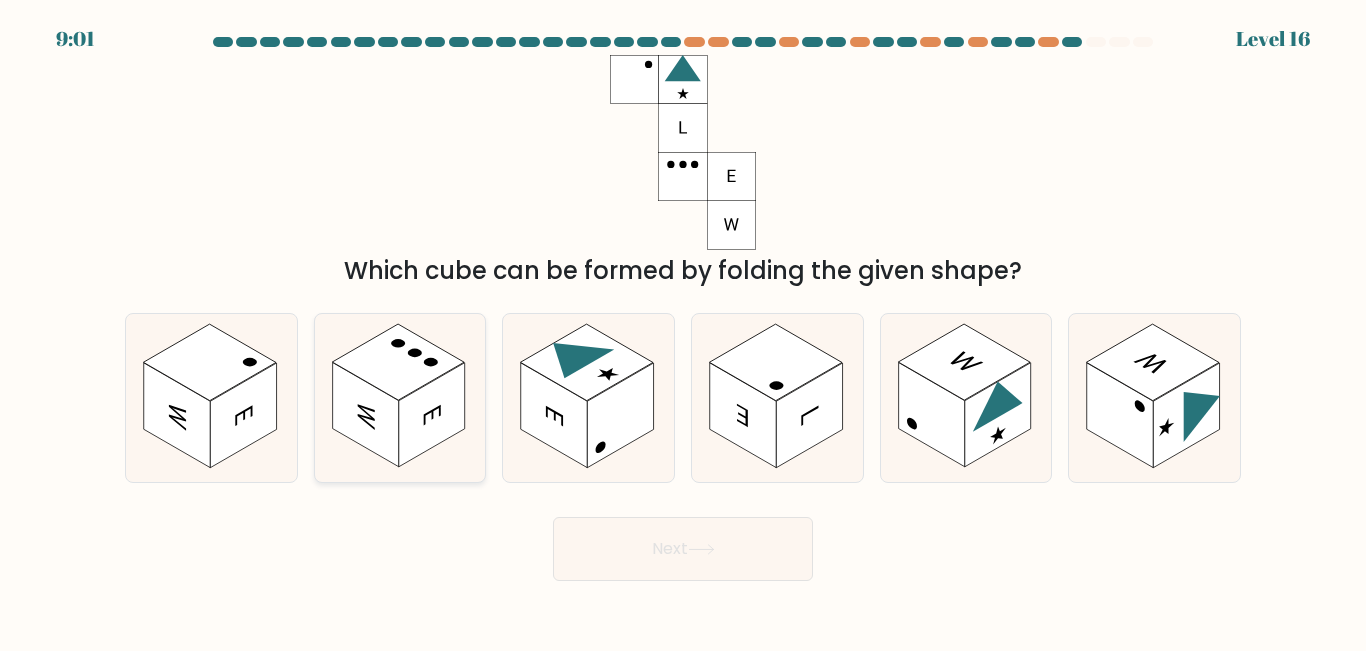 click at bounding box center [432, 415] 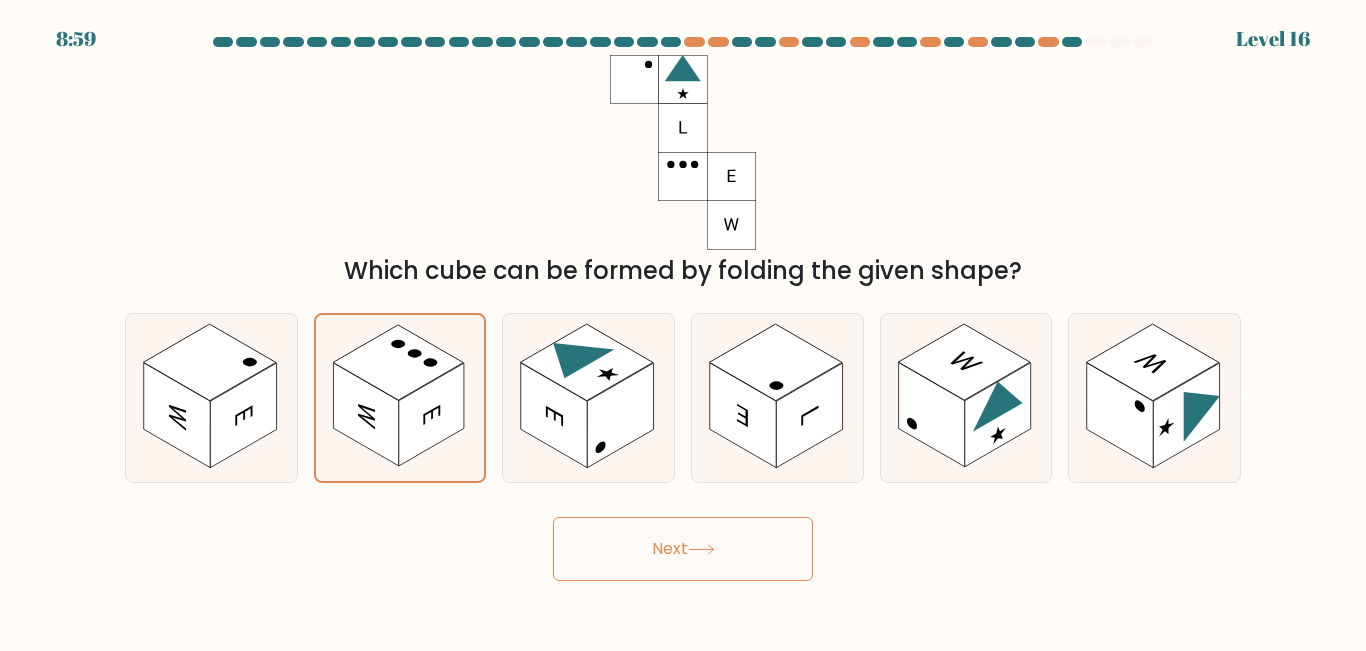 click on "Next" at bounding box center (683, 549) 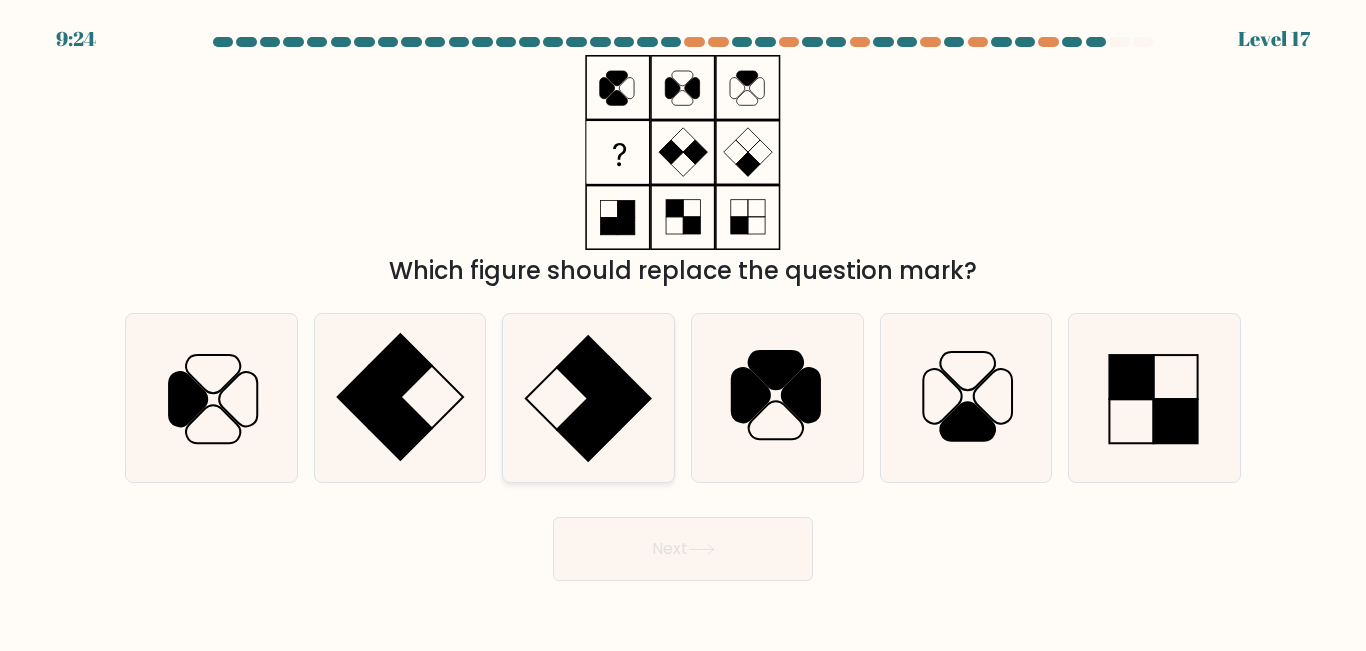 click at bounding box center (588, 430) 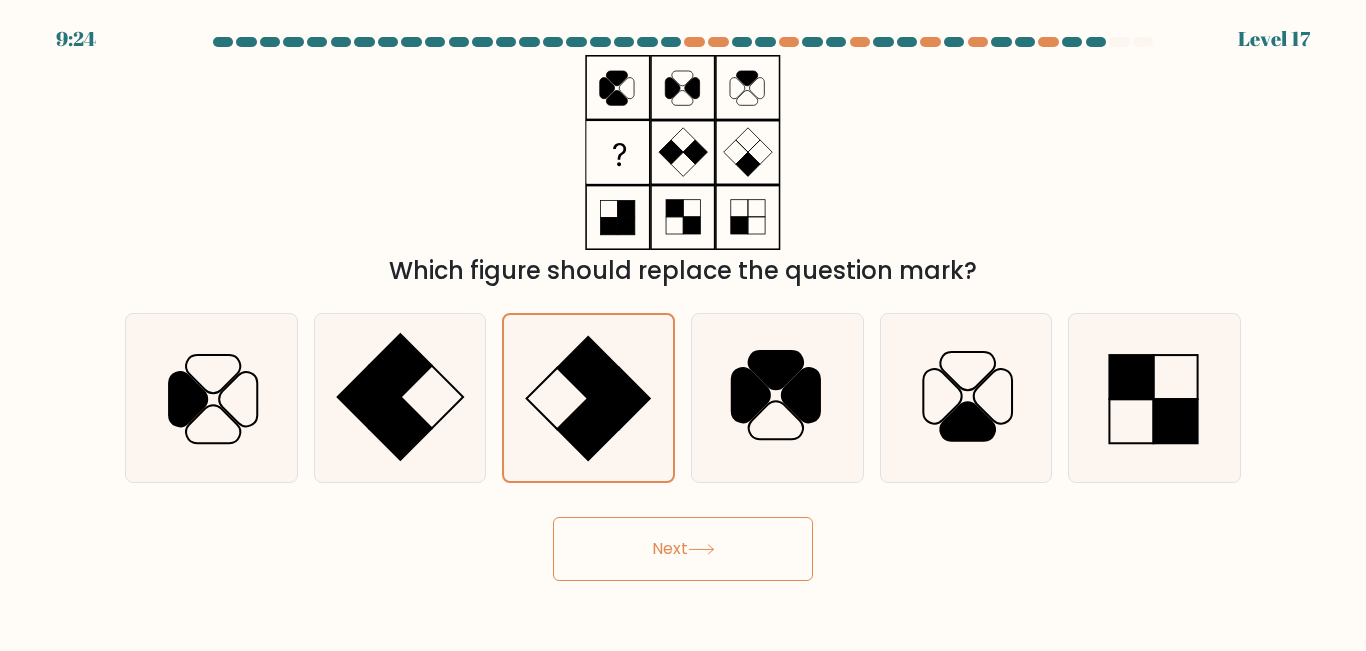click on "Next" at bounding box center [683, 549] 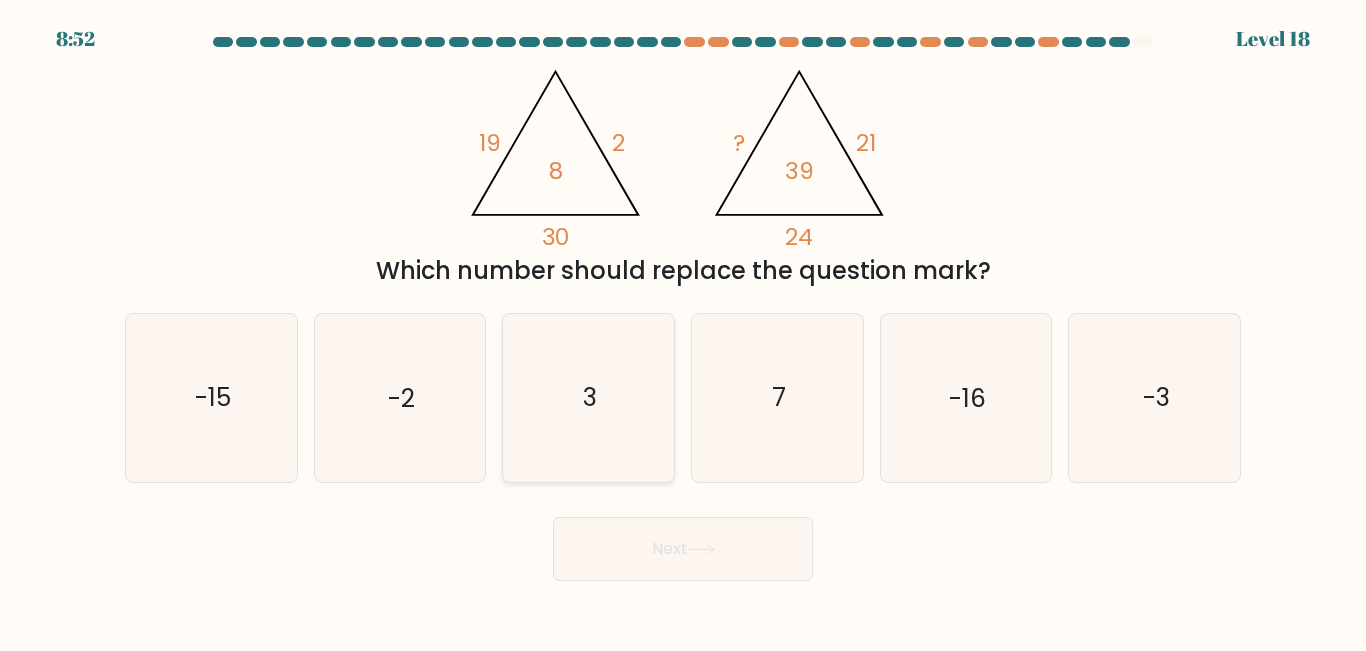 click on "3" at bounding box center (588, 397) 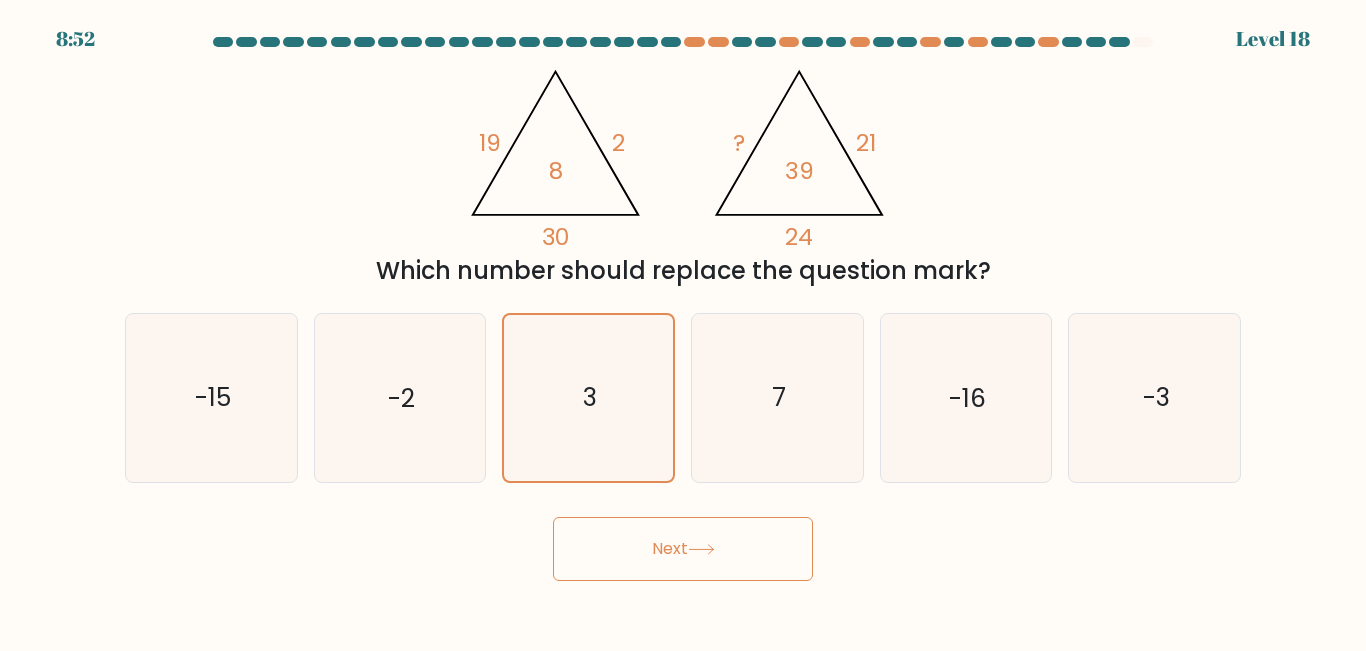 click on "Next" at bounding box center [683, 549] 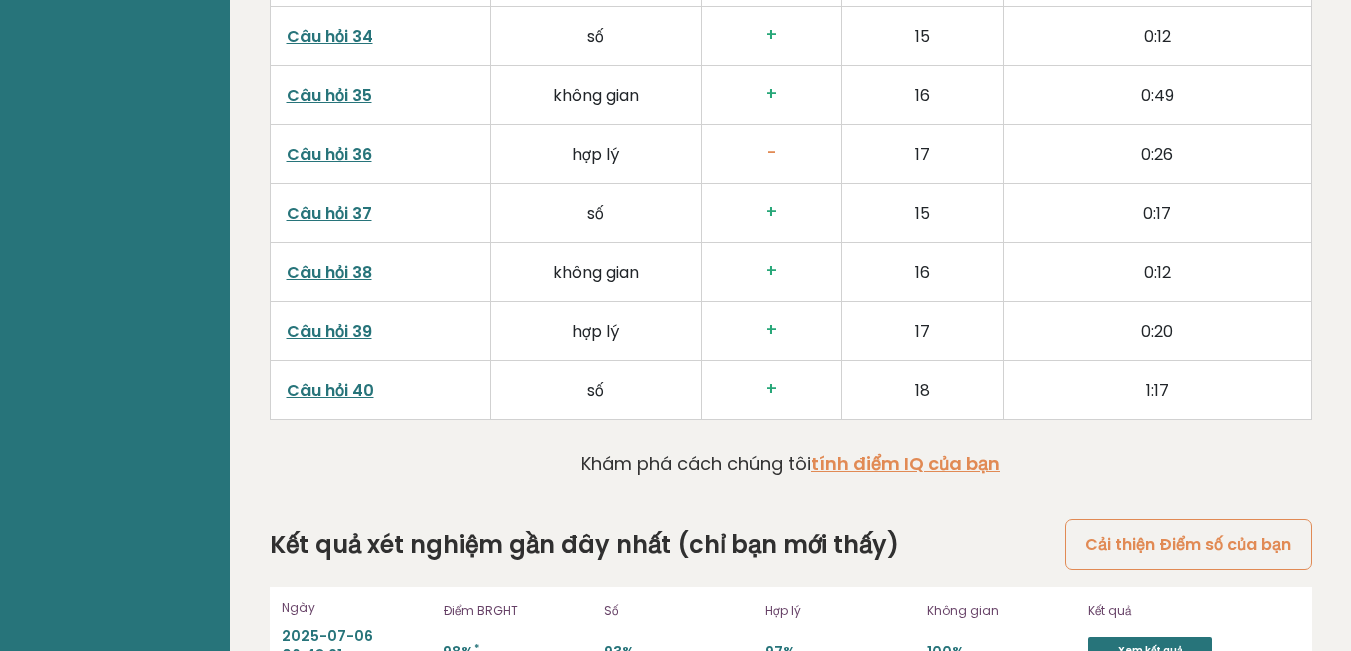 scroll, scrollTop: 5650, scrollLeft: 0, axis: vertical 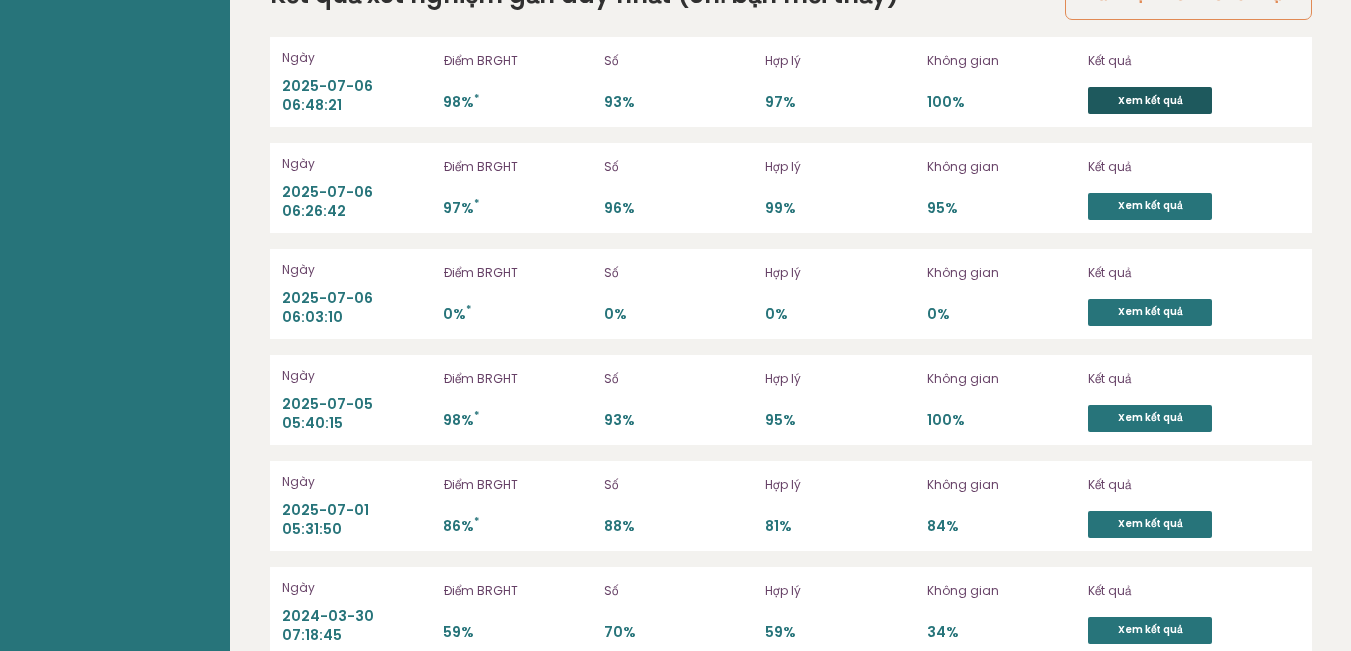 click on "Xem kết quả" at bounding box center (1150, 100) 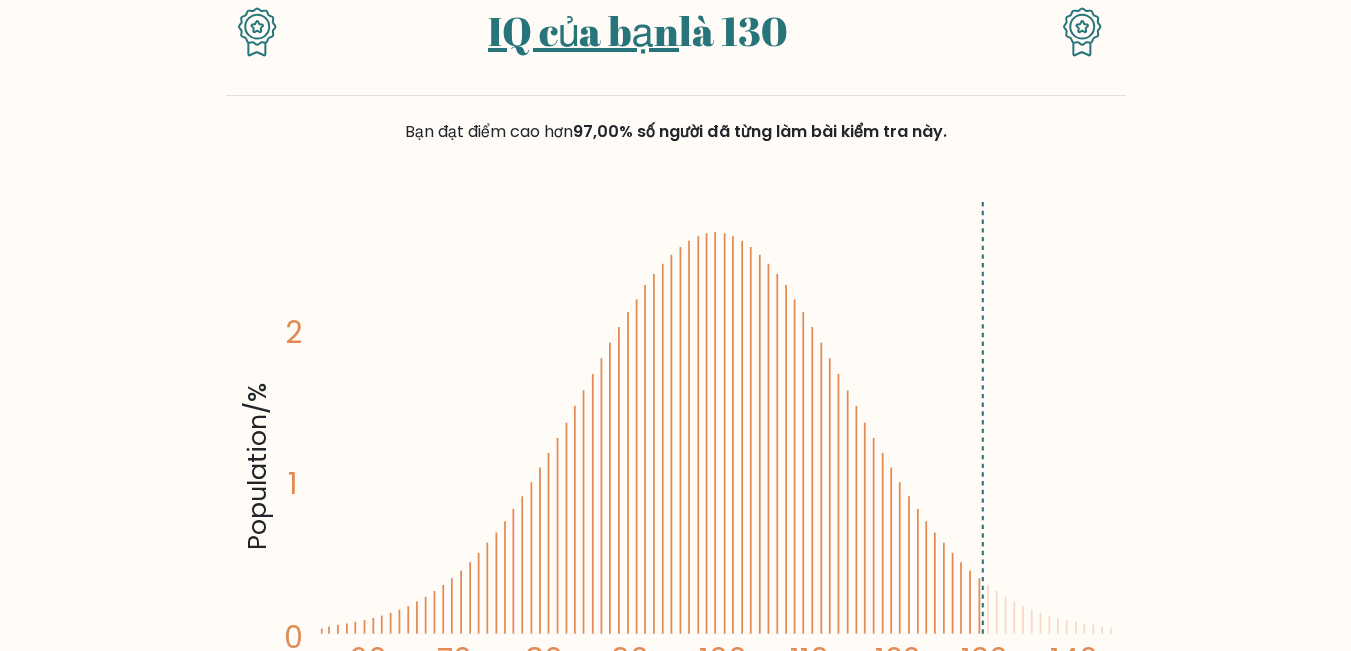 scroll, scrollTop: 100, scrollLeft: 0, axis: vertical 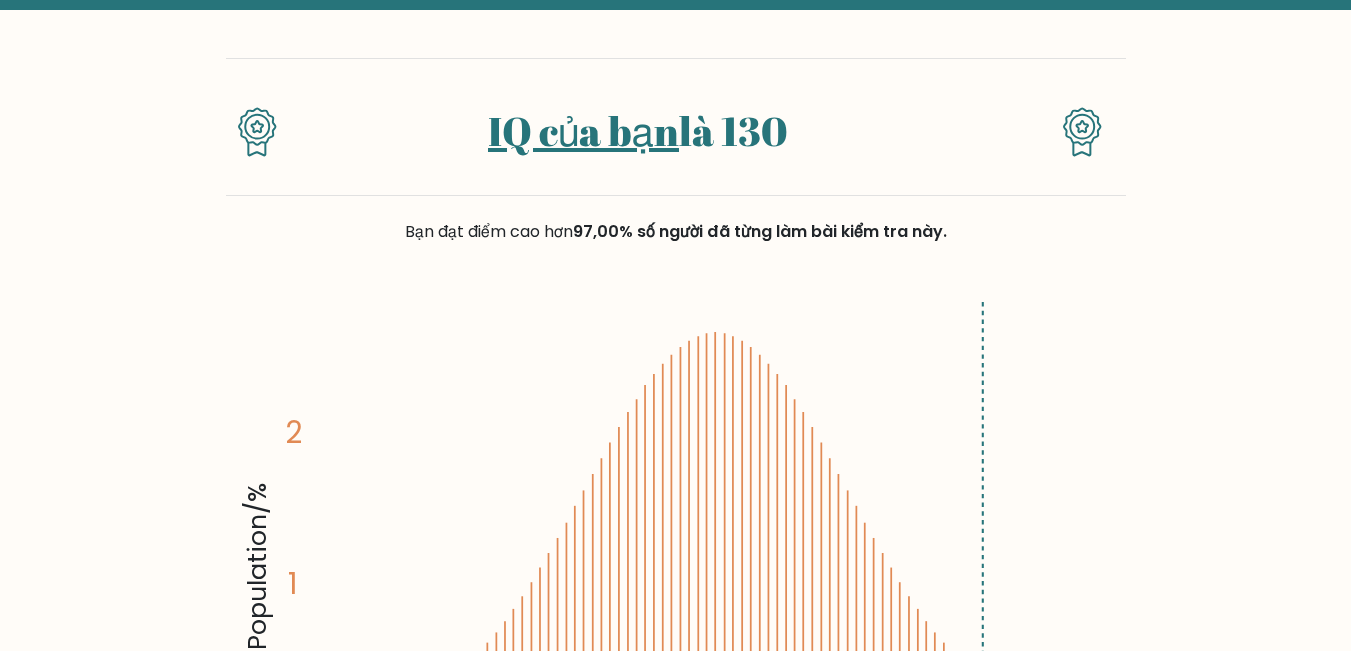 click on "IQ của bạn" at bounding box center (583, 131) 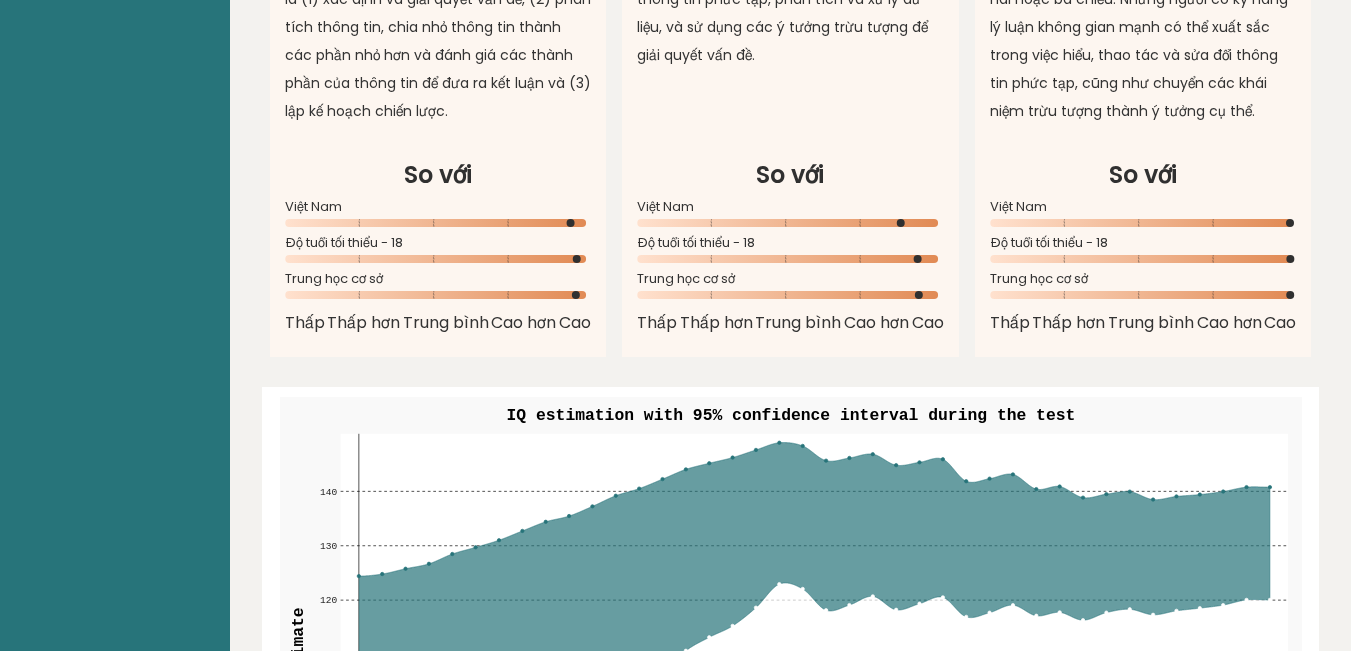 scroll, scrollTop: 2300, scrollLeft: 0, axis: vertical 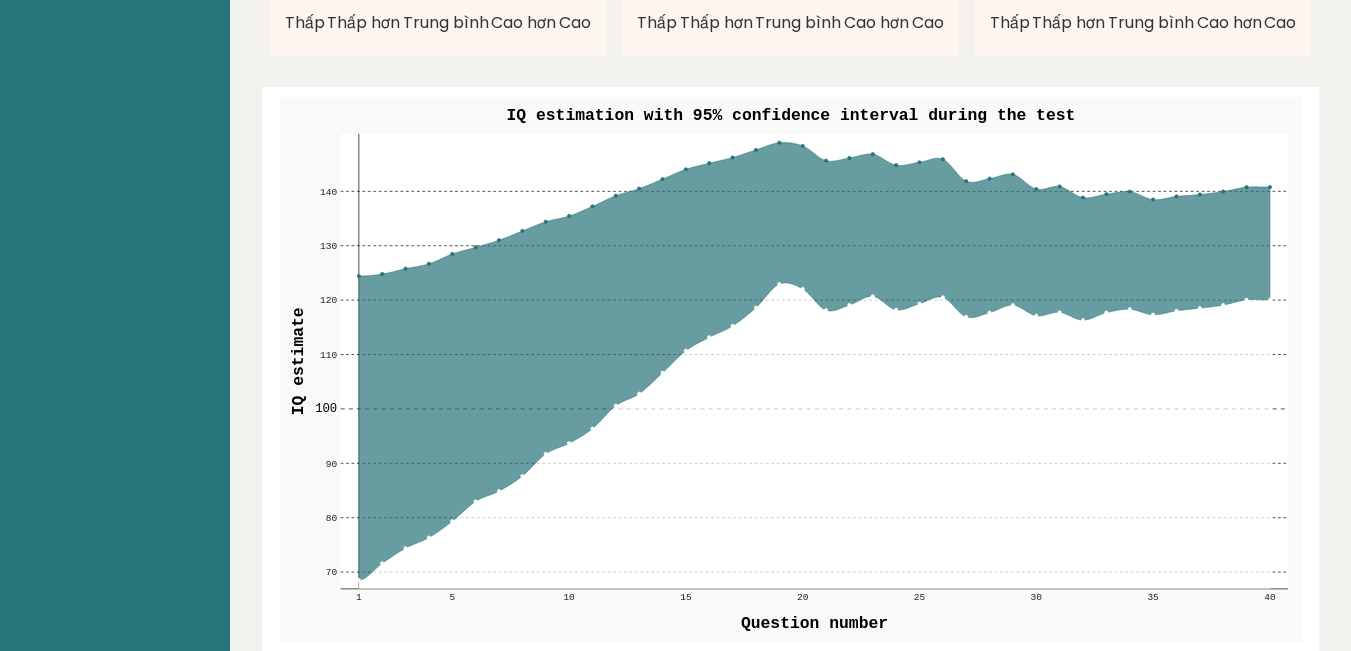 drag, startPoint x: 980, startPoint y: 159, endPoint x: 939, endPoint y: 137, distance: 46.52956 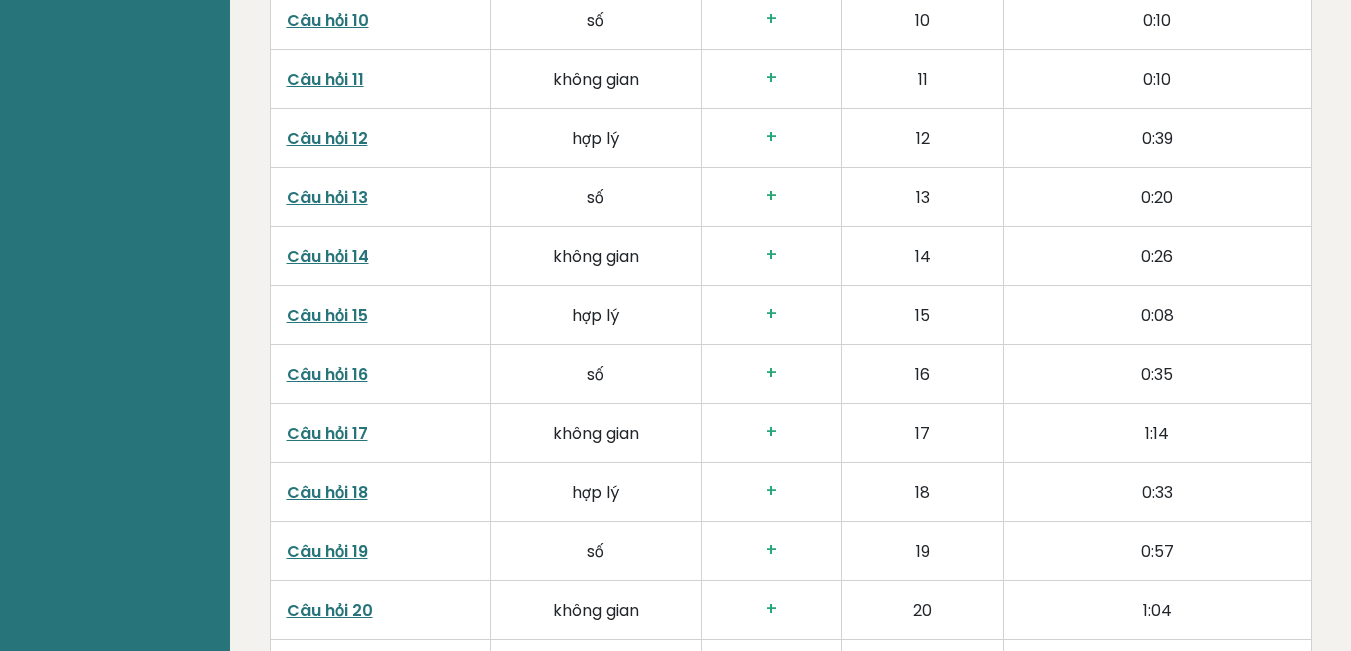 scroll, scrollTop: 3800, scrollLeft: 0, axis: vertical 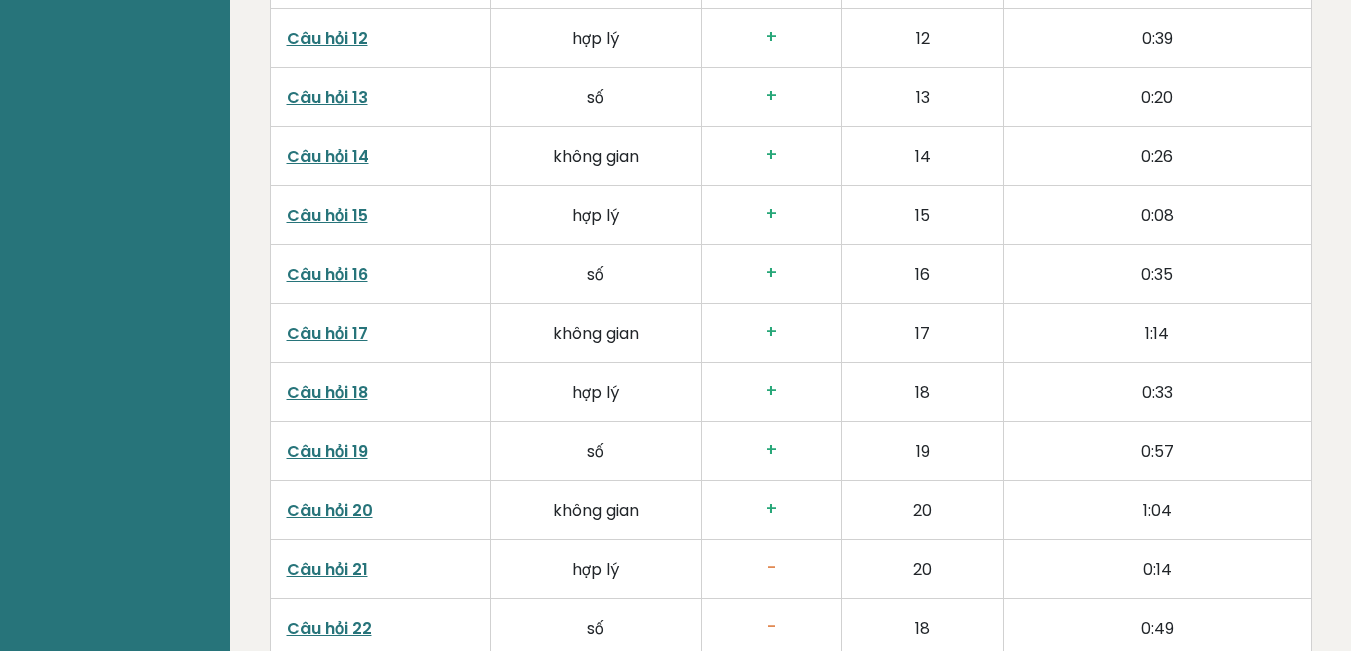 click on "Câu hỏi 19" at bounding box center (327, 451) 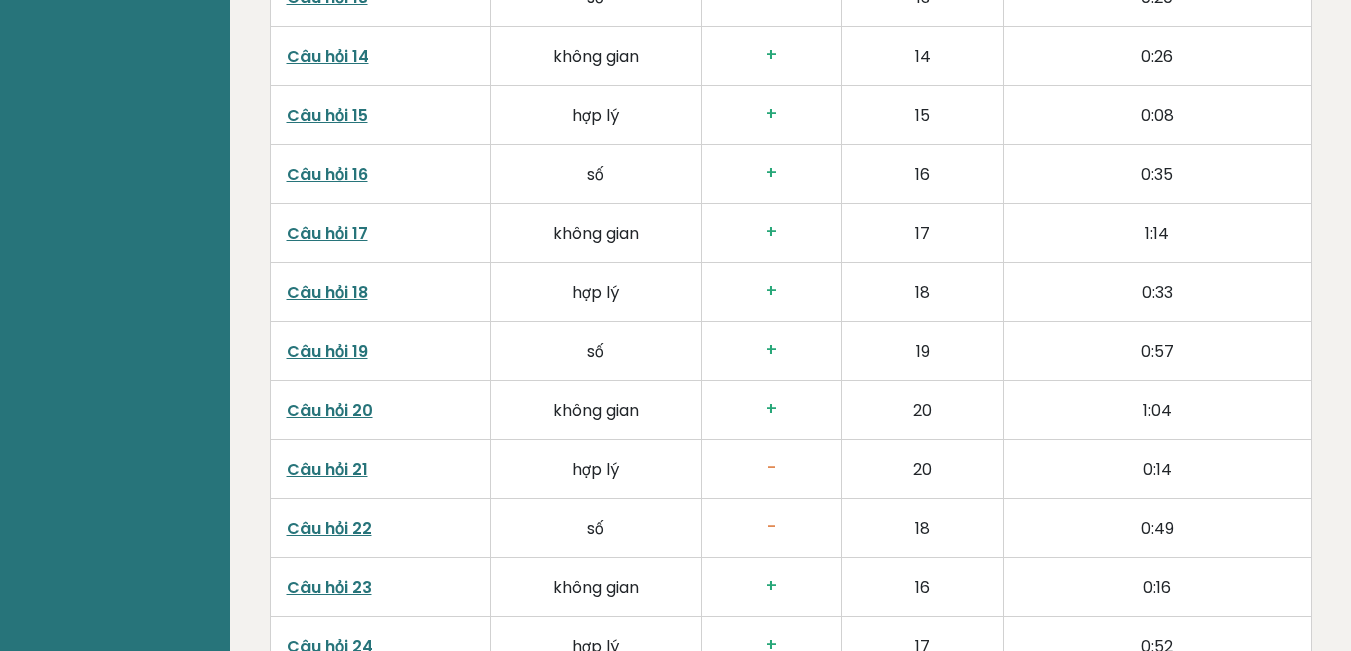 scroll, scrollTop: 4000, scrollLeft: 0, axis: vertical 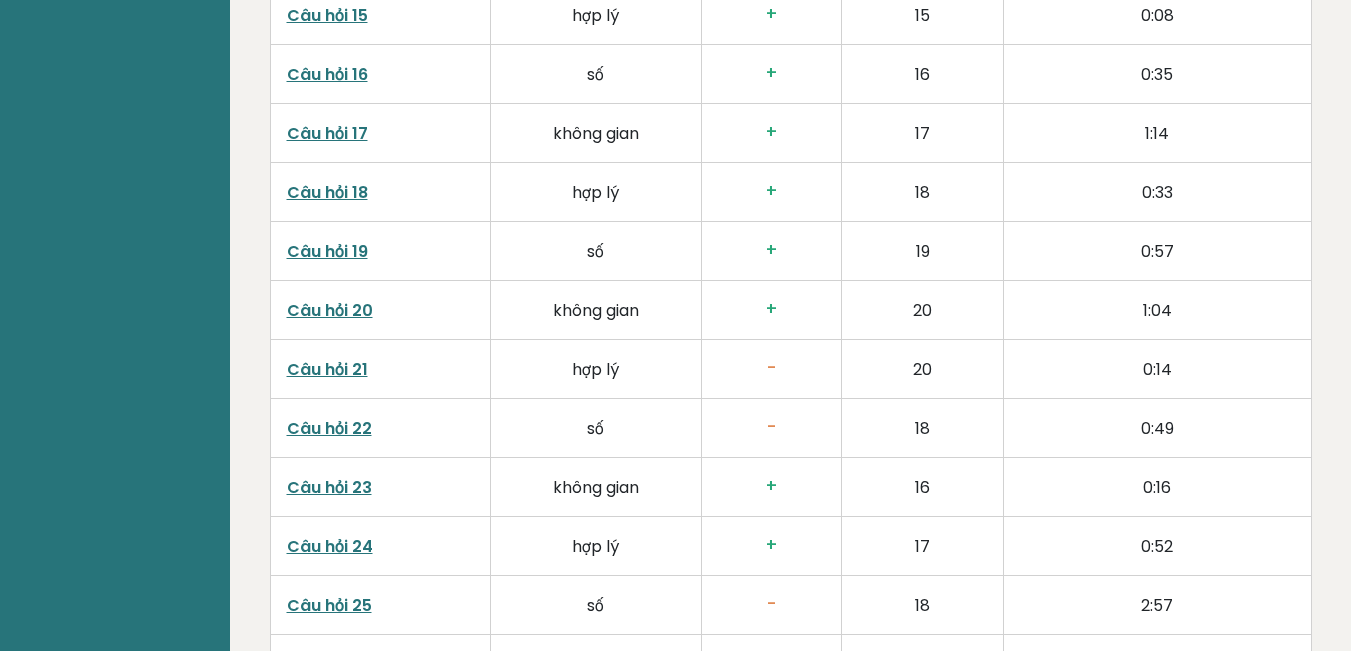 click on "Câu hỏi 21" at bounding box center (327, 369) 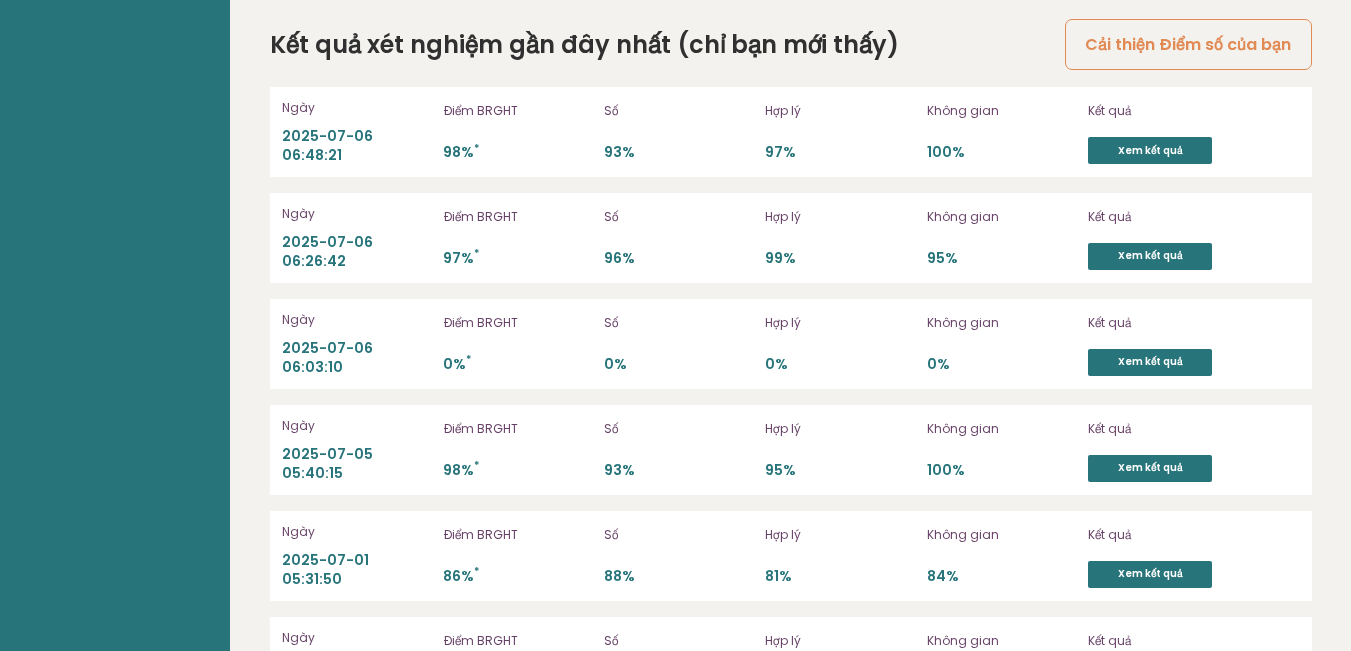 scroll, scrollTop: 5650, scrollLeft: 0, axis: vertical 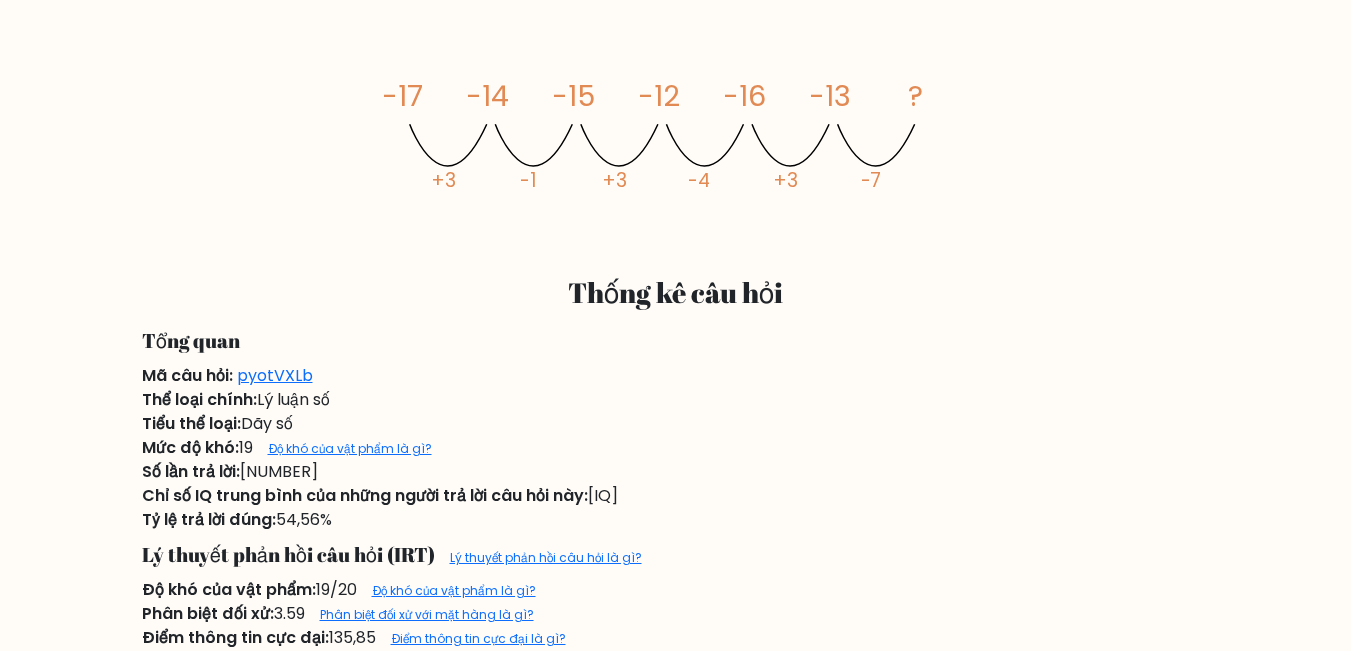 drag, startPoint x: 649, startPoint y: 494, endPoint x: 600, endPoint y: 492, distance: 49.0408 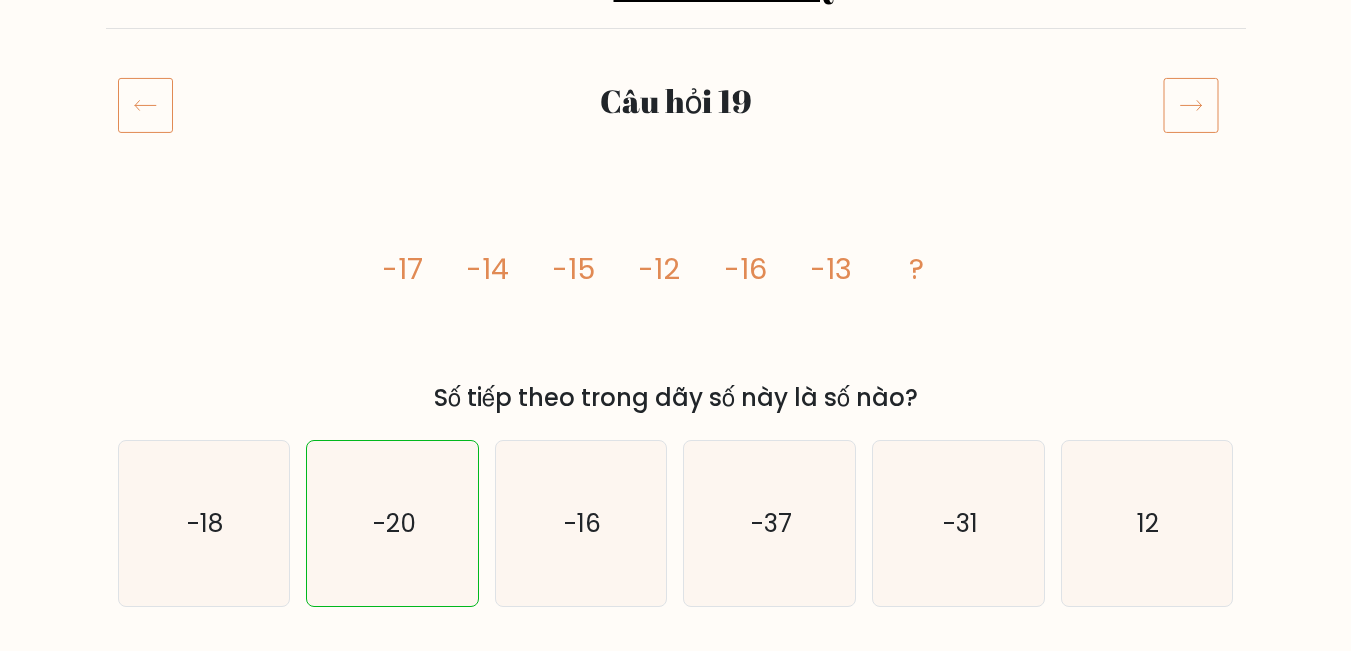 scroll, scrollTop: 100, scrollLeft: 0, axis: vertical 